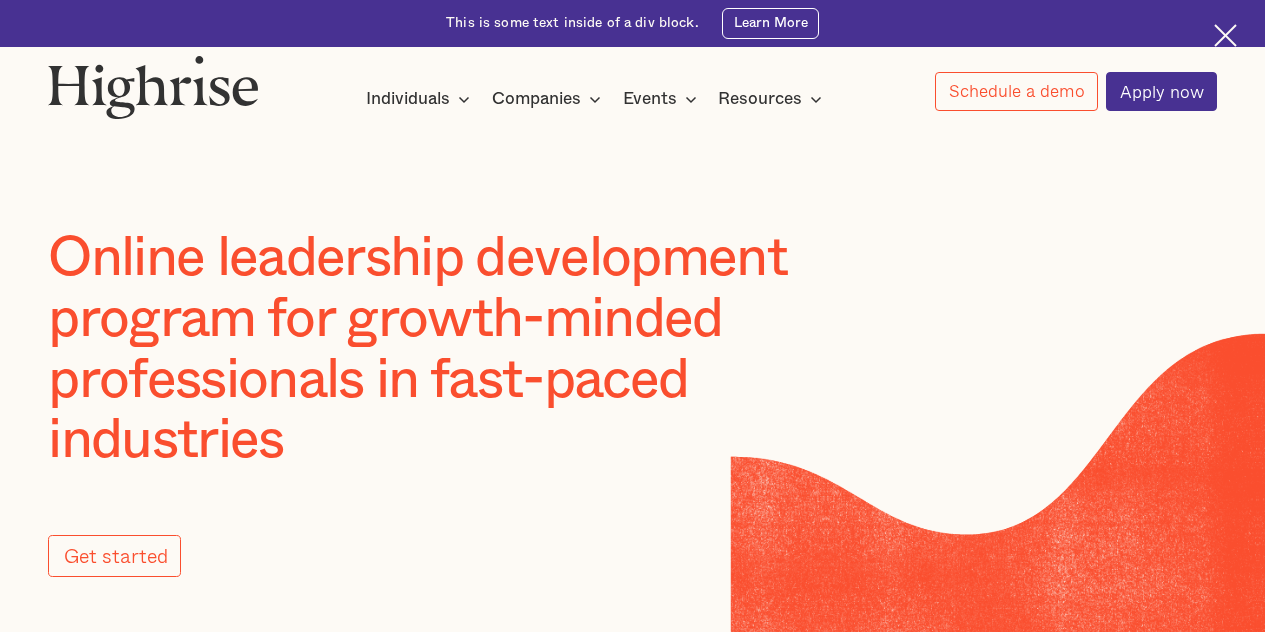 scroll, scrollTop: 0, scrollLeft: 0, axis: both 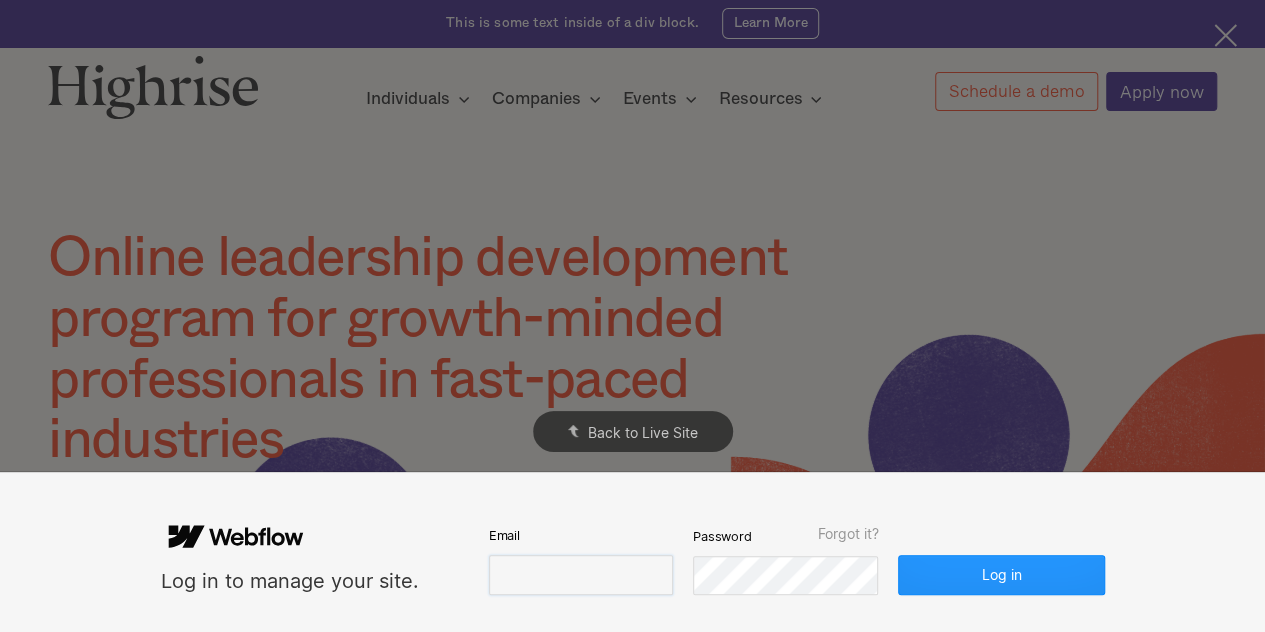 click at bounding box center (581, 575) 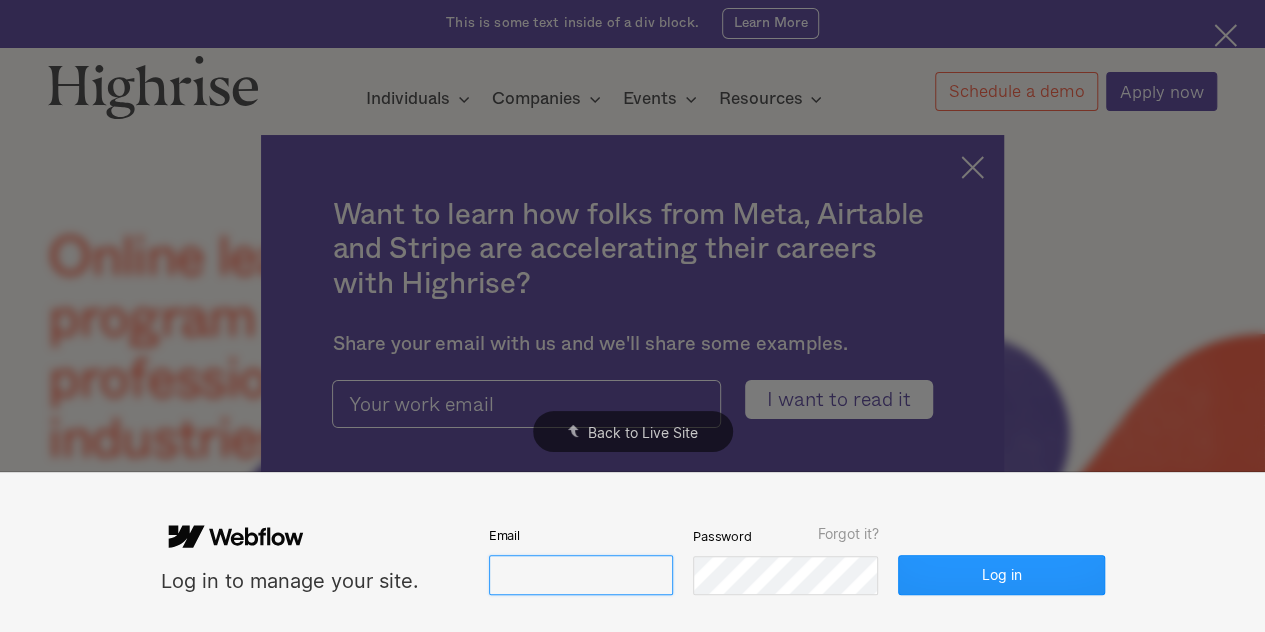 paste on "[EMAIL]" 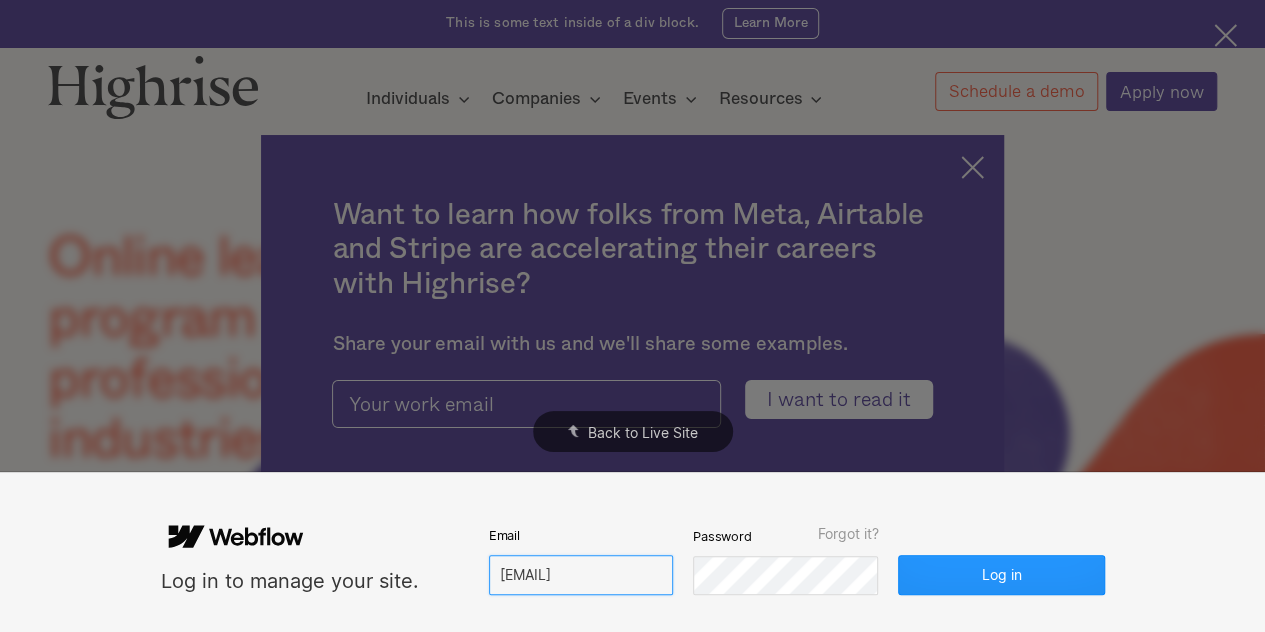 scroll, scrollTop: 0, scrollLeft: 12, axis: horizontal 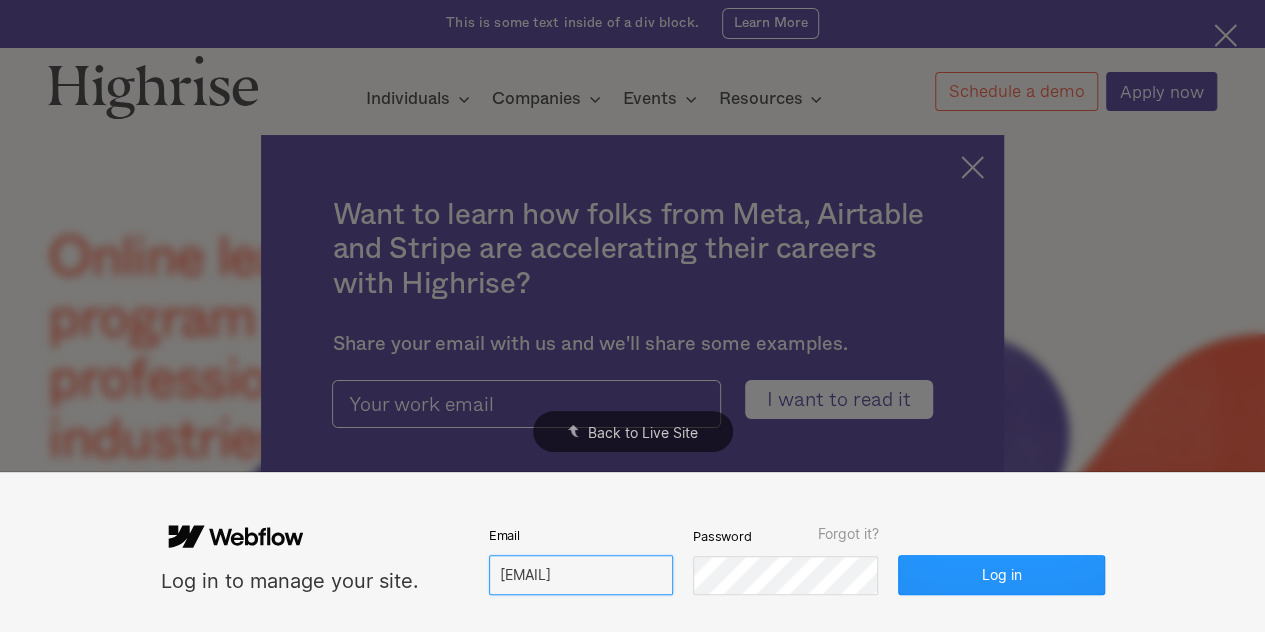 type on "[EMAIL]" 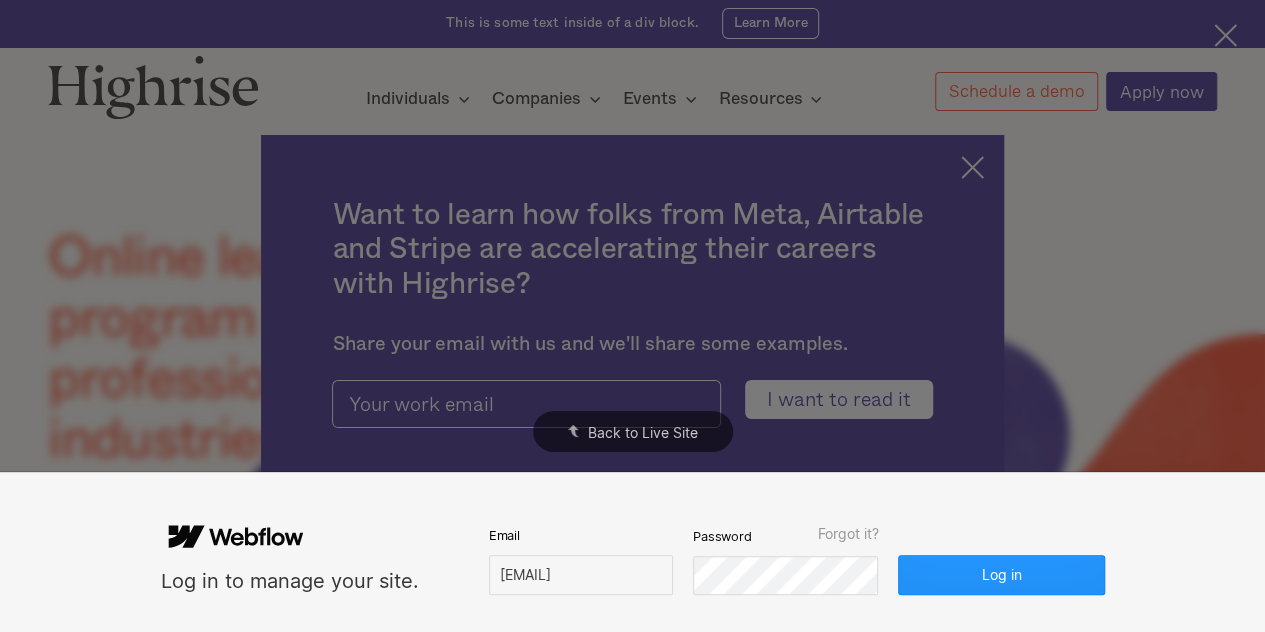 scroll, scrollTop: 0, scrollLeft: 0, axis: both 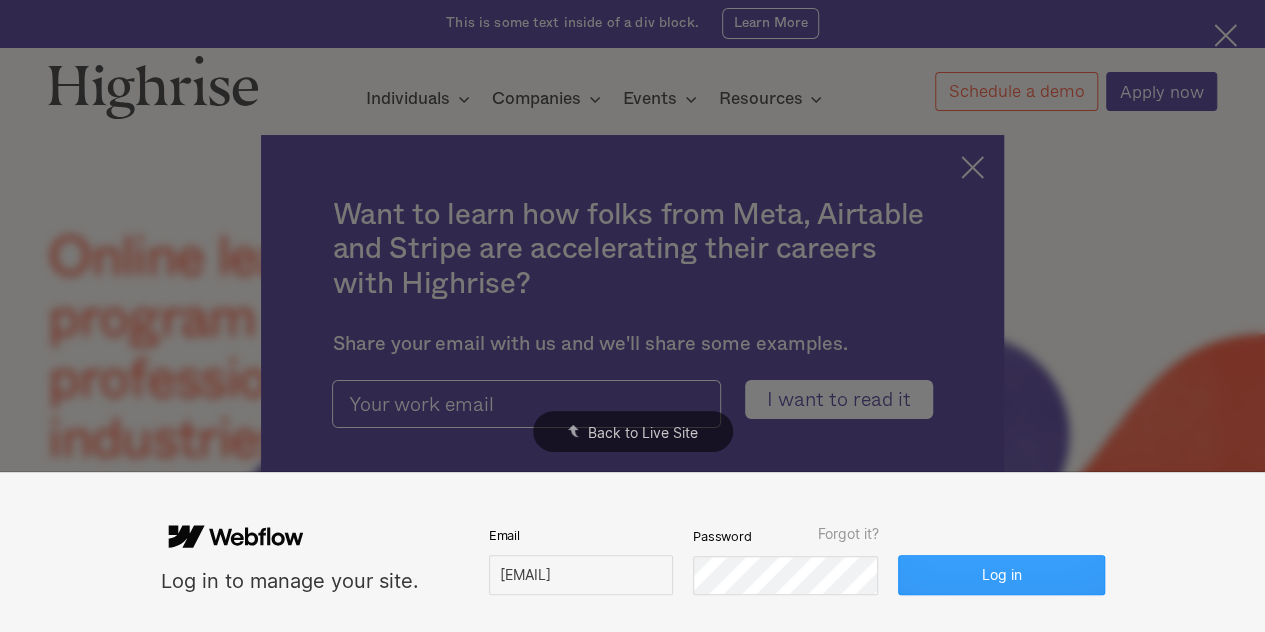 click on "Log in" at bounding box center (1001, 575) 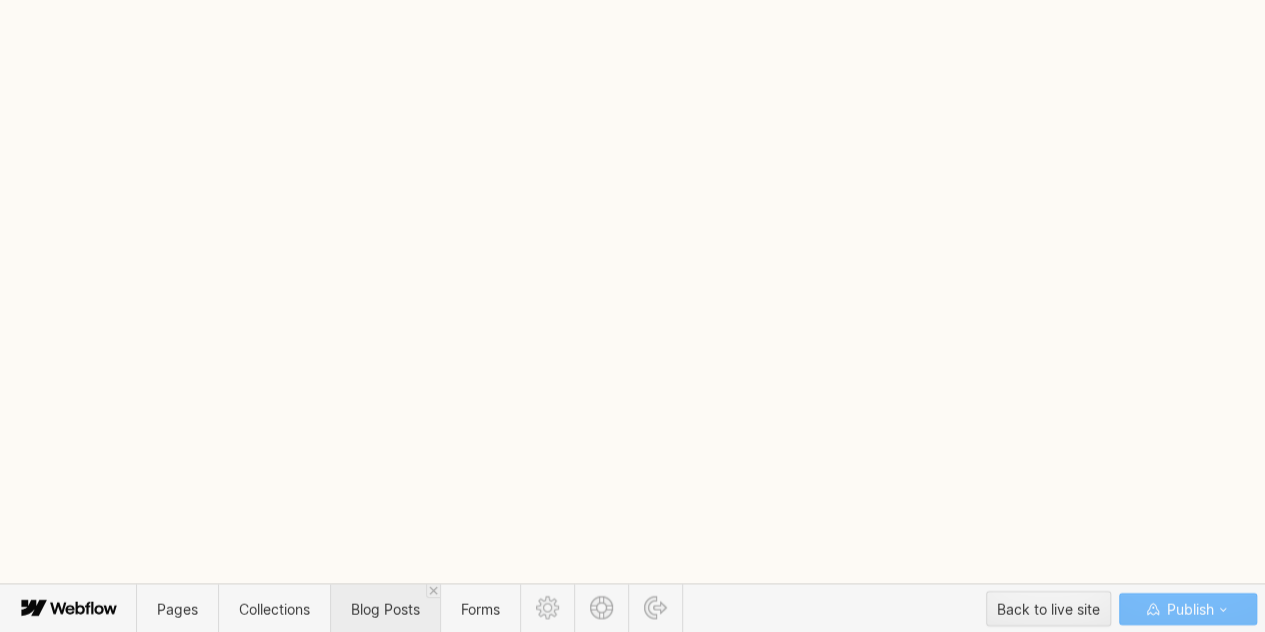 click on "Blog Posts" at bounding box center [385, 608] 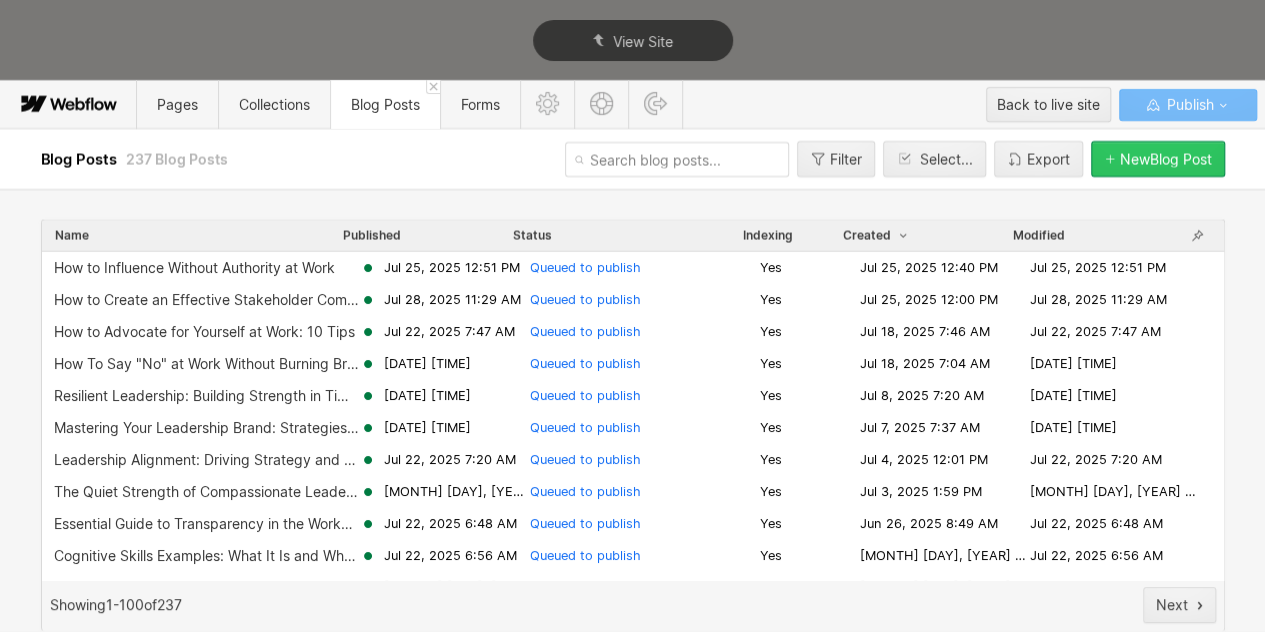 click on "New  Blog Post" at bounding box center (1166, 159) 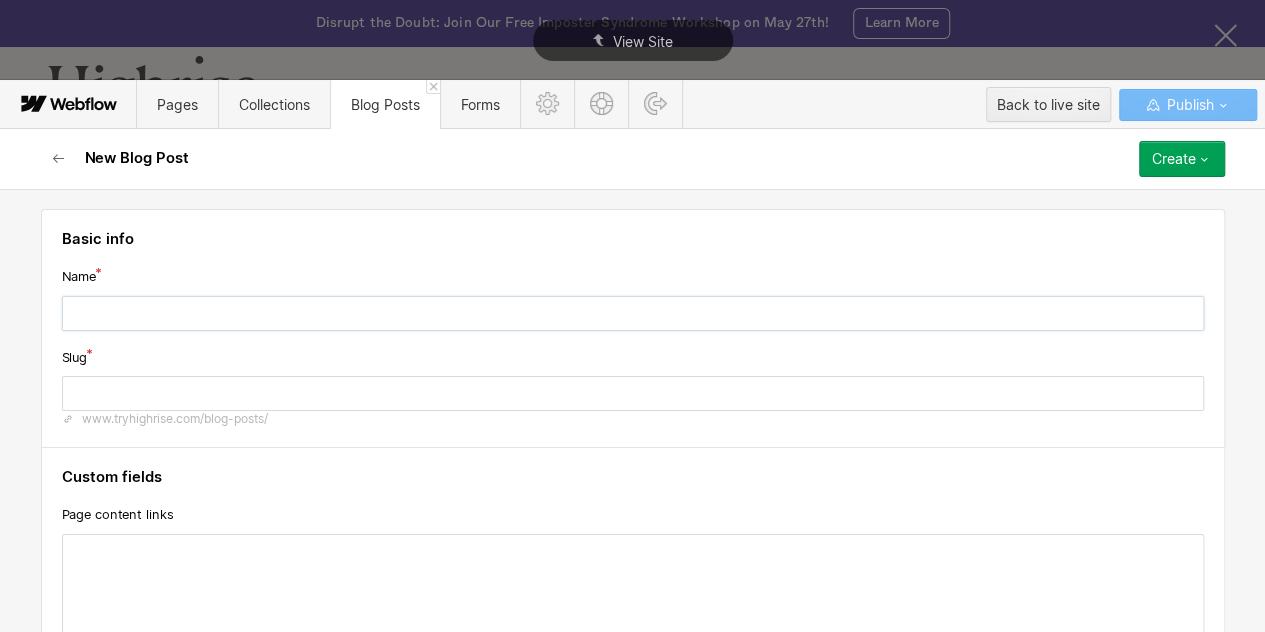 click at bounding box center (633, 313) 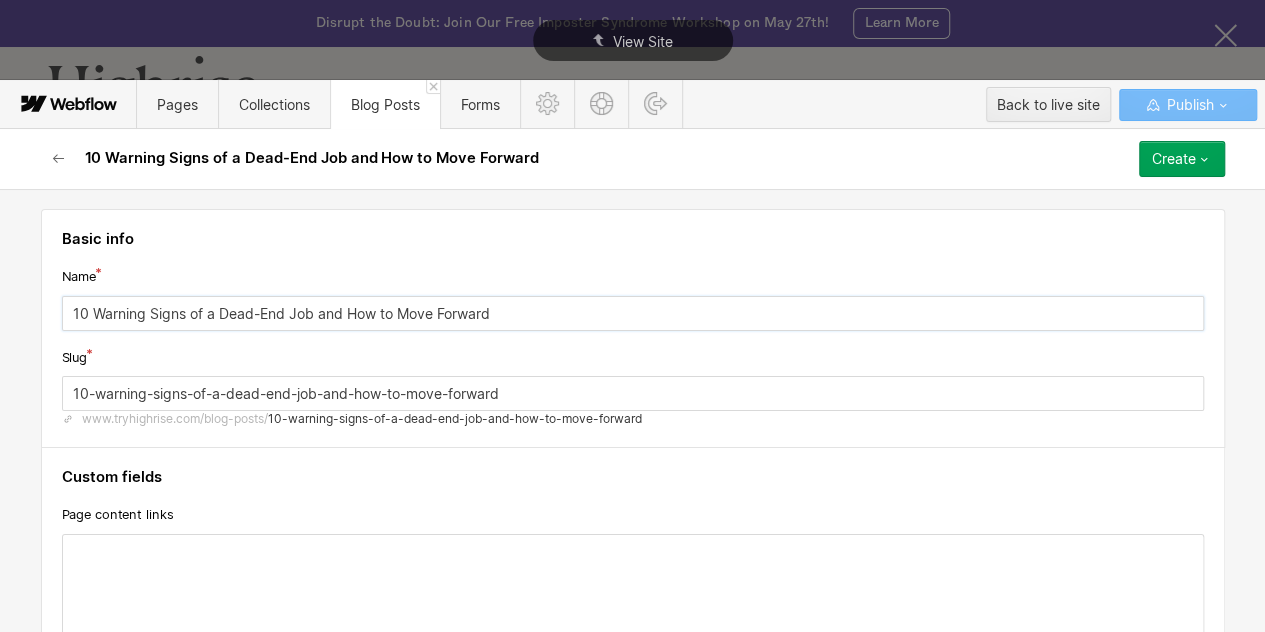 type on "10-warning-signs-of-a-dead-end-job-and-how-to-move-forward" 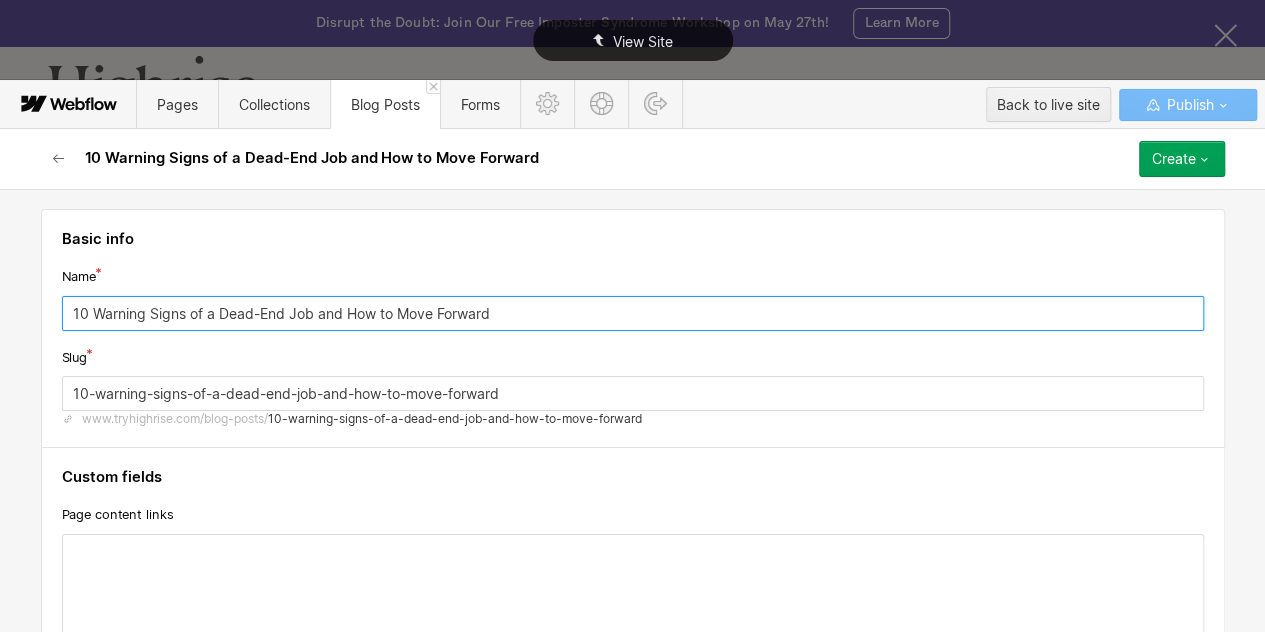 type on "10 Warning Signs of a Dead-End Job and How to Move Forward" 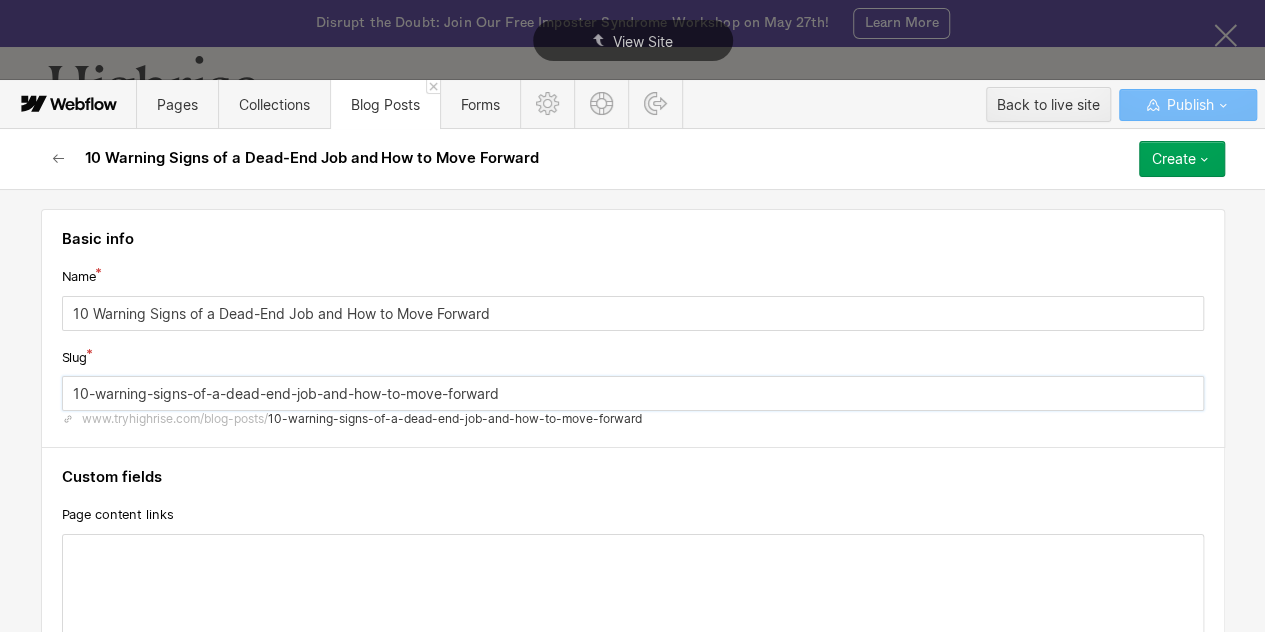 click on "10-warning-signs-of-a-dead-end-job-and-how-to-move-forward" at bounding box center (633, 393) 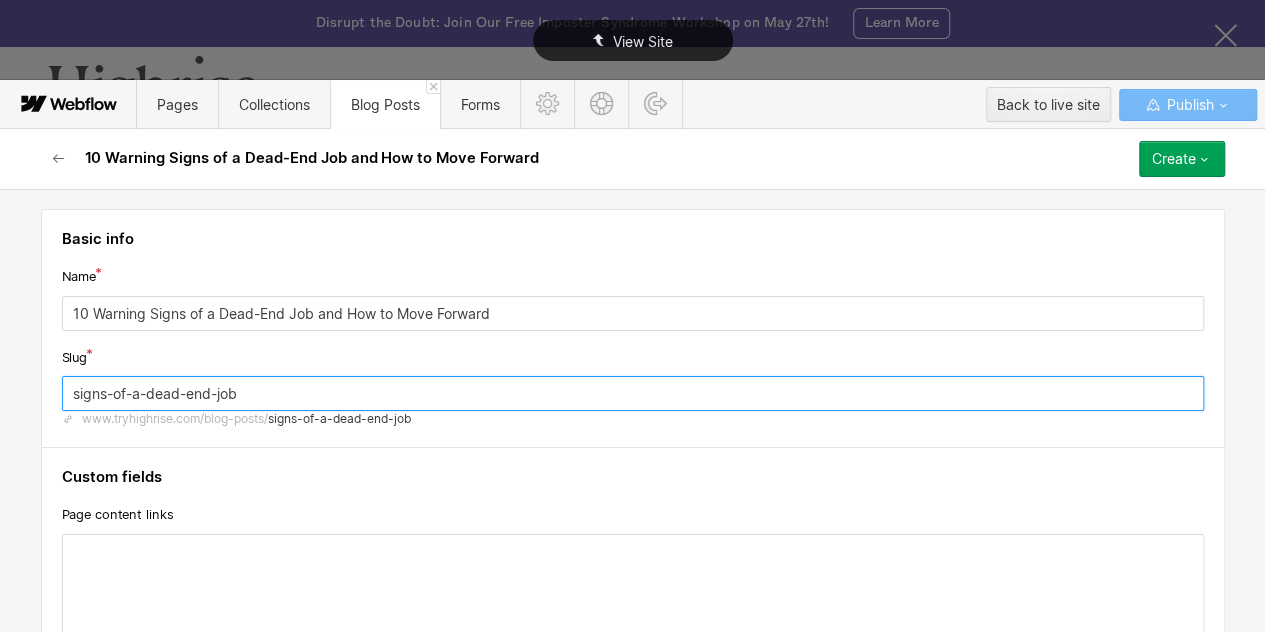 type on "signs-of-a-dead-end-job" 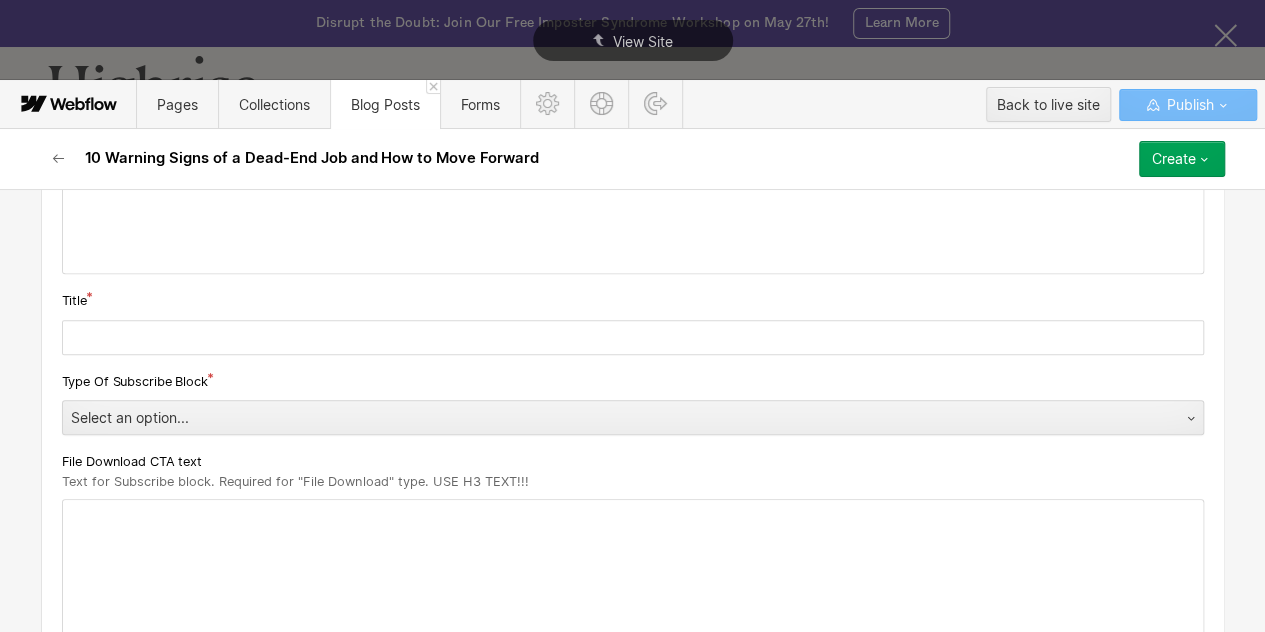 scroll, scrollTop: 402, scrollLeft: 0, axis: vertical 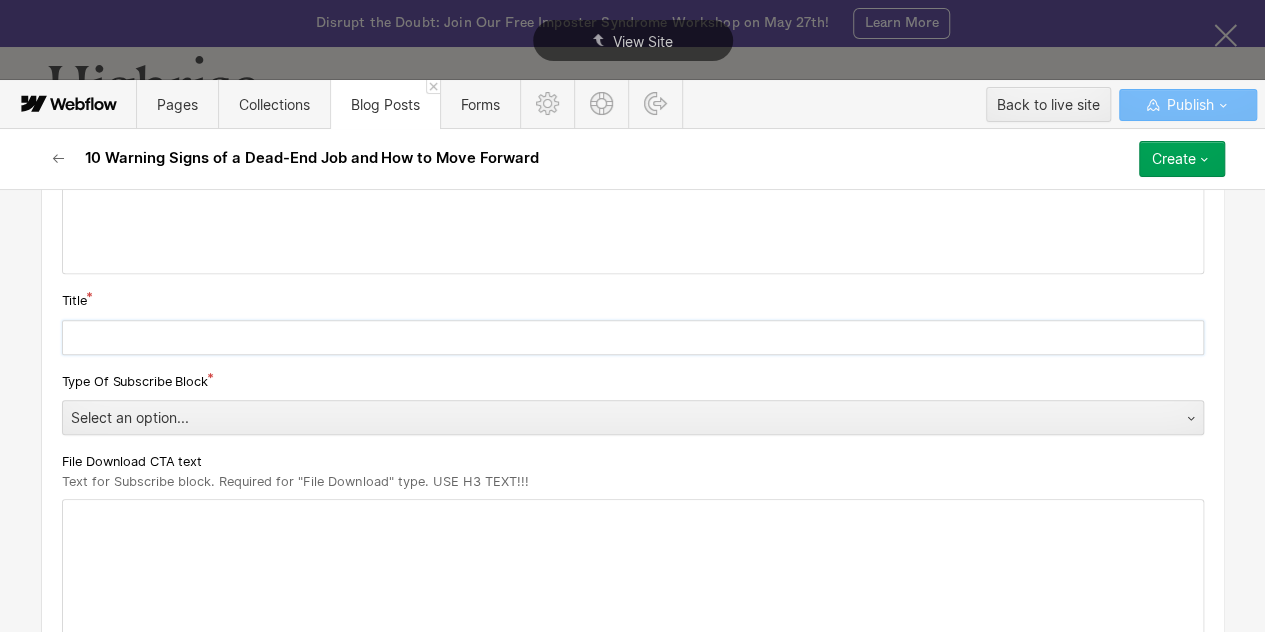 click at bounding box center (633, 337) 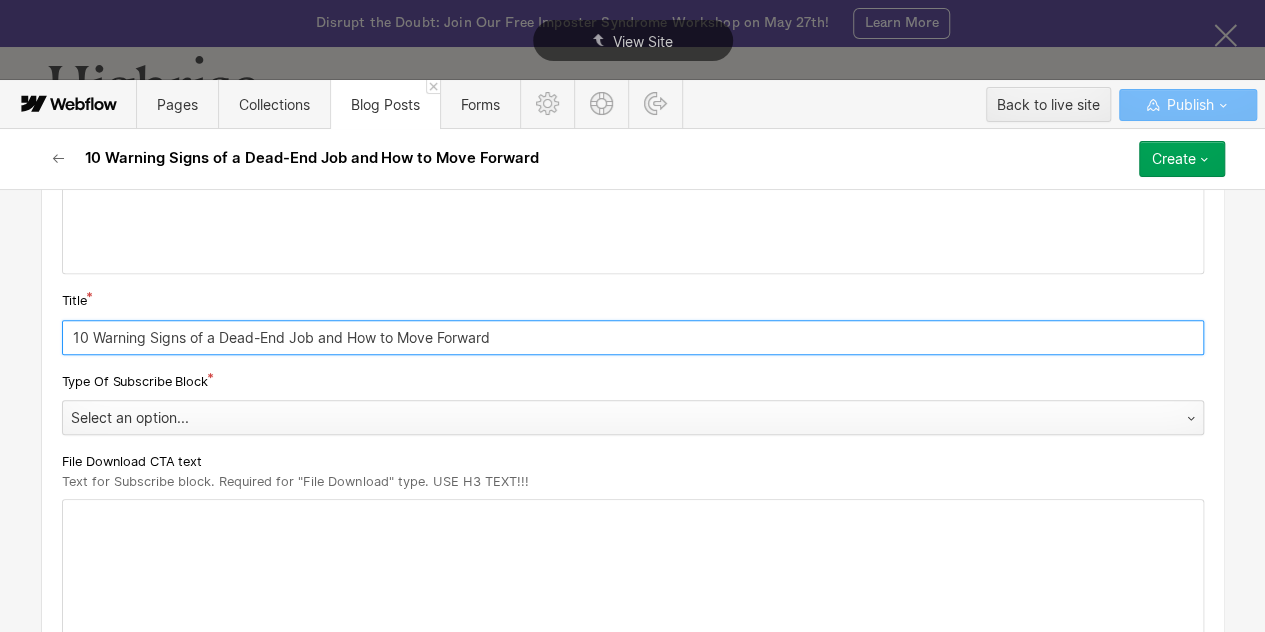 type on "10 Warning Signs of a Dead-End Job and How to Move Forward" 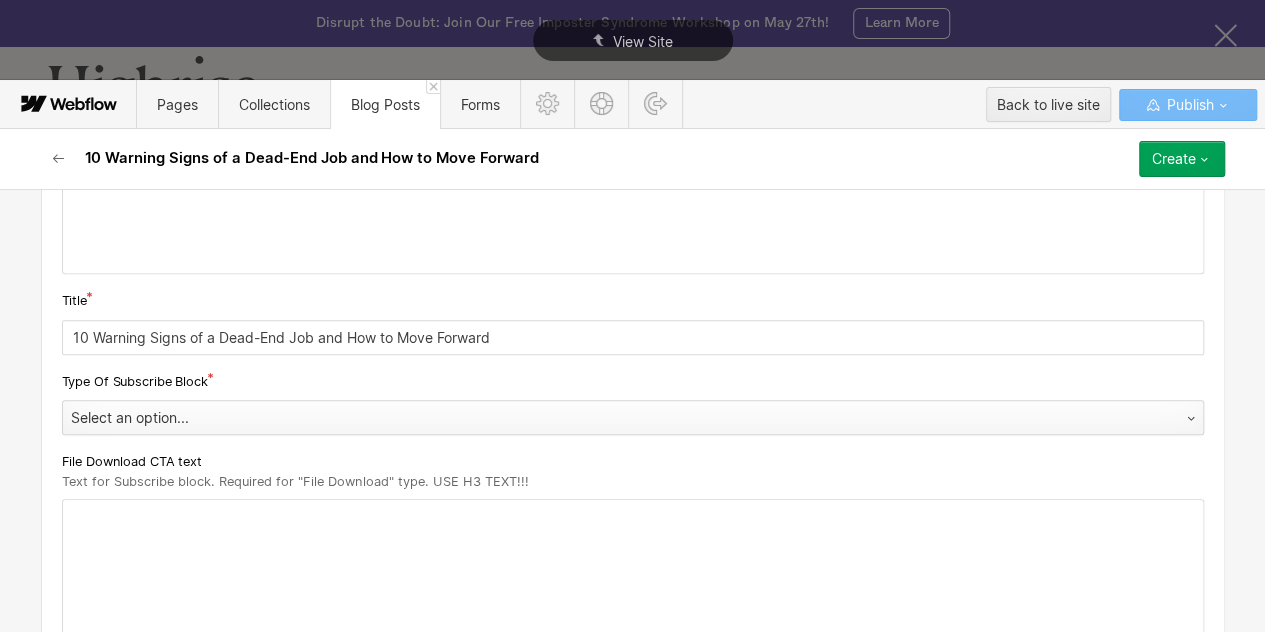 click on "Select an option..." at bounding box center (613, 418) 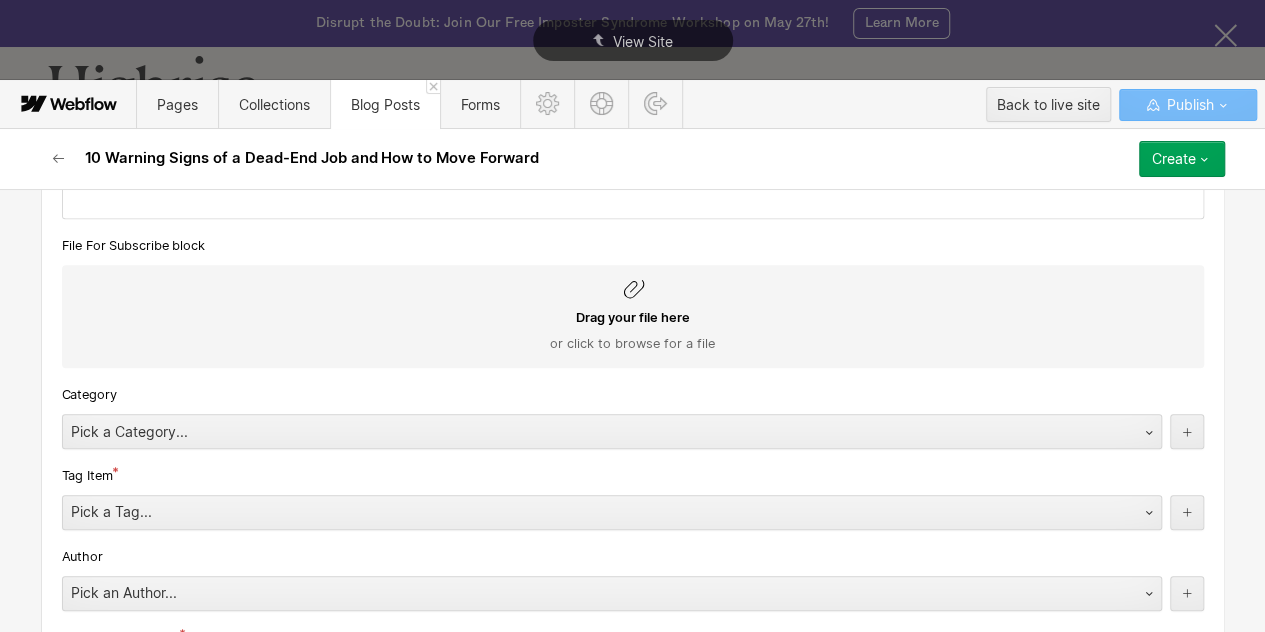 scroll, scrollTop: 884, scrollLeft: 0, axis: vertical 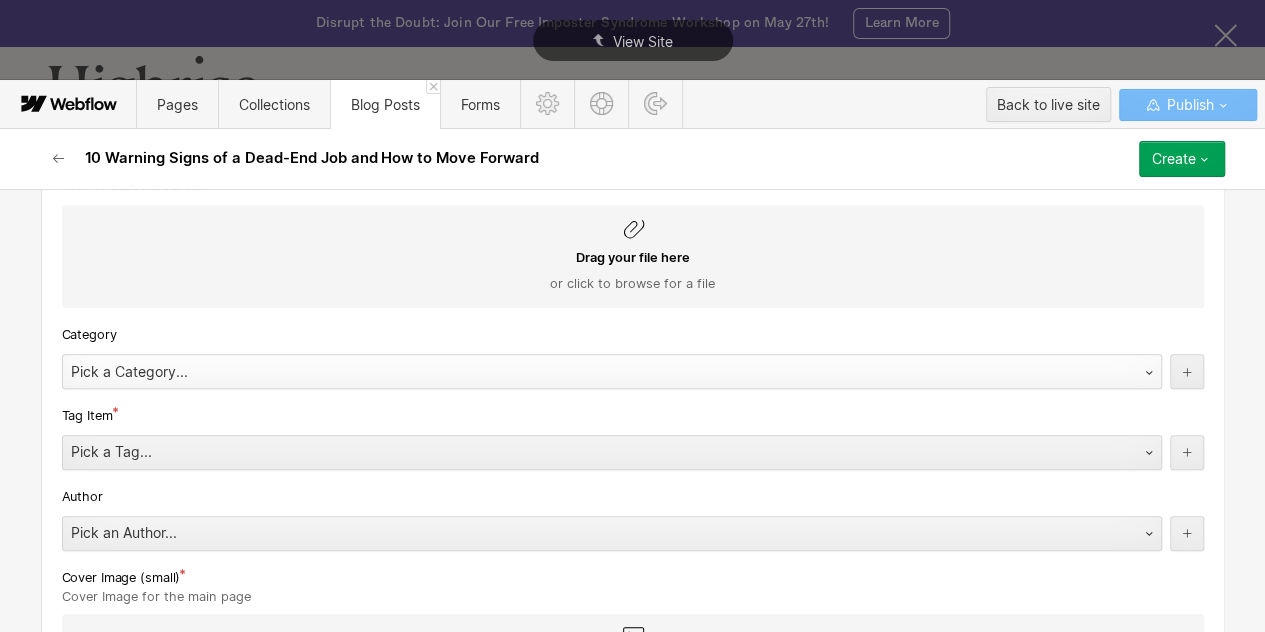 click on "Pick a Category..." at bounding box center [592, 372] 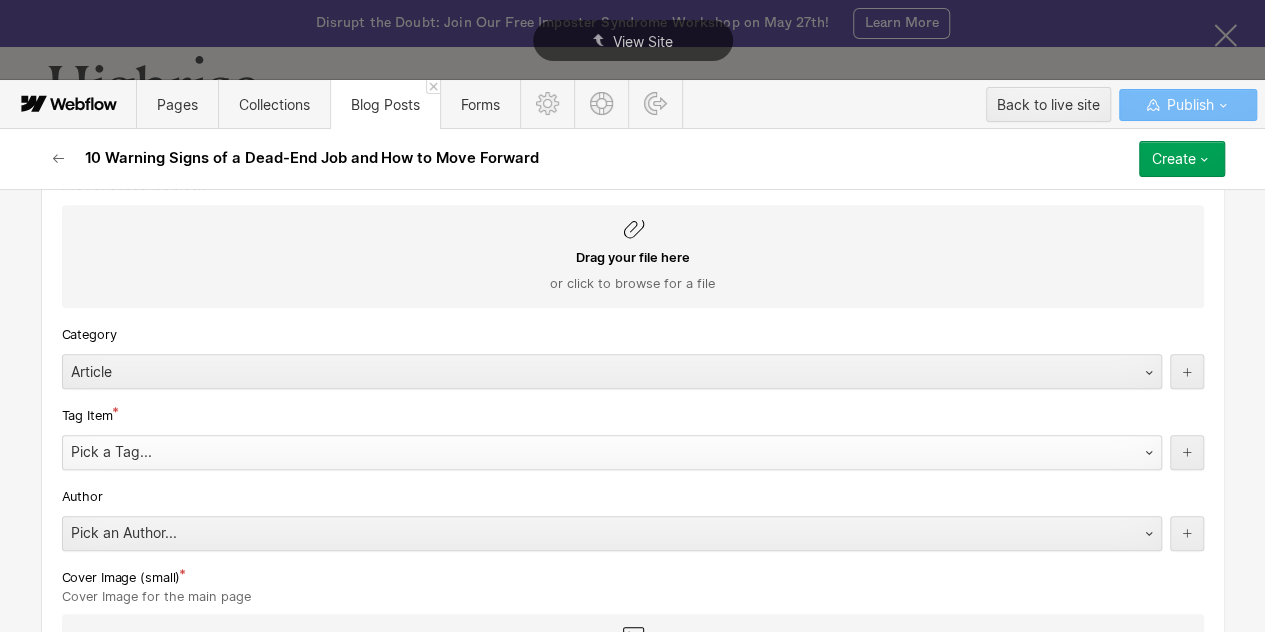 click on "Pick a Tag..." at bounding box center [592, 452] 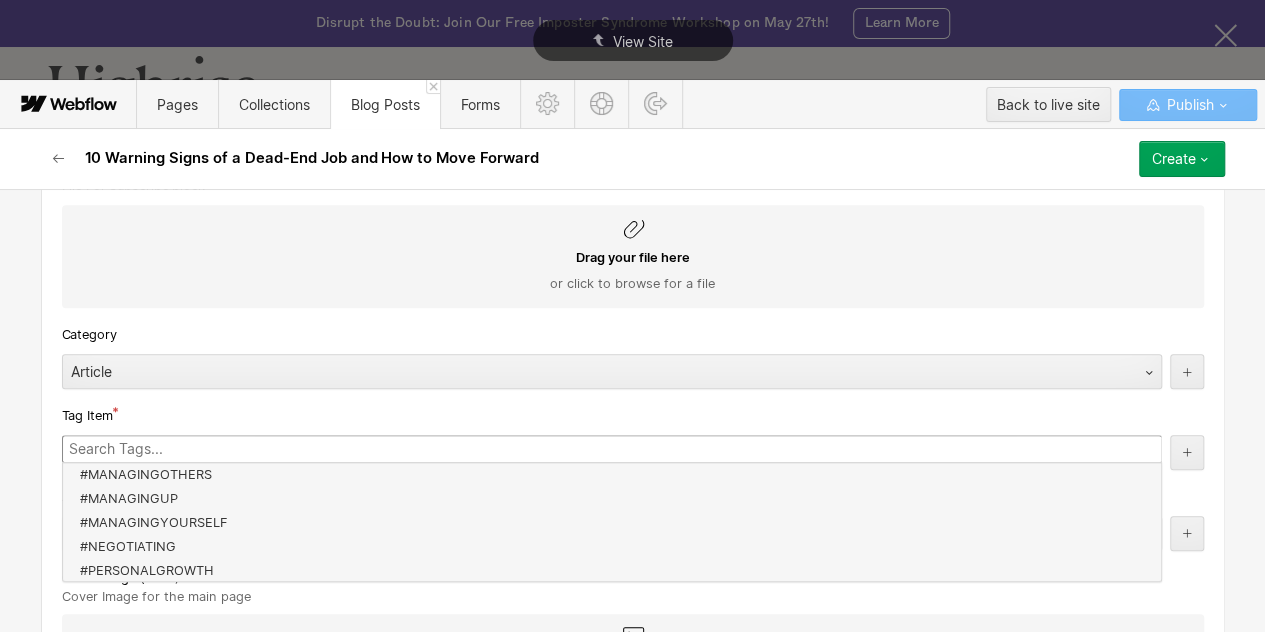 scroll, scrollTop: 96, scrollLeft: 0, axis: vertical 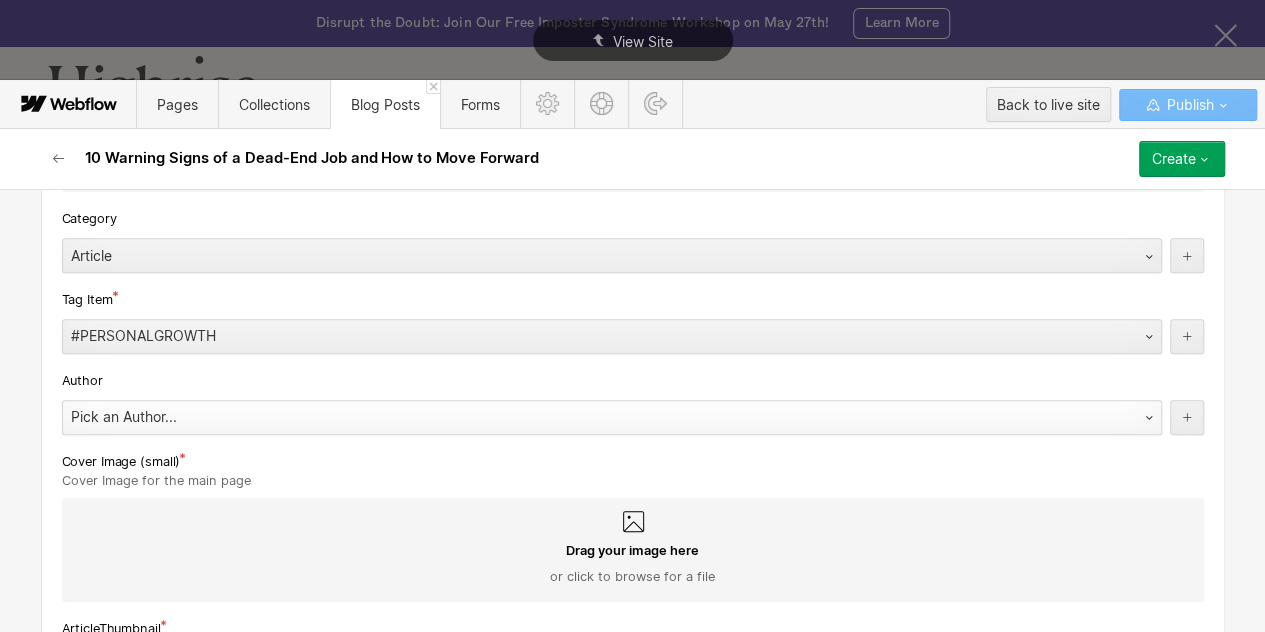 click on "Pick an Author..." at bounding box center (592, 417) 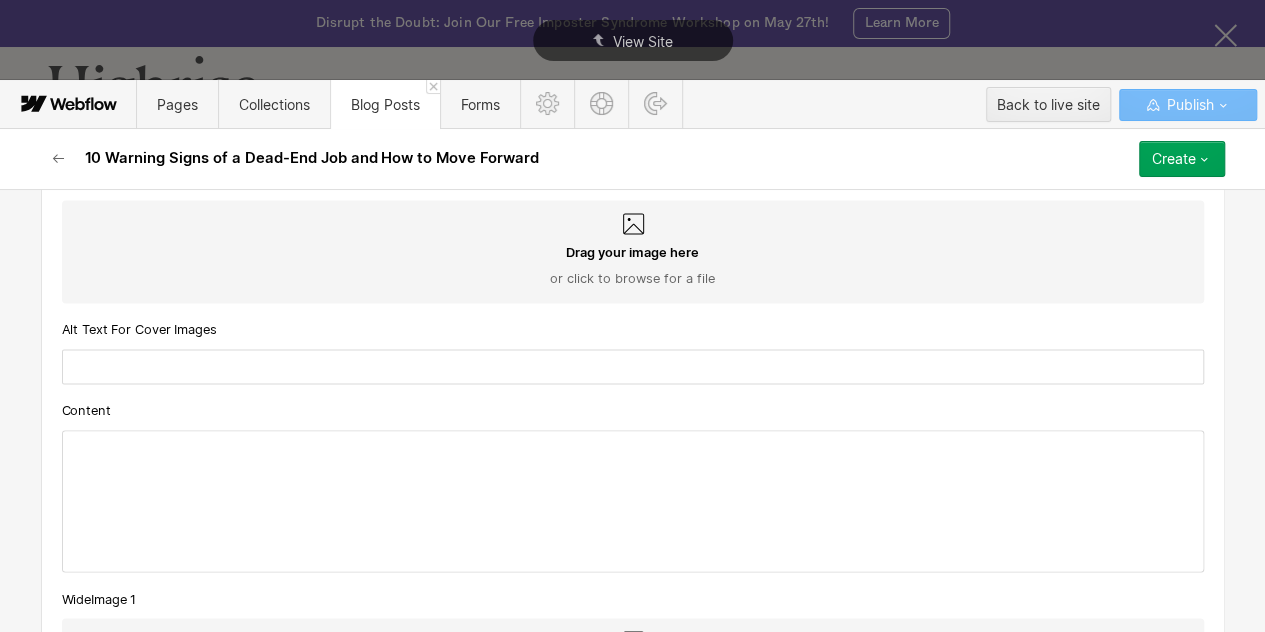 scroll, scrollTop: 1601, scrollLeft: 0, axis: vertical 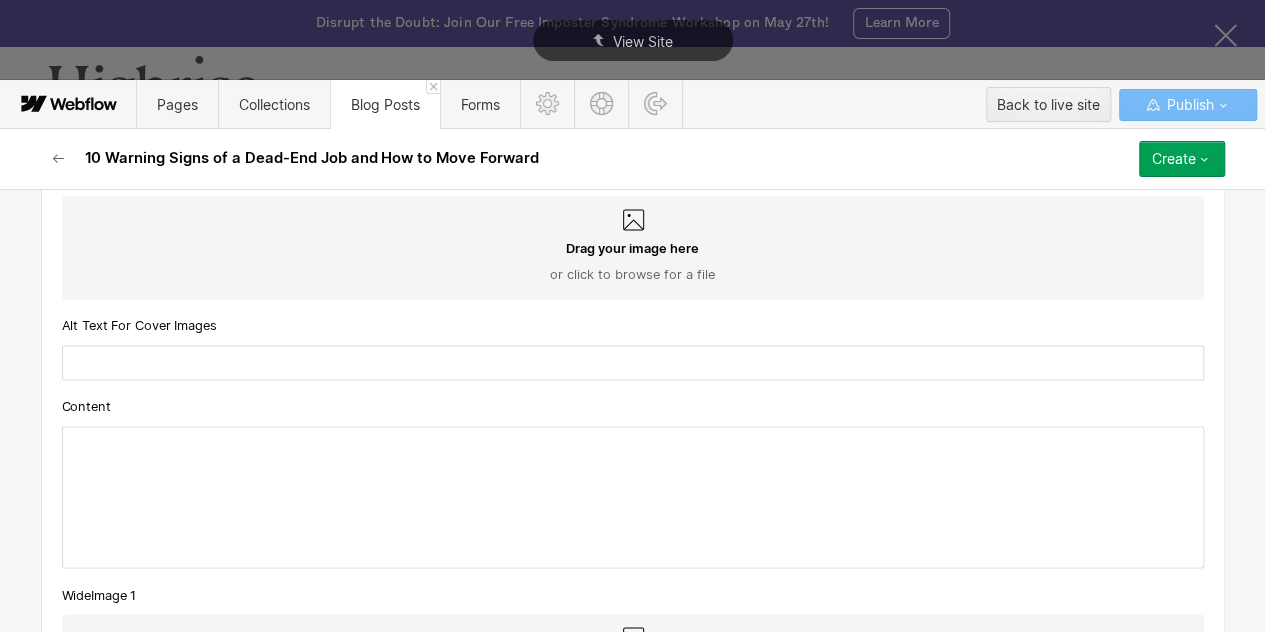 click at bounding box center (633, 497) 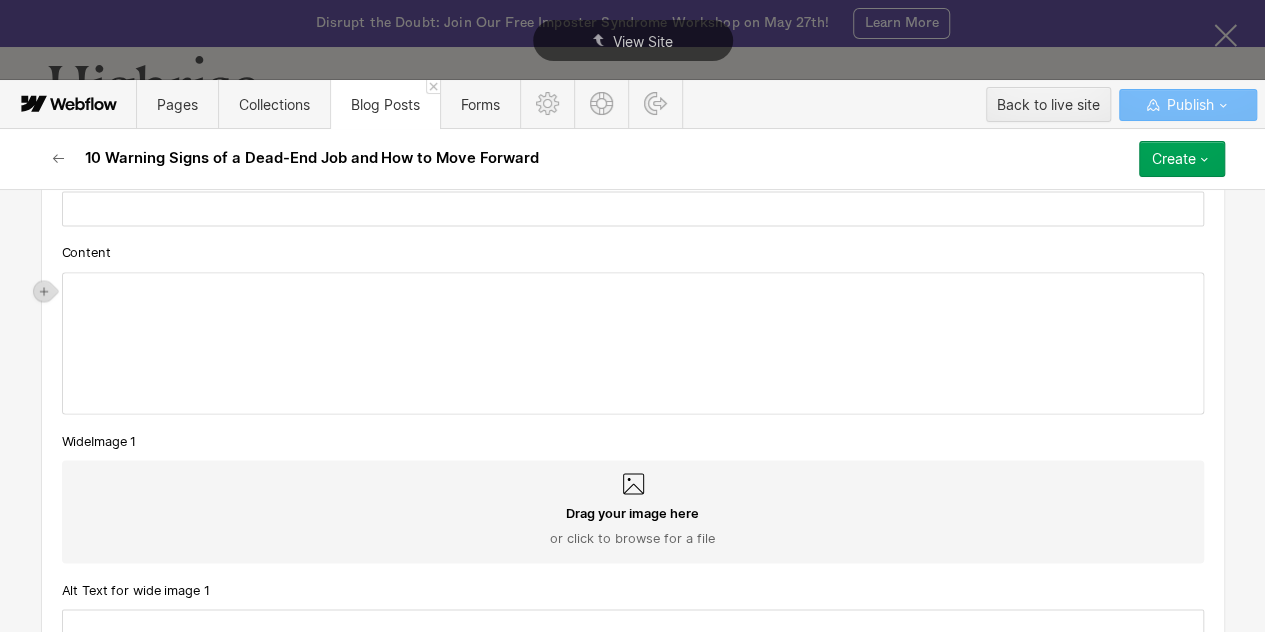 scroll, scrollTop: 1767, scrollLeft: 0, axis: vertical 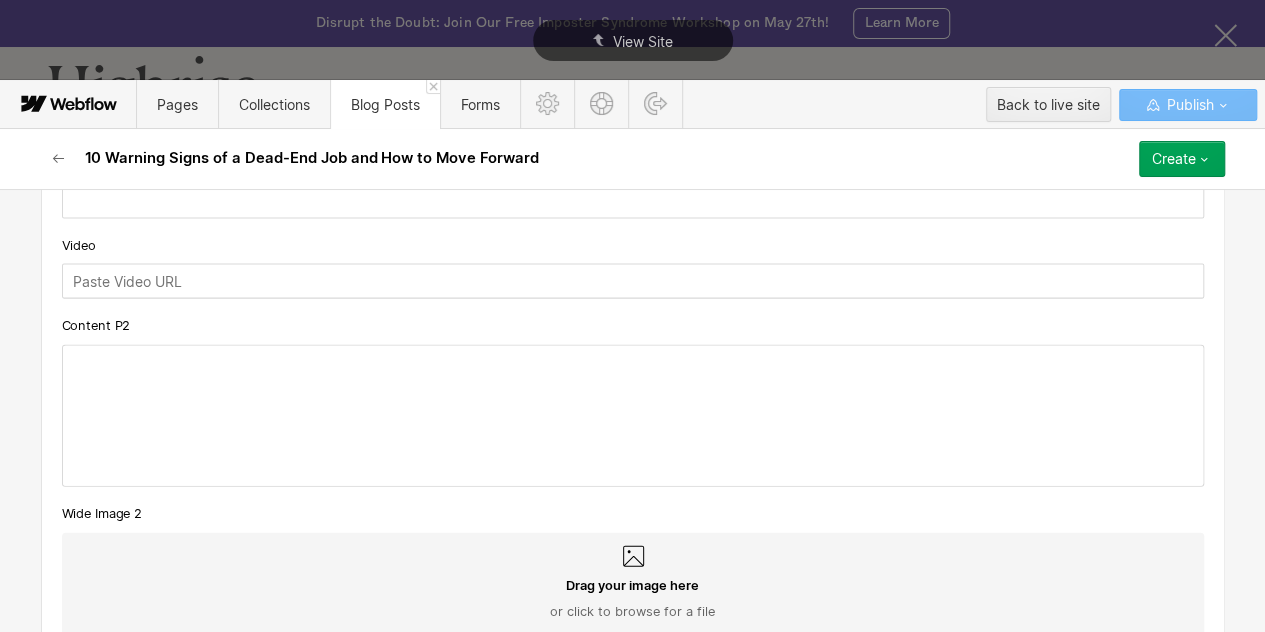 click at bounding box center (633, 416) 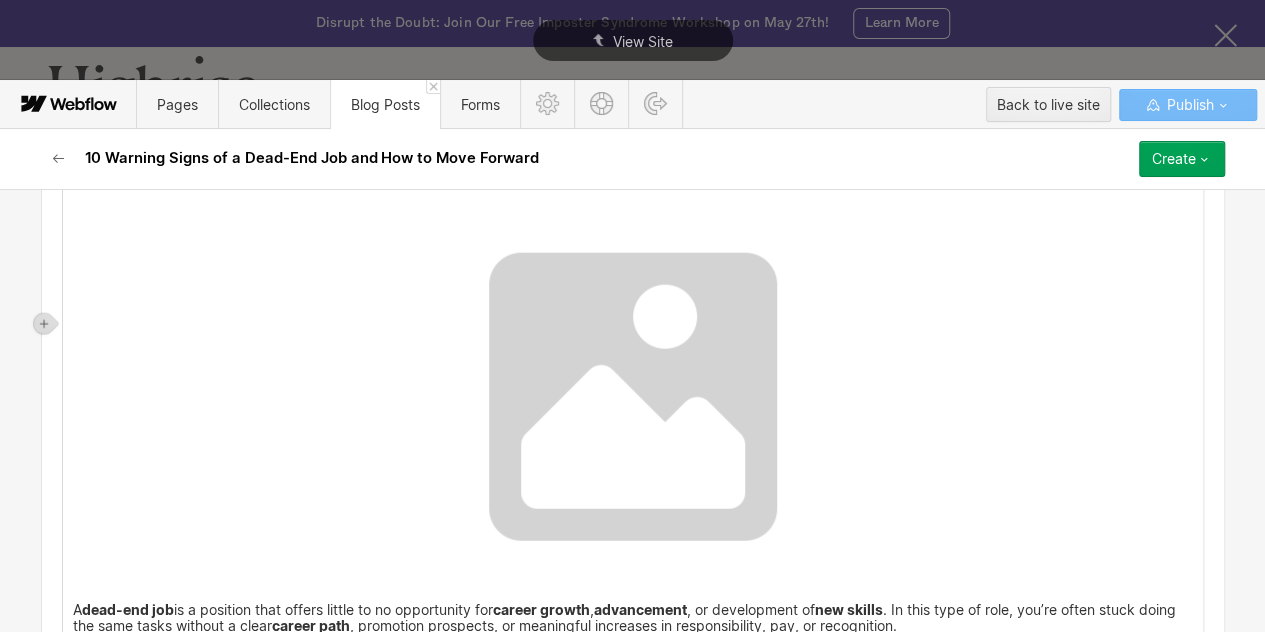 click at bounding box center [633, 397] 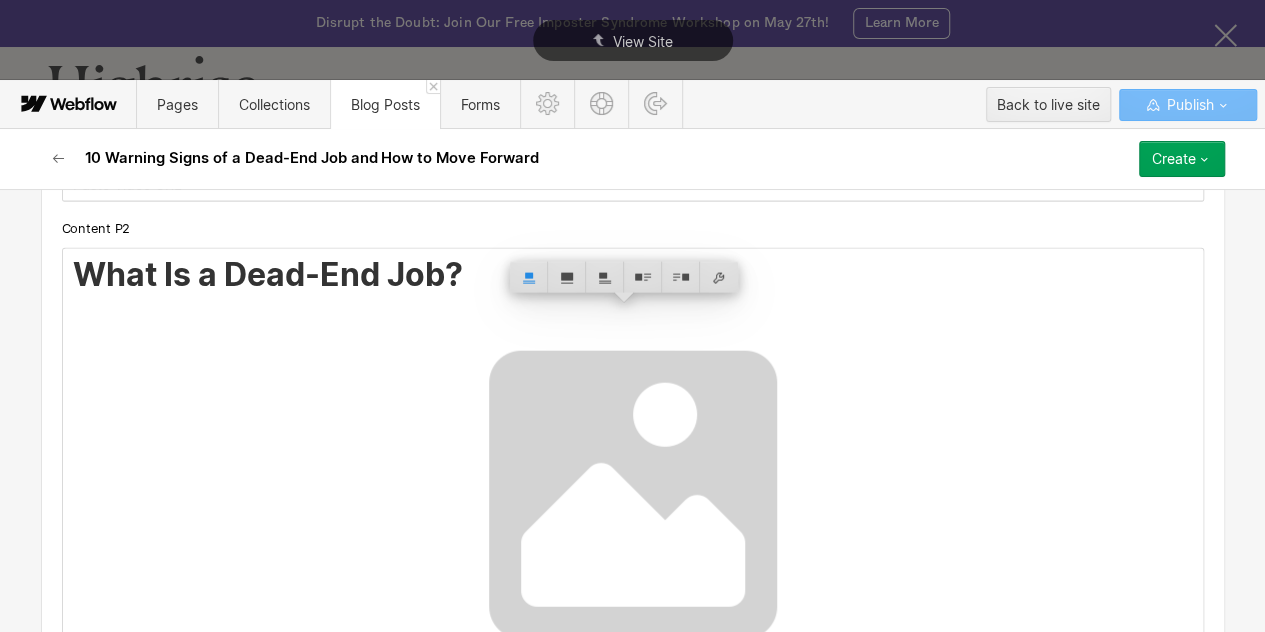 scroll, scrollTop: 2322, scrollLeft: 0, axis: vertical 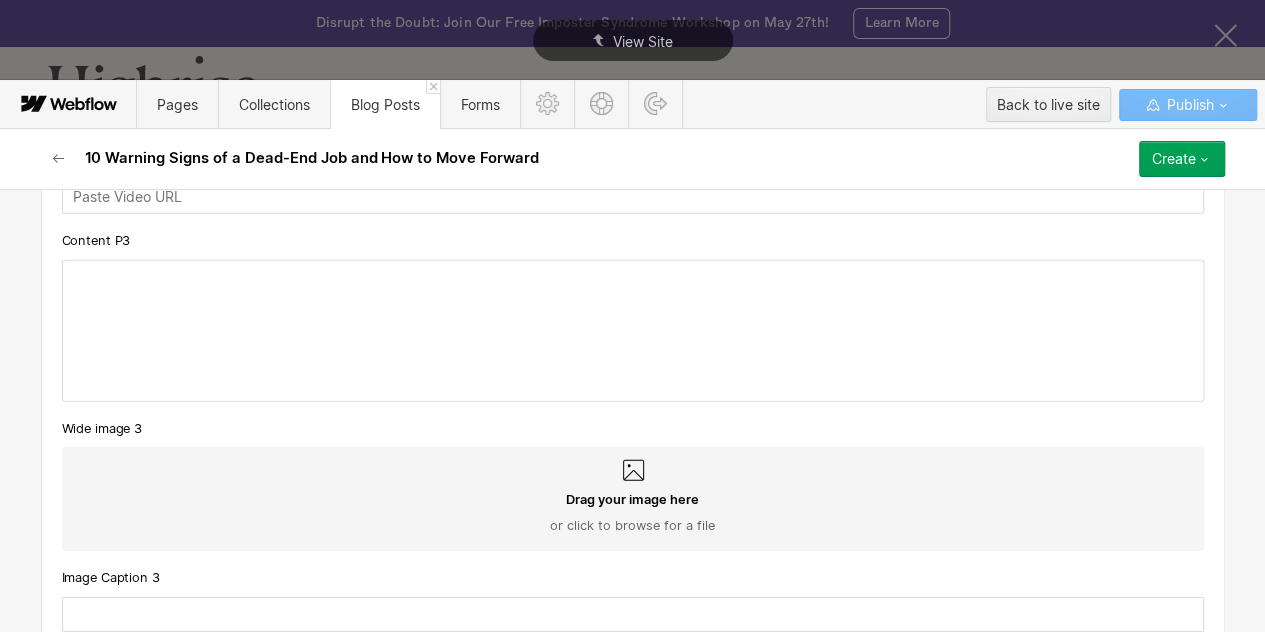 click at bounding box center [633, 331] 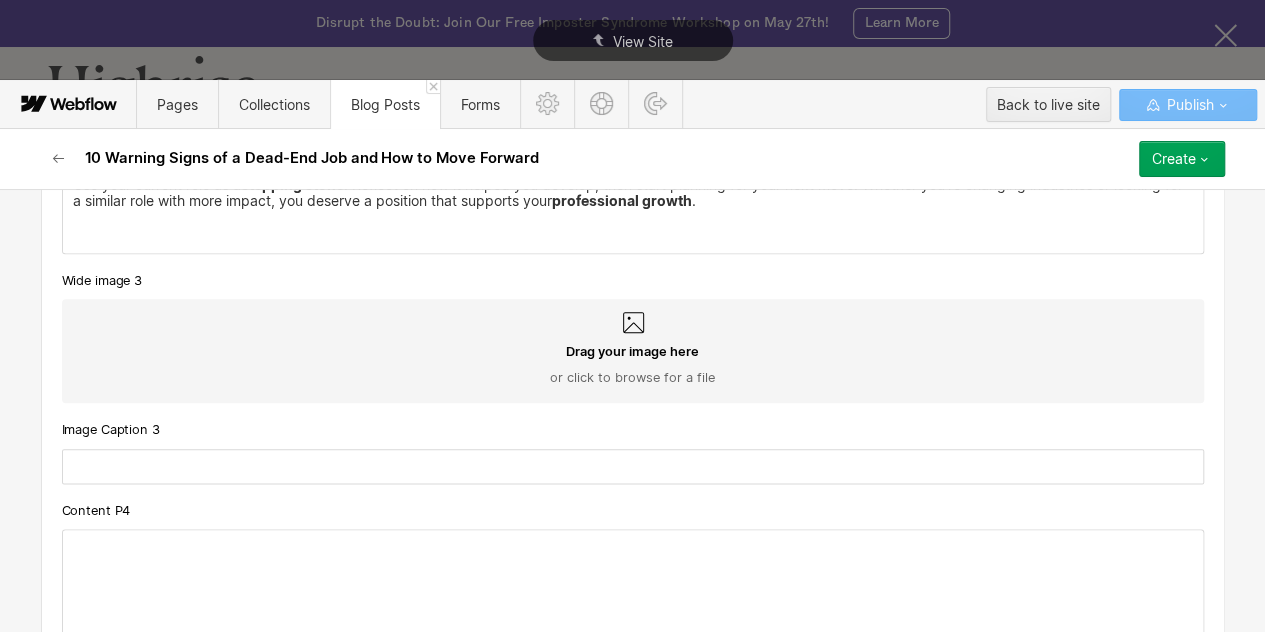scroll, scrollTop: 4910, scrollLeft: 0, axis: vertical 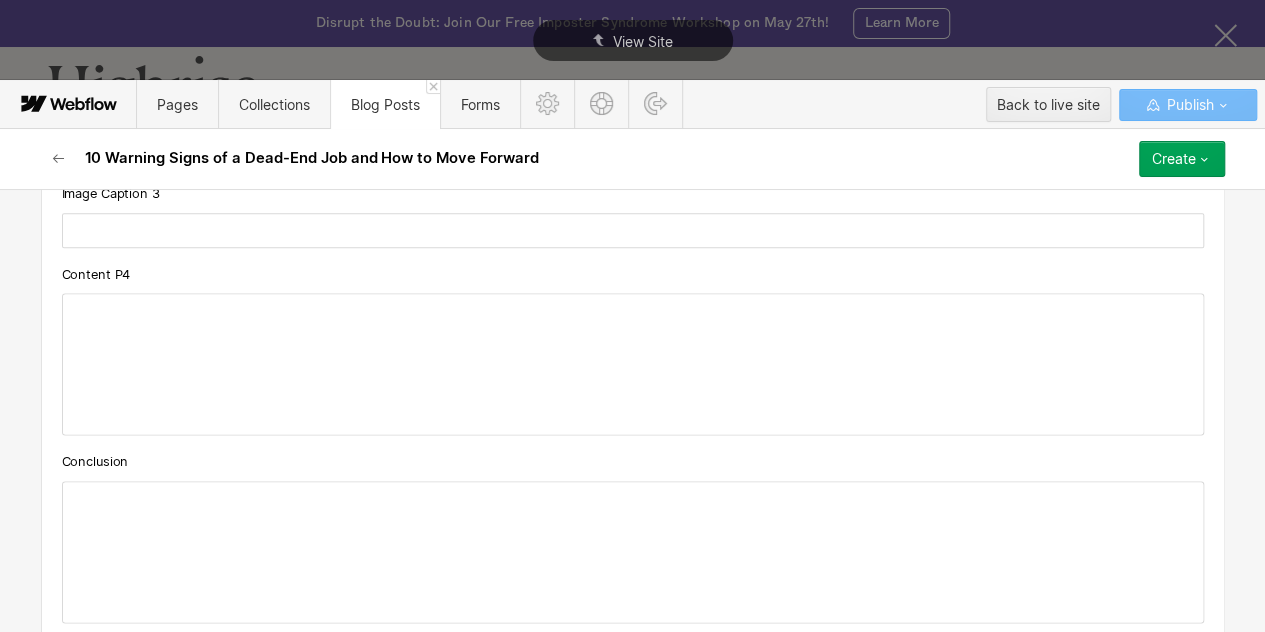 click at bounding box center [633, 364] 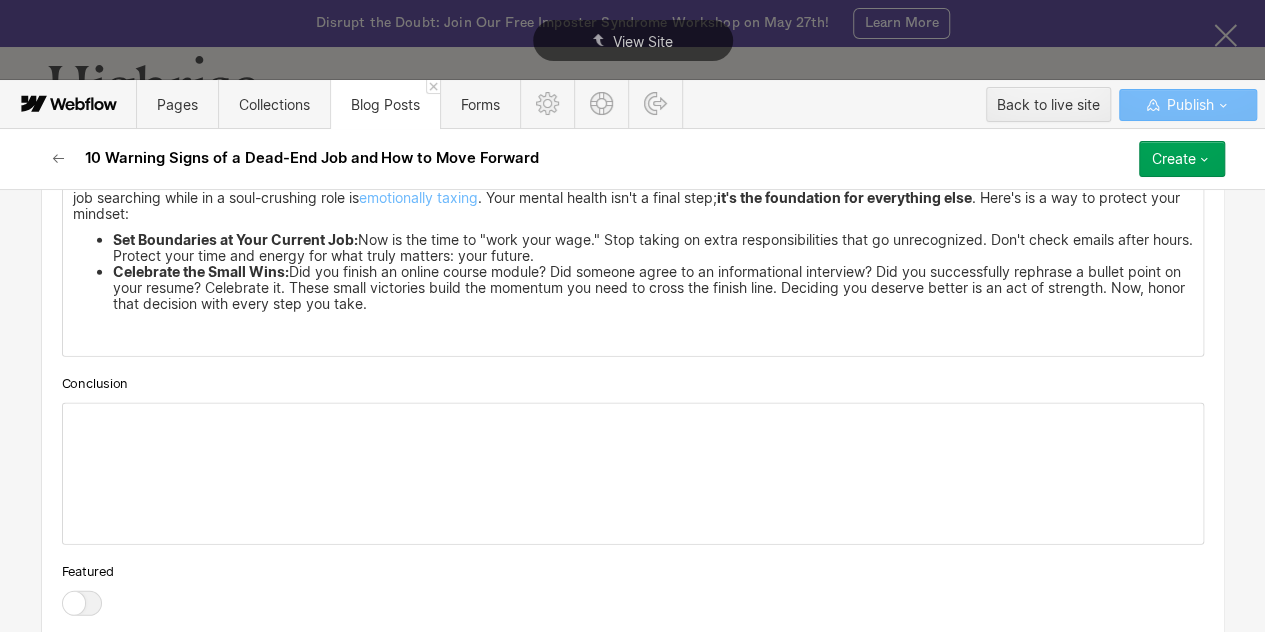 scroll, scrollTop: 6416, scrollLeft: 0, axis: vertical 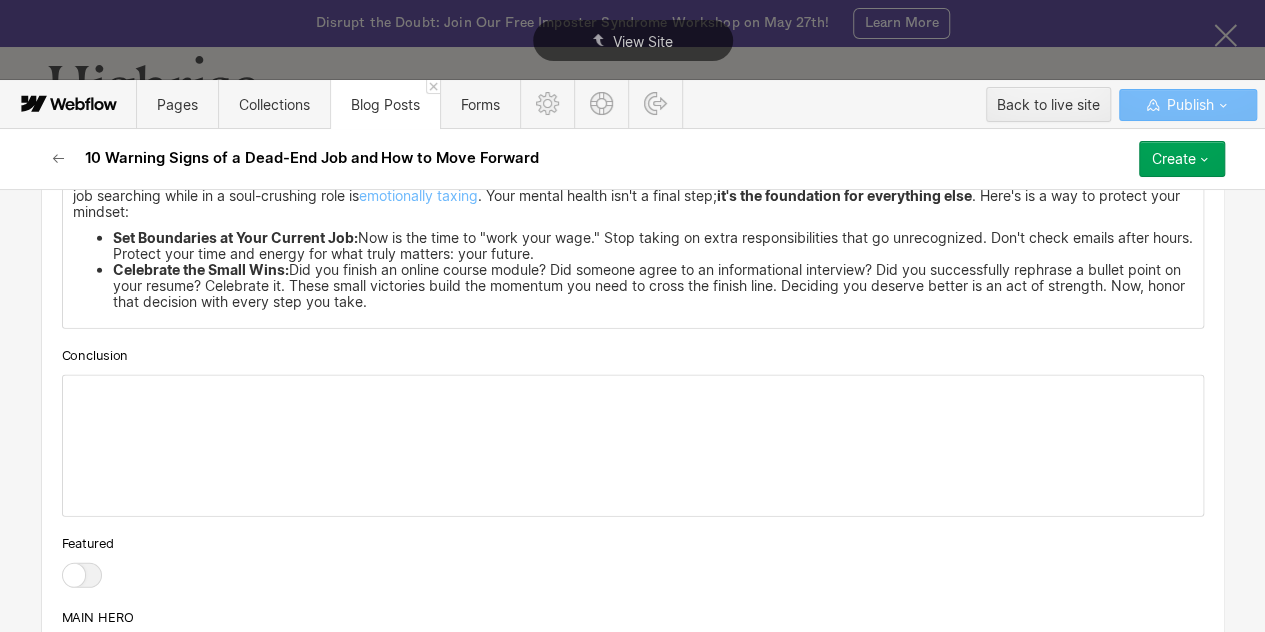 click on "Custom fields Page content links Title 10 Warning Signs of a Dead-End Job and How to Move Forward Type Of Subscribe Block Just Subscribe File Download CTA text Text for Subscribe block. Required for "File Download" type. USE H3 TEXT!!! File For Subscribe block Drag your file here or click to browse for a file Category Article Tag Item #PERSONALGROWTH Author [NAME] Cover Image (small) Cover Image for the main page Drag your image here or click to browse for a file ArticleThumbnail Drag your image here or click to browse for a file MobileImage Drag your image here or click to browse for a file Alt Text For Cover Images Content Do you ever feel like your job is just running on a hamster wheel, something you’re stuck in only for the paycheck, and one you wouldn’t recommend to anyone else? If yes, probably you are in a dead end job.  Identifying whether you're in a  dead-end position  is the first step toward reclaiming your  career path , protecting your  well-being , and pursuing  career growth . A  ?" at bounding box center (633, -2576) 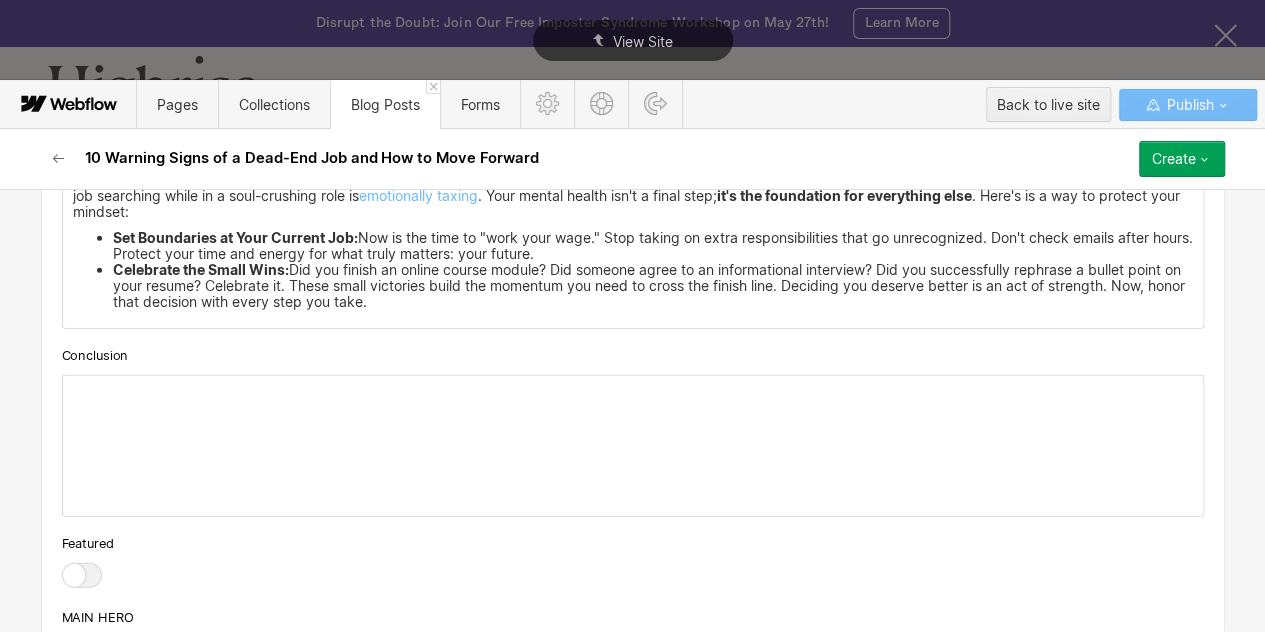 scroll, scrollTop: 6416, scrollLeft: 0, axis: vertical 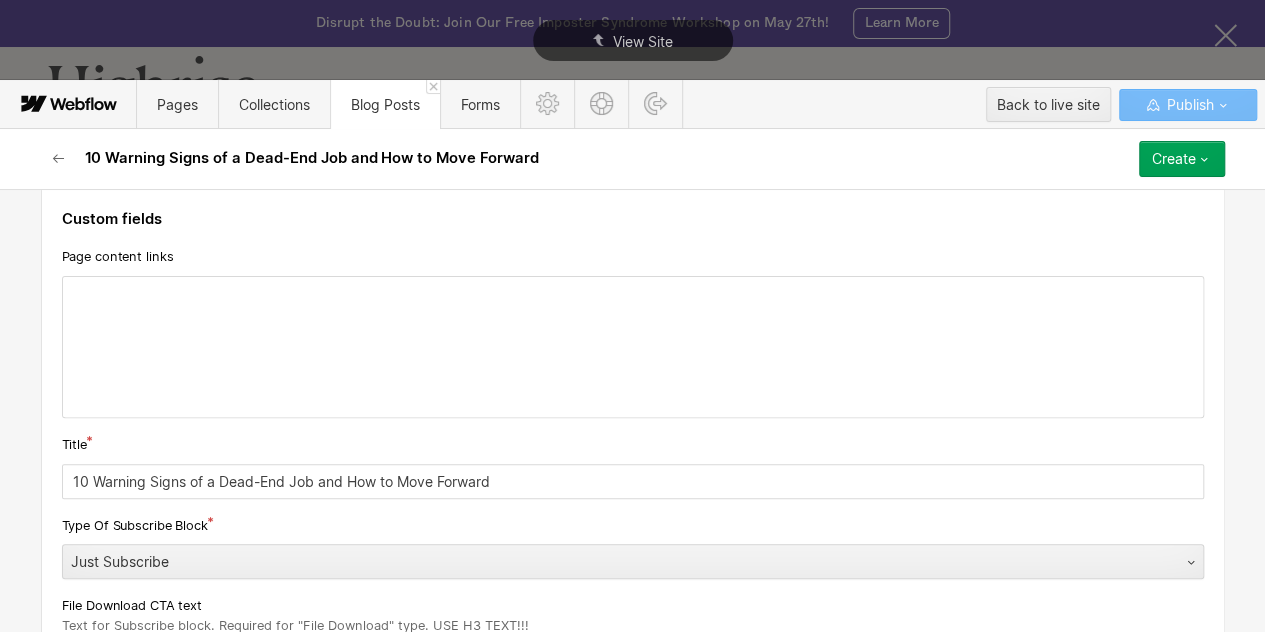 click at bounding box center [633, 347] 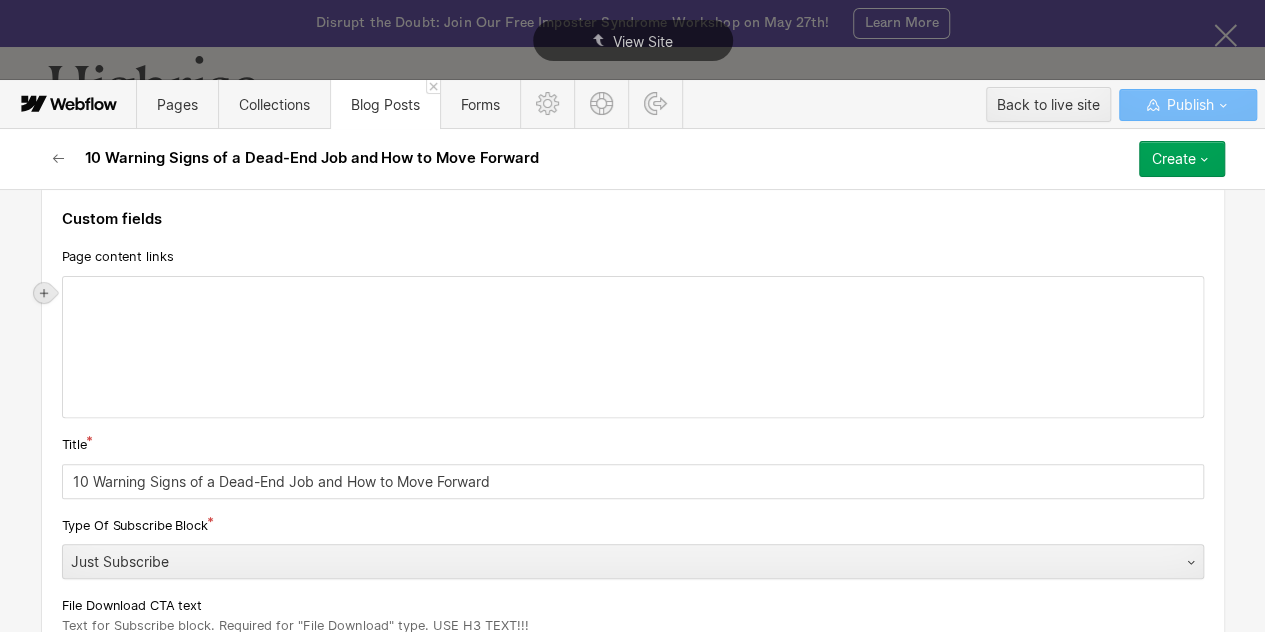 click 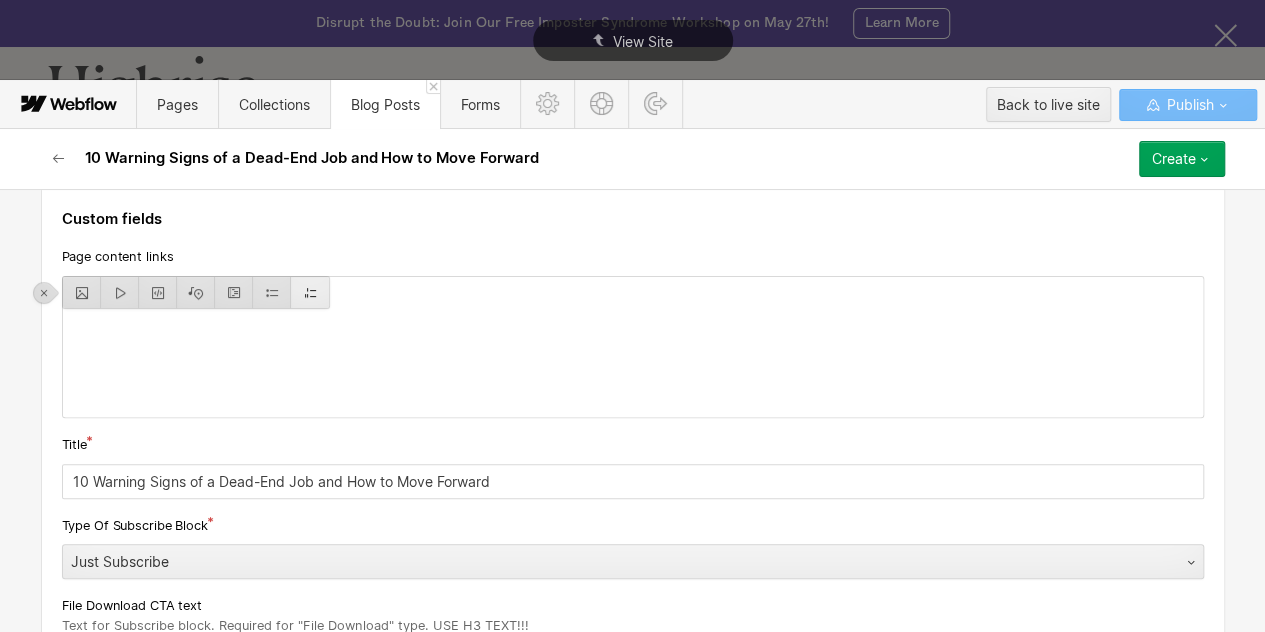 click at bounding box center [310, 292] 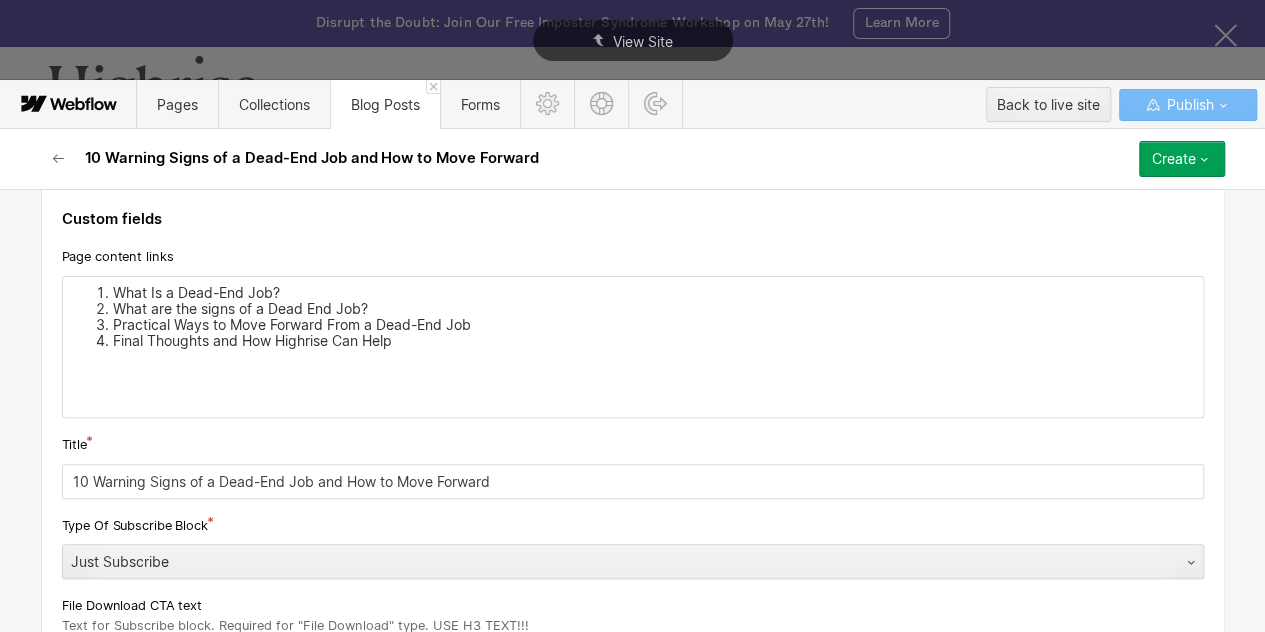 click on "What Is a Dead-End Job? What are the signs of a Dead End Job? Practical Ways to Move Forward From a Dead-End Job Final Thoughts and How Highrise Can Help" at bounding box center (633, 347) 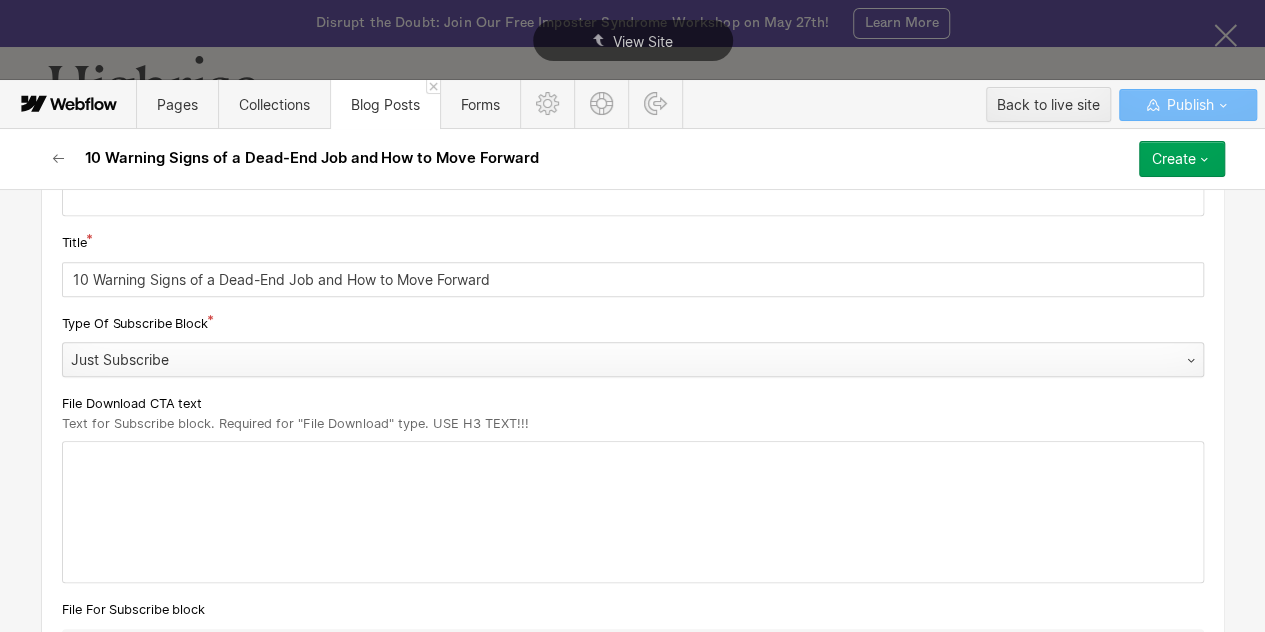 scroll, scrollTop: 0, scrollLeft: 0, axis: both 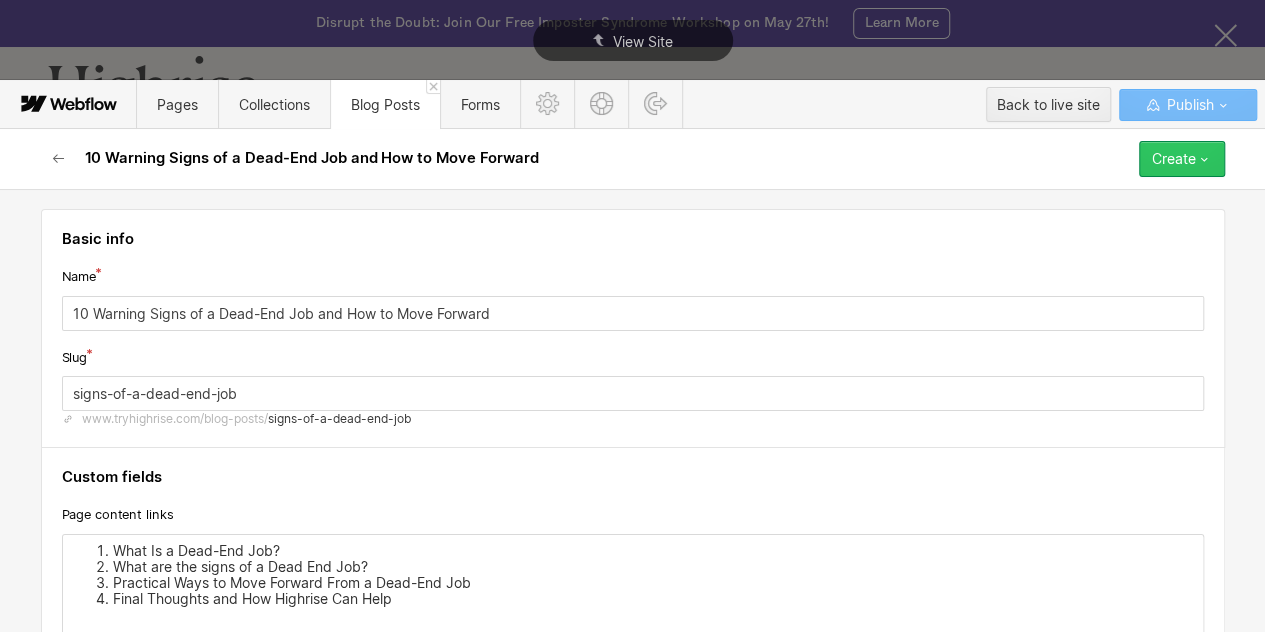 click on "Create" at bounding box center (1182, 159) 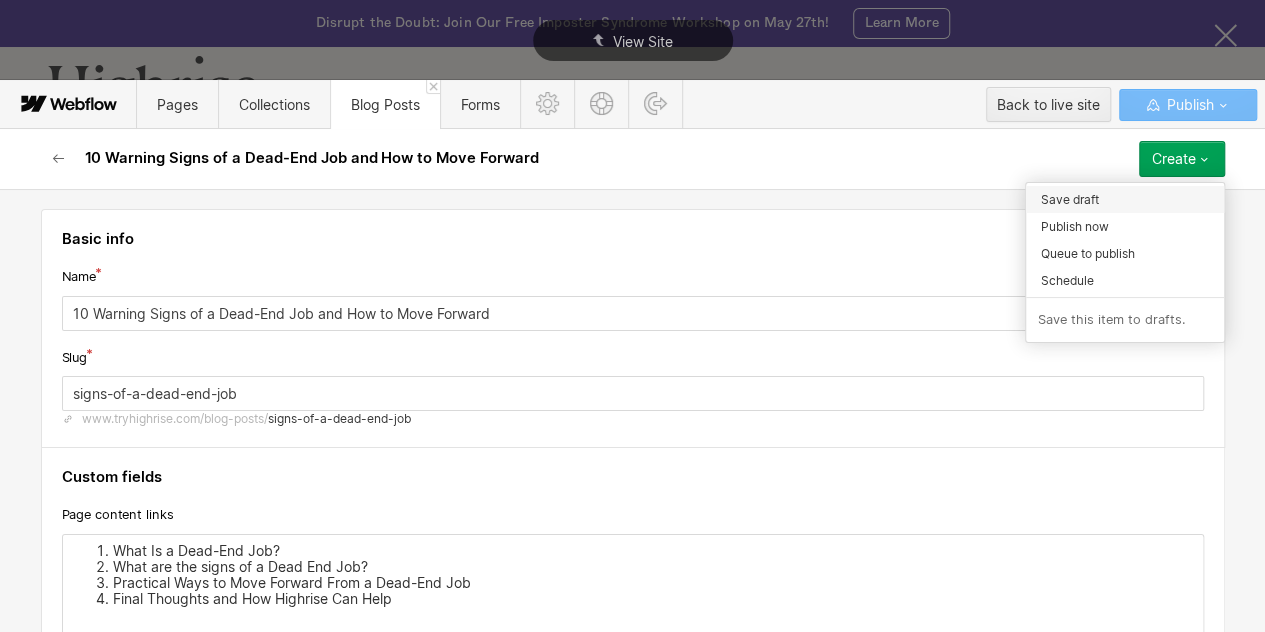 click on "Save draft" at bounding box center [1070, 199] 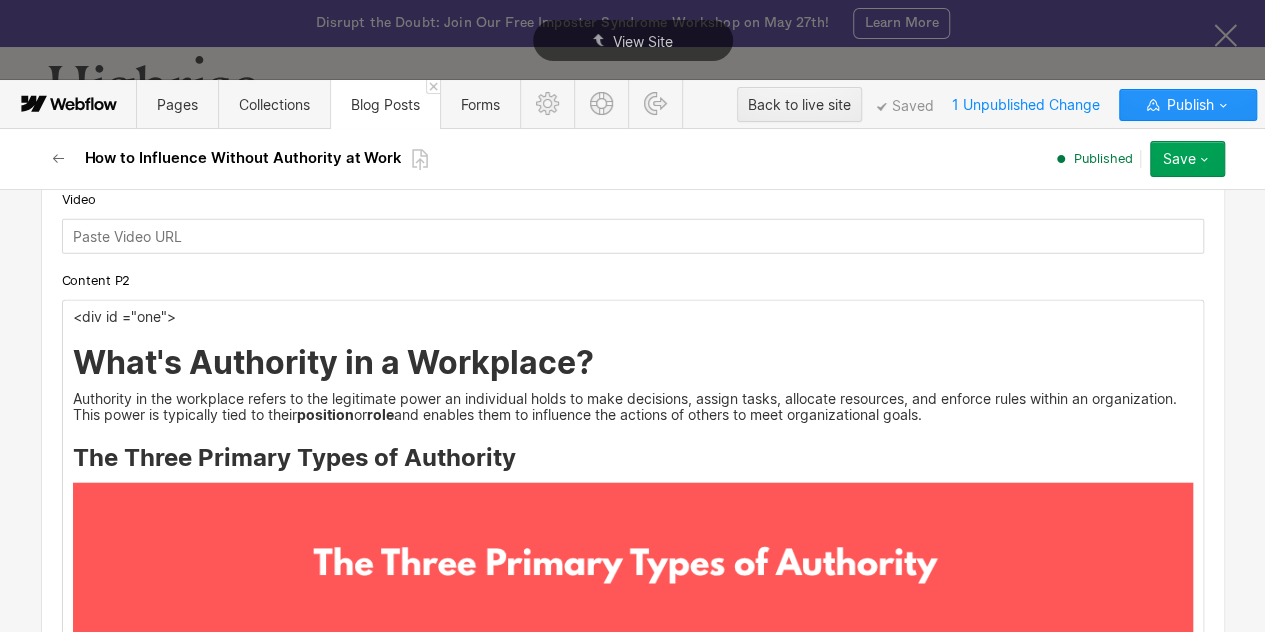 scroll, scrollTop: 2439, scrollLeft: 0, axis: vertical 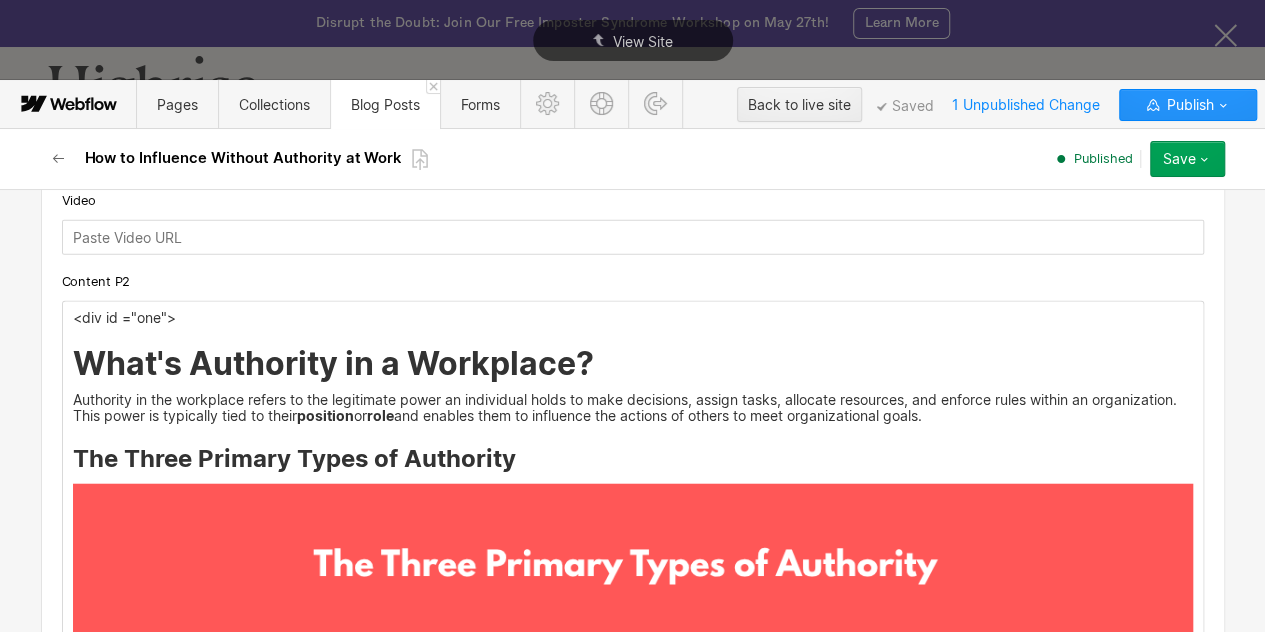 drag, startPoint x: 110, startPoint y: 318, endPoint x: 64, endPoint y: 321, distance: 46.09772 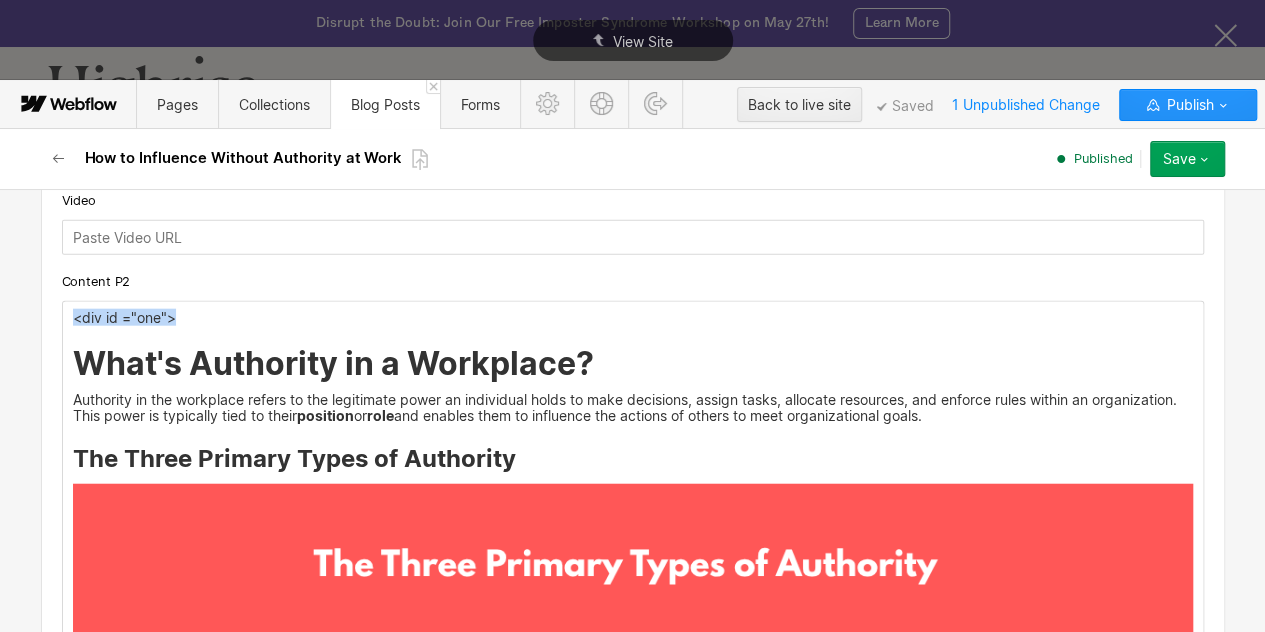 drag, startPoint x: 168, startPoint y: 317, endPoint x: 60, endPoint y: 311, distance: 108.16654 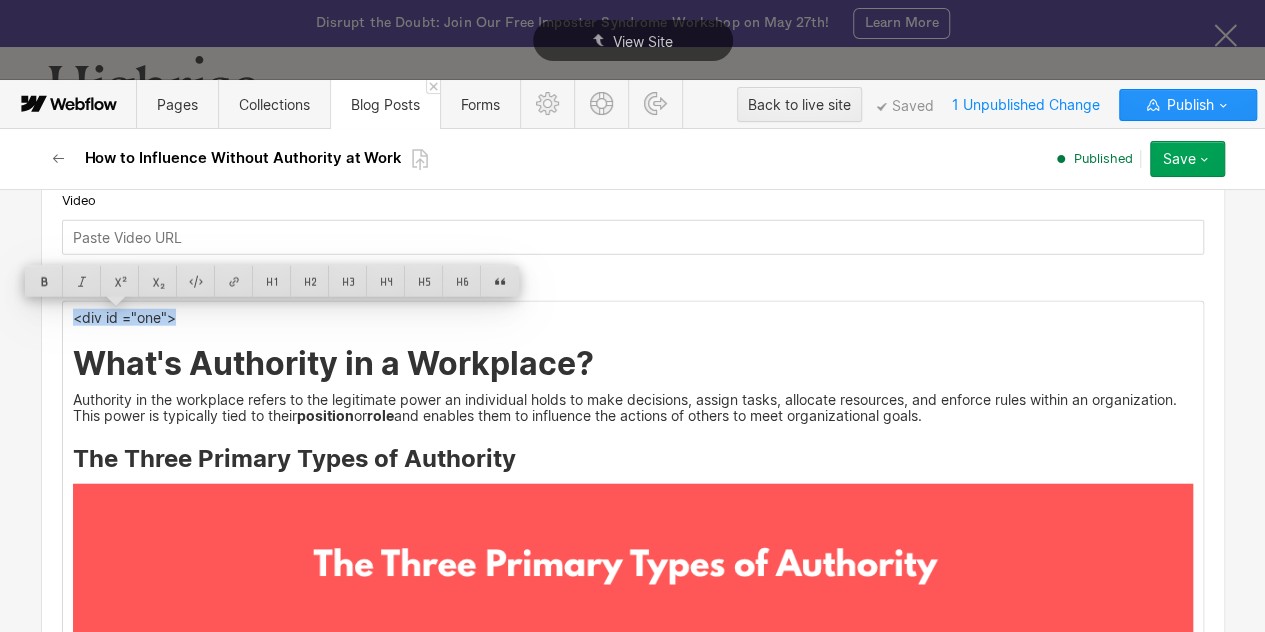 copy on "<div id ="one">" 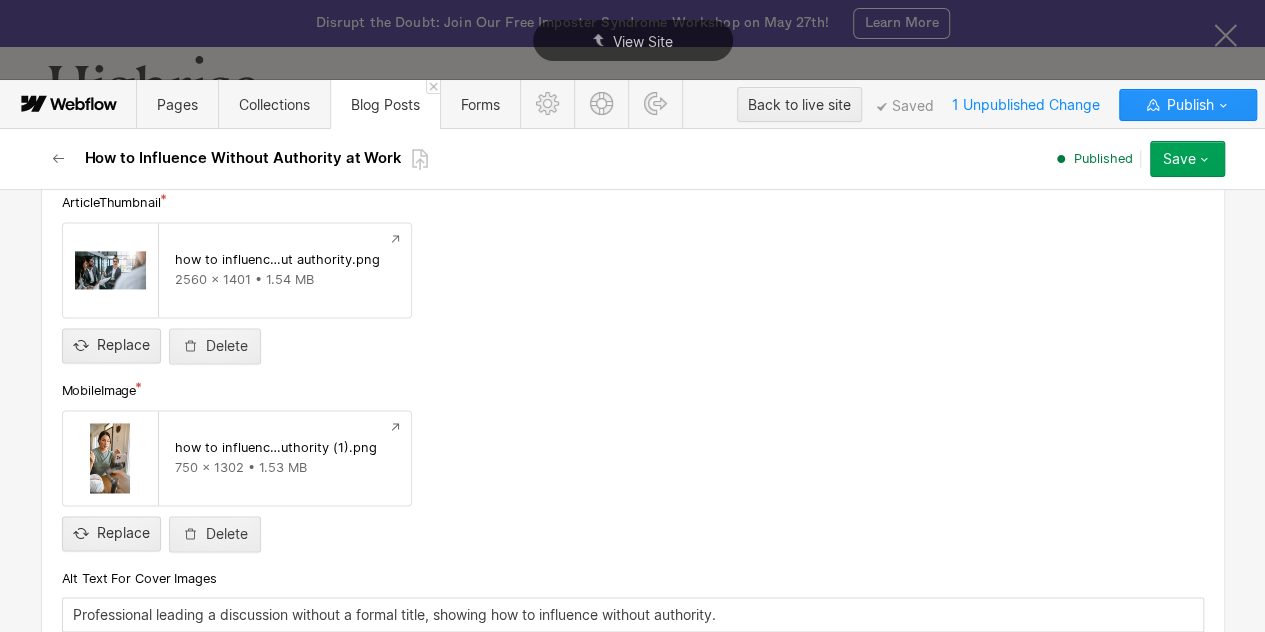 scroll, scrollTop: 1109, scrollLeft: 0, axis: vertical 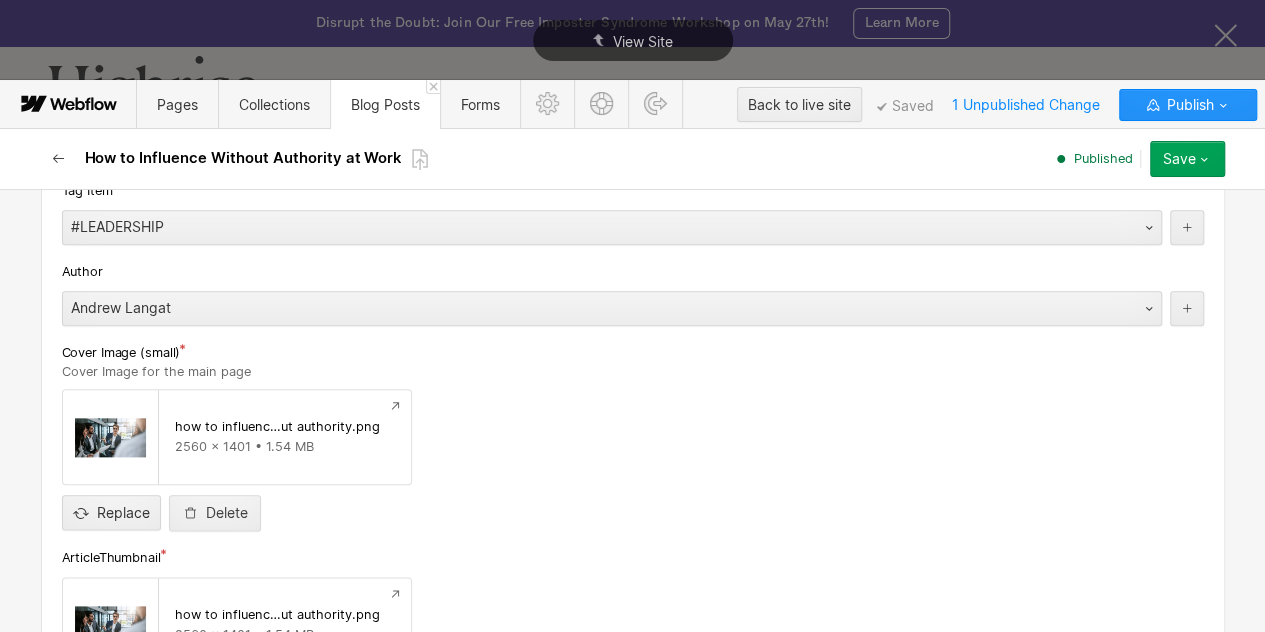 click 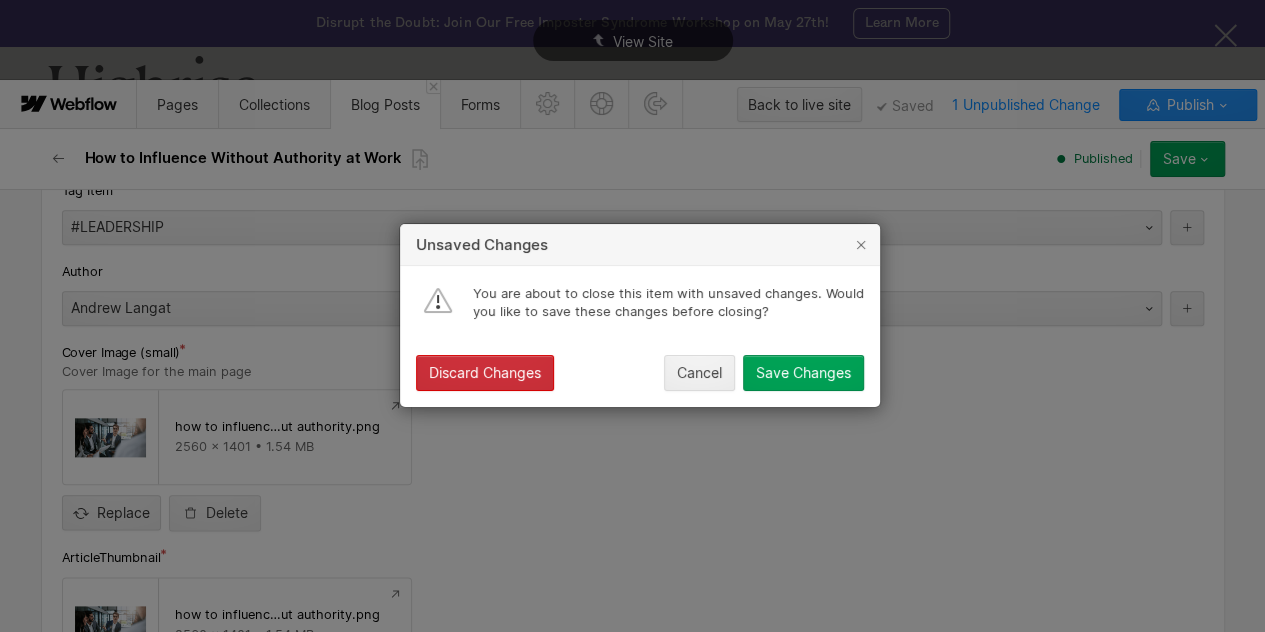 click on "Discard Changes" at bounding box center [485, 374] 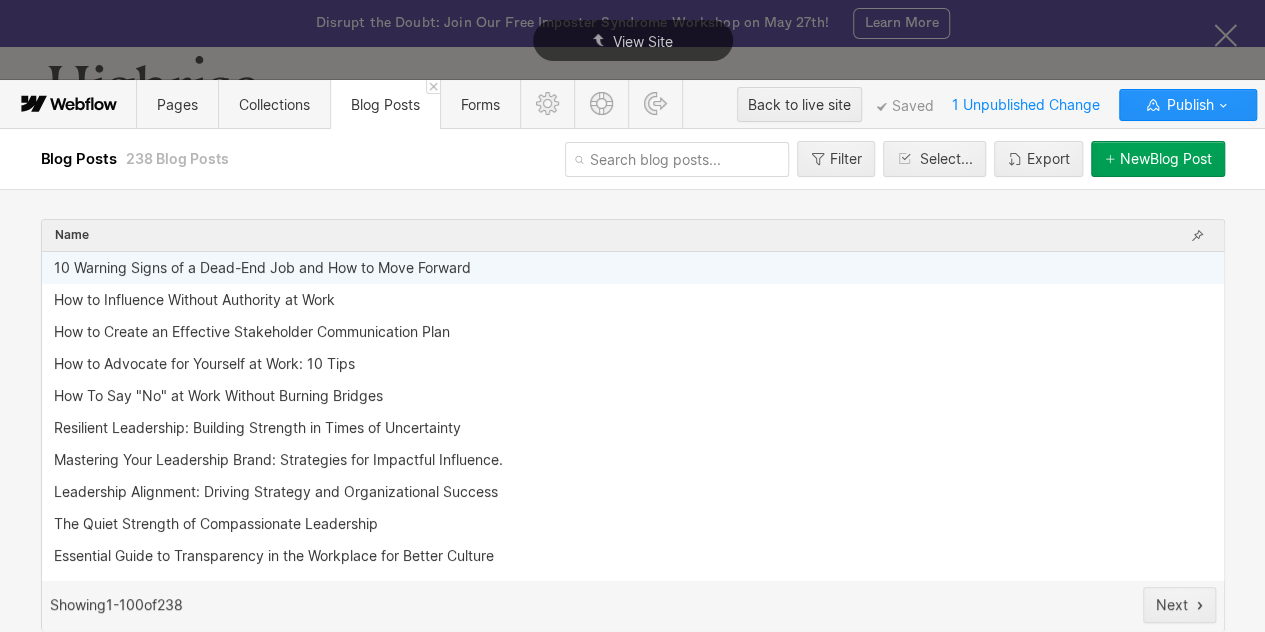 click on "10 Warning Signs of a Dead-End Job and How to Move Forward" at bounding box center [262, 268] 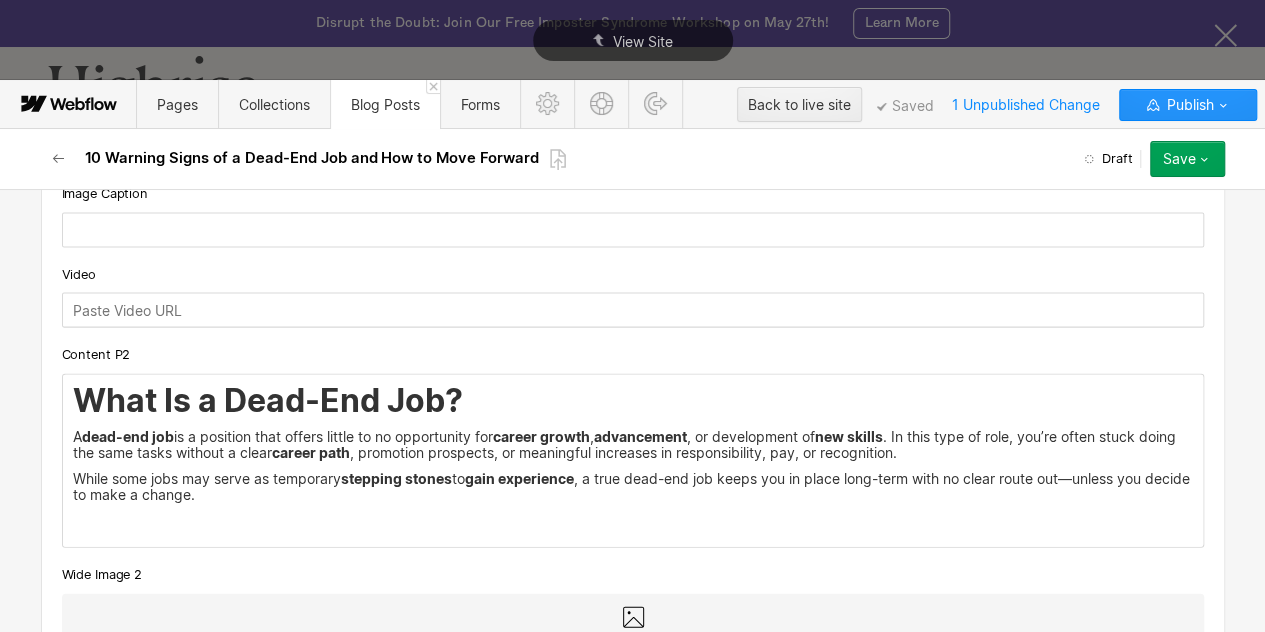scroll, scrollTop: 2233, scrollLeft: 0, axis: vertical 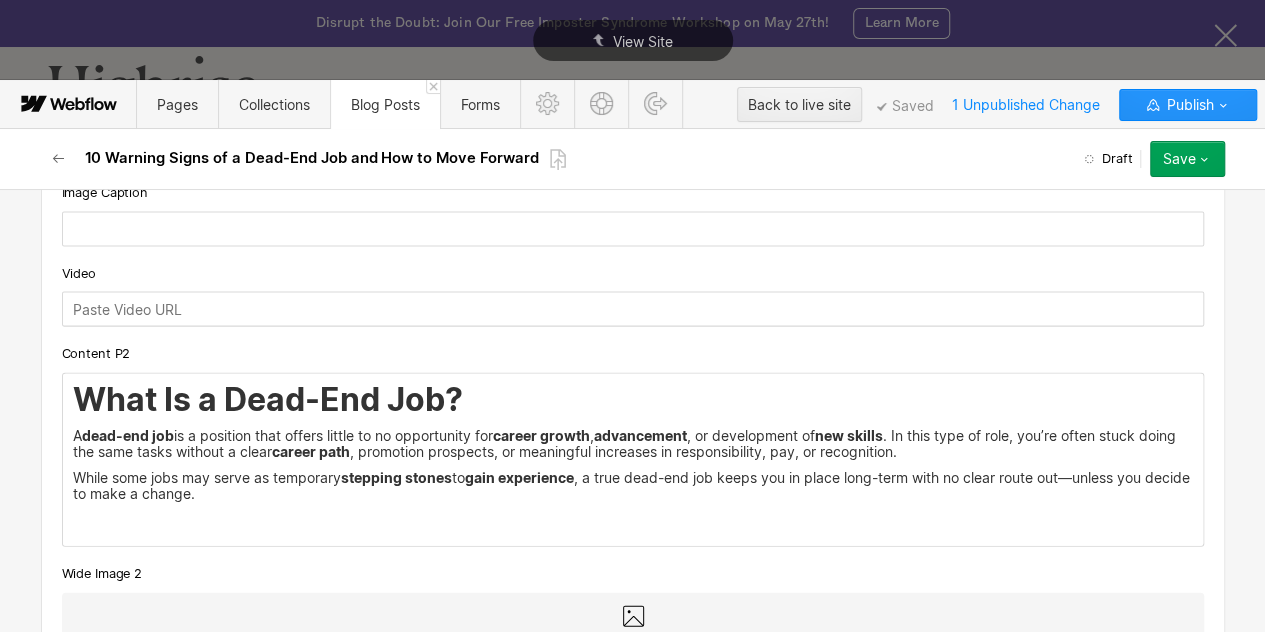 click on "What Is a Dead-End Job?" at bounding box center (633, 400) 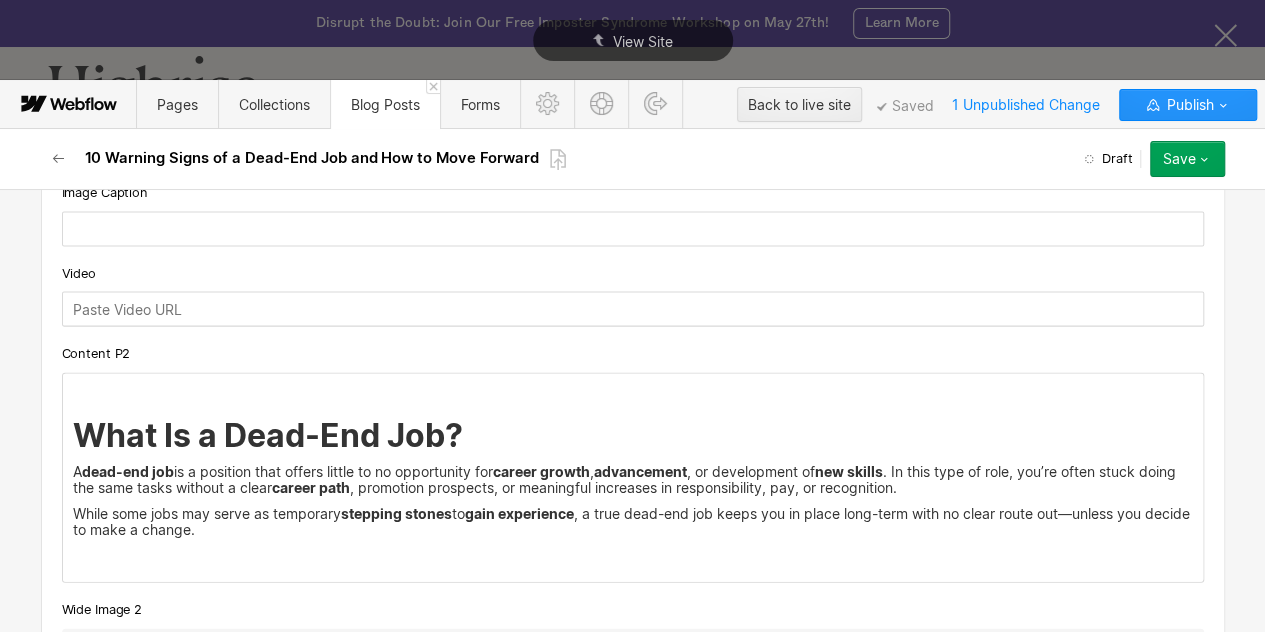 click on "‍" at bounding box center (633, 390) 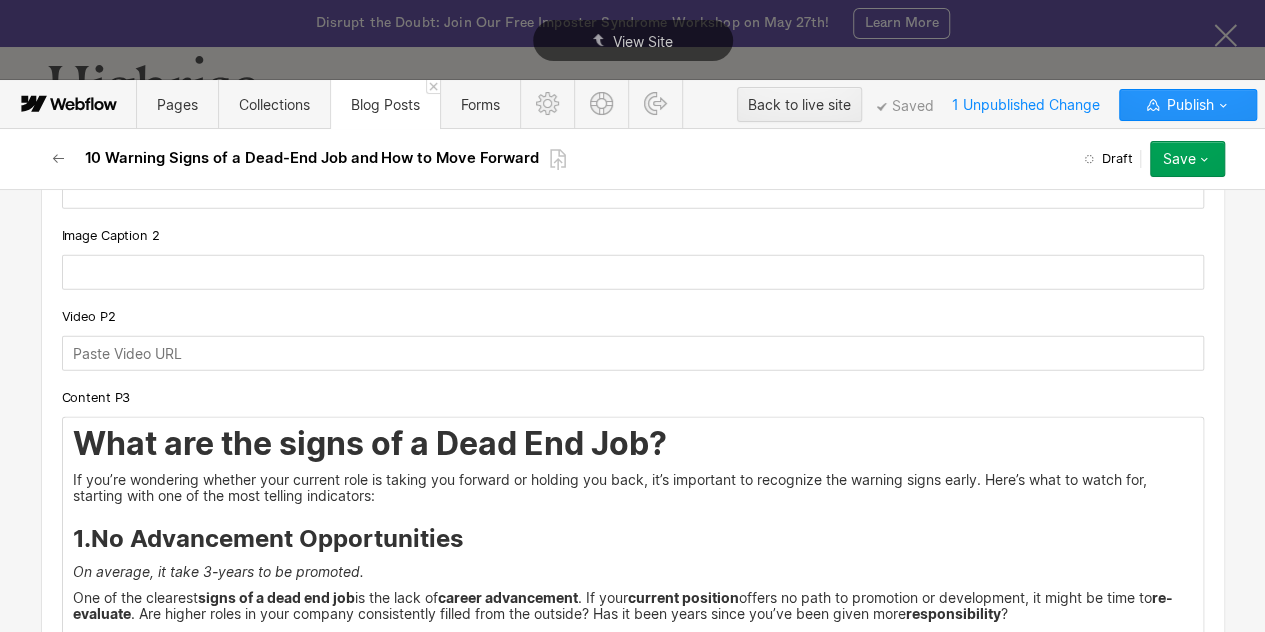 click on "What are the signs of a Dead End Job?" at bounding box center (633, 444) 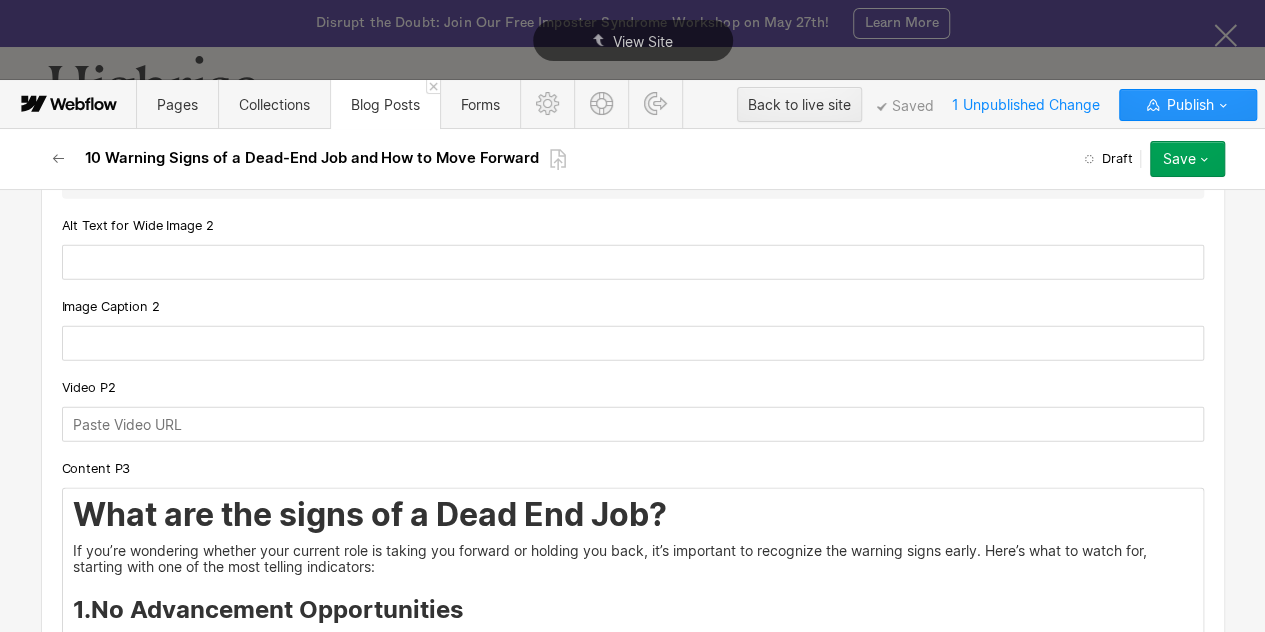 scroll, scrollTop: 2830, scrollLeft: 0, axis: vertical 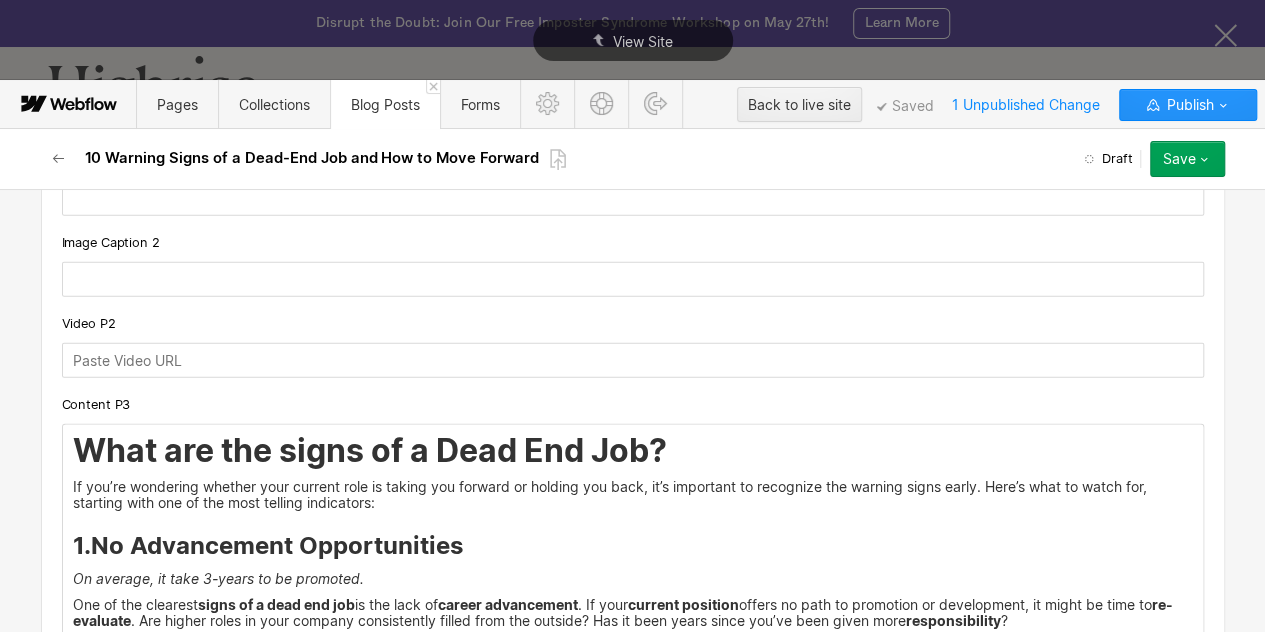 click on "What are the signs of a Dead End Job?" at bounding box center [633, 451] 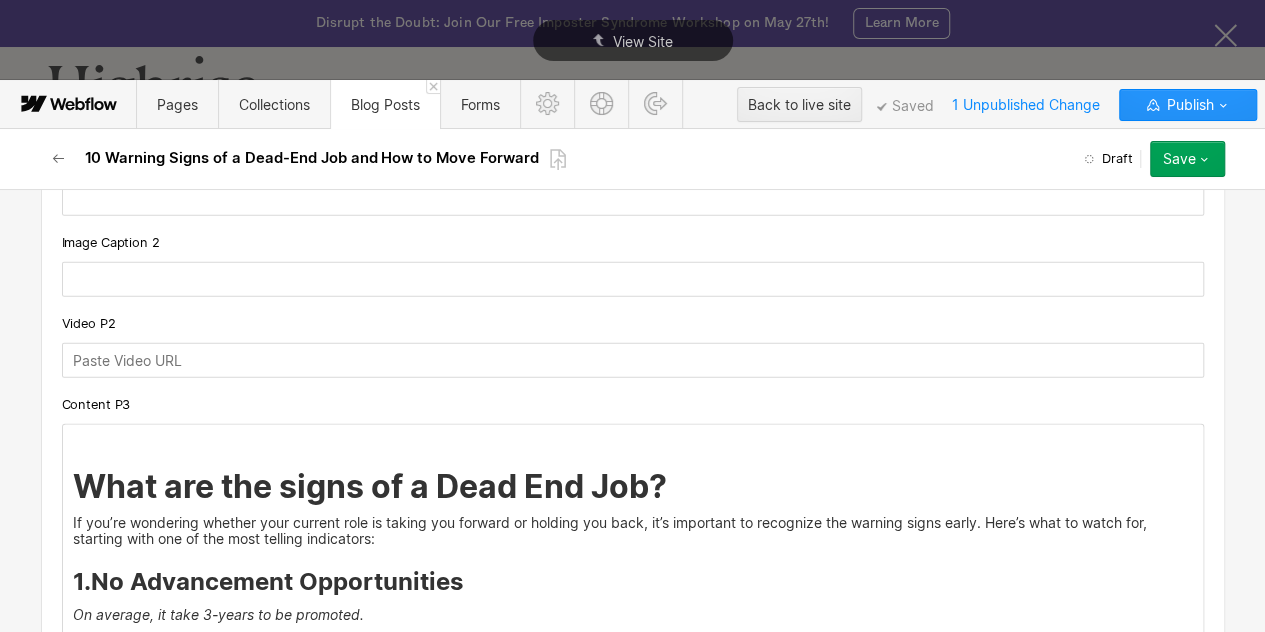 click on "‍" at bounding box center [633, 441] 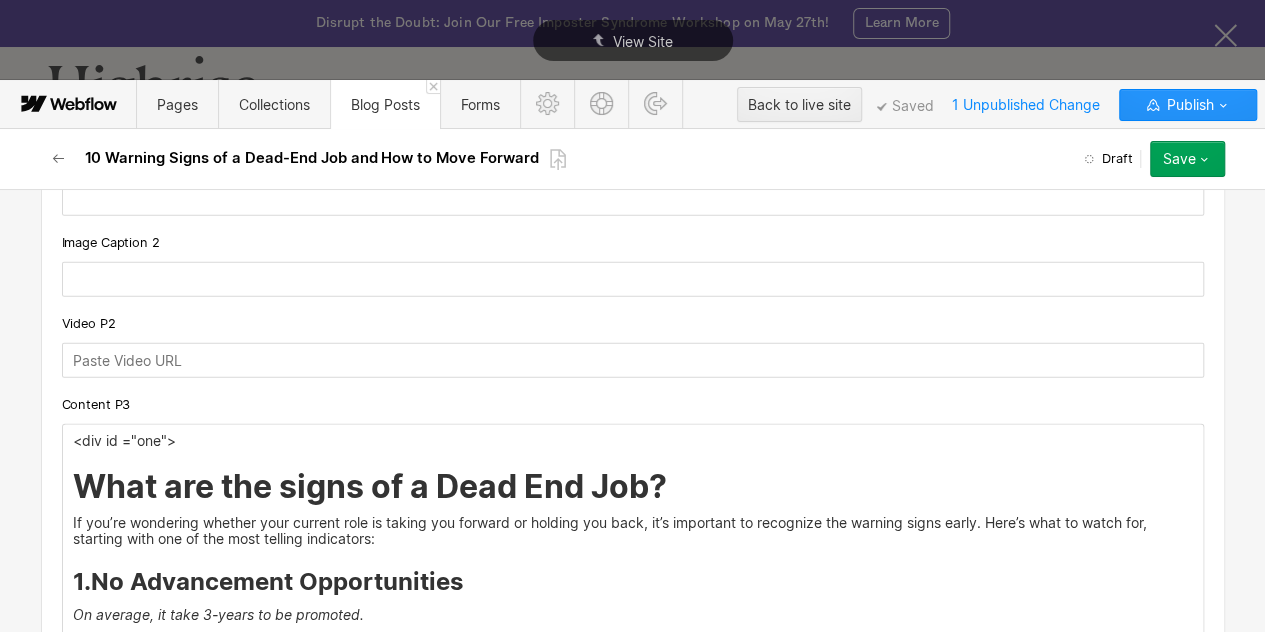 click on "<div id ="one">" at bounding box center [633, 441] 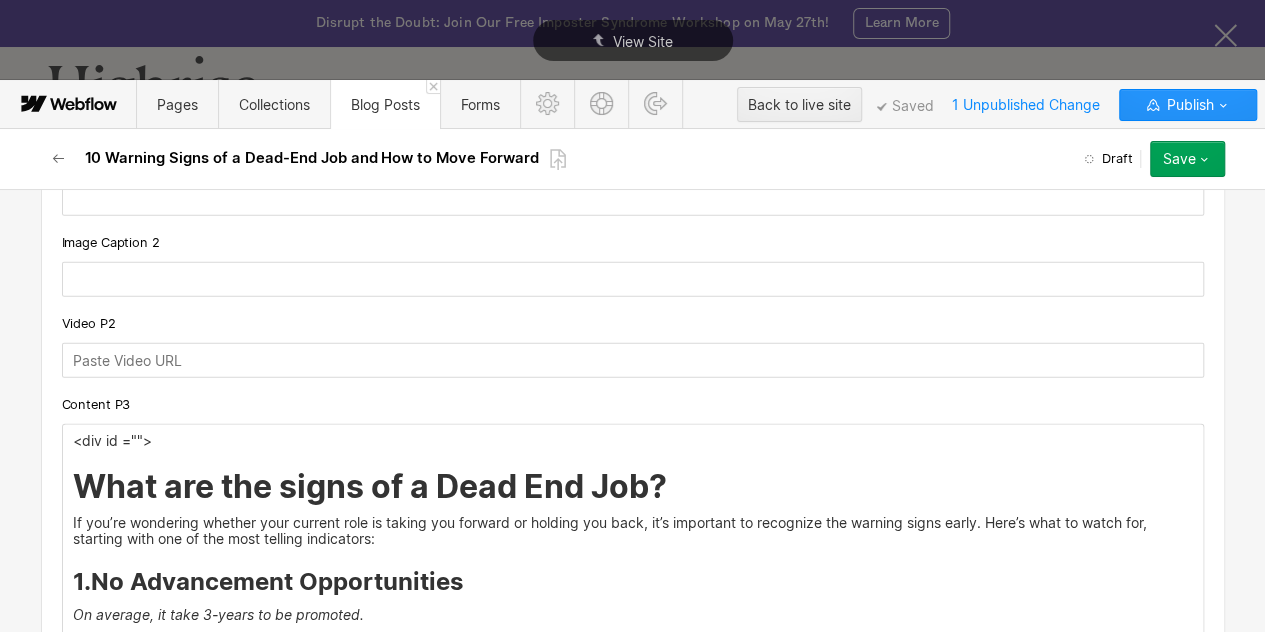 type 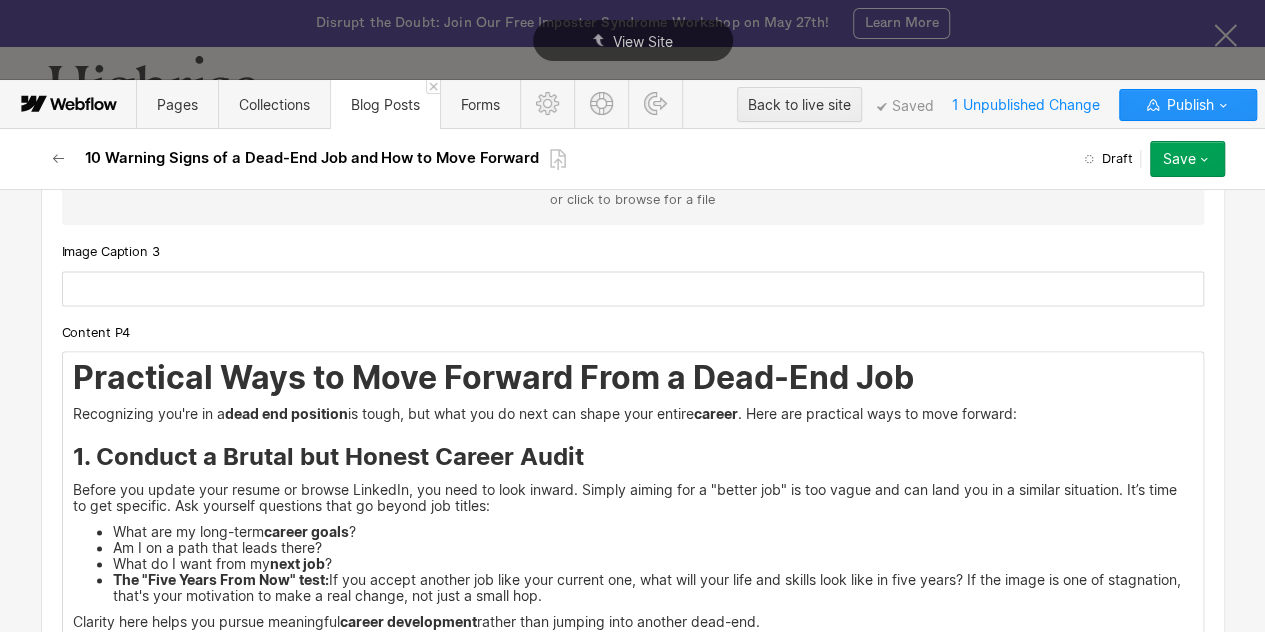 scroll, scrollTop: 5149, scrollLeft: 0, axis: vertical 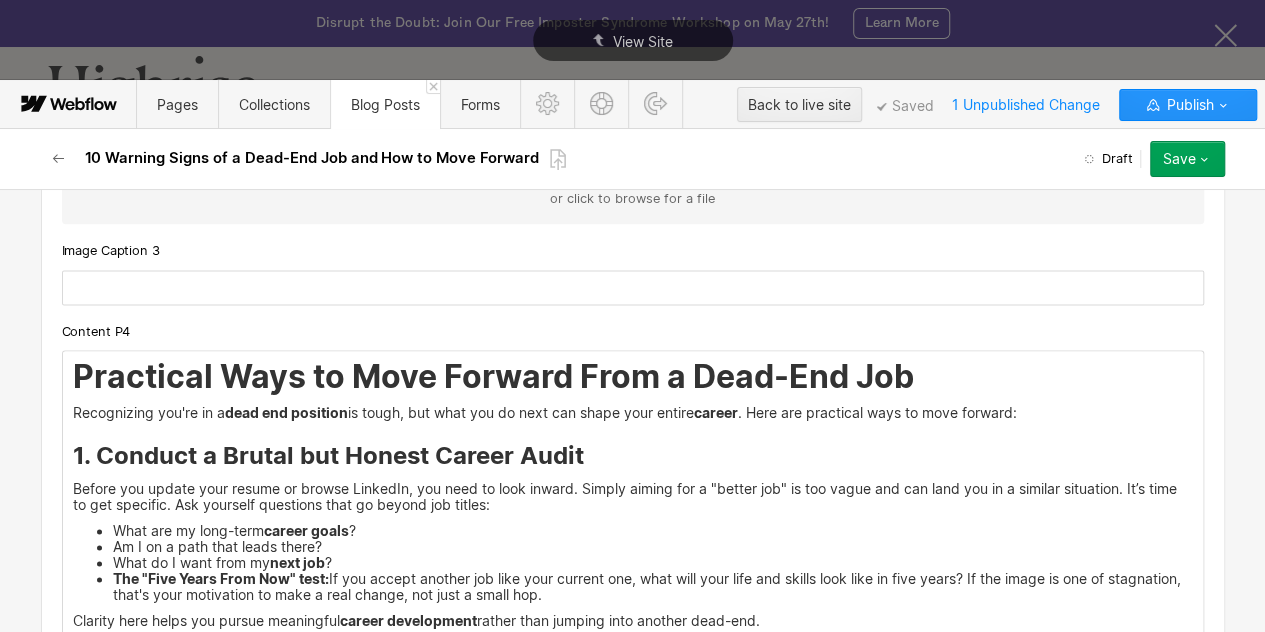 click on "Practical Ways to Move Forward From a Dead-End Job Recognizing you're in a dead end position is tough, but what you do next can shape your entire career. Here are practical ways to move forward: 1. Conduct a Brutal but Honest Career Audit Before you update your resume or browse LinkedIn, you need to look inward. Simply aiming for a "better job" is too vague and can land you in a similar situation. It’s time to get specific. Ask yourself questions that go beyond job titles: What are my long-term career goals? Am I on a path that leads there? What do I want from my next job? The "Five Years From Now" test: If you accept another job like your current one, what will your life and skills look like in five years? If the image is one of stagnation, that's your motivation to make a real change, not just a small hop. Clarity here helps you pursue meaningful career development rather than jumping into another dead-end. 2. Build New Skills career change. Focus on new skills that align with your. 👉" at bounding box center [633, 1009] 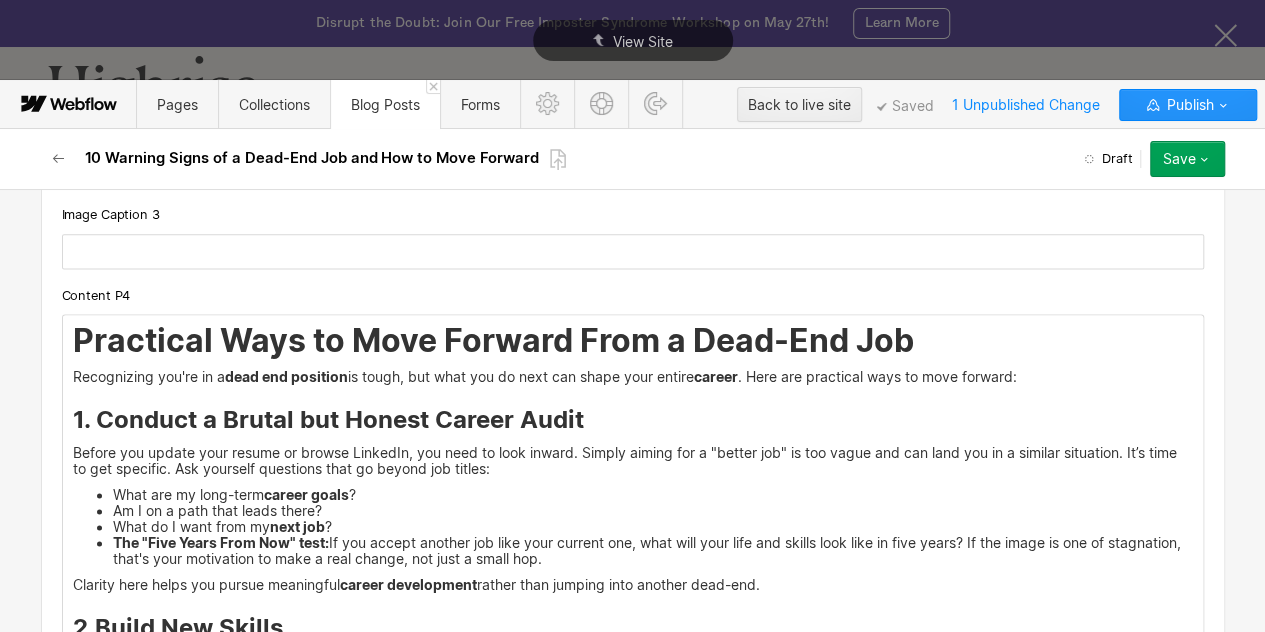 scroll, scrollTop: 5149, scrollLeft: 0, axis: vertical 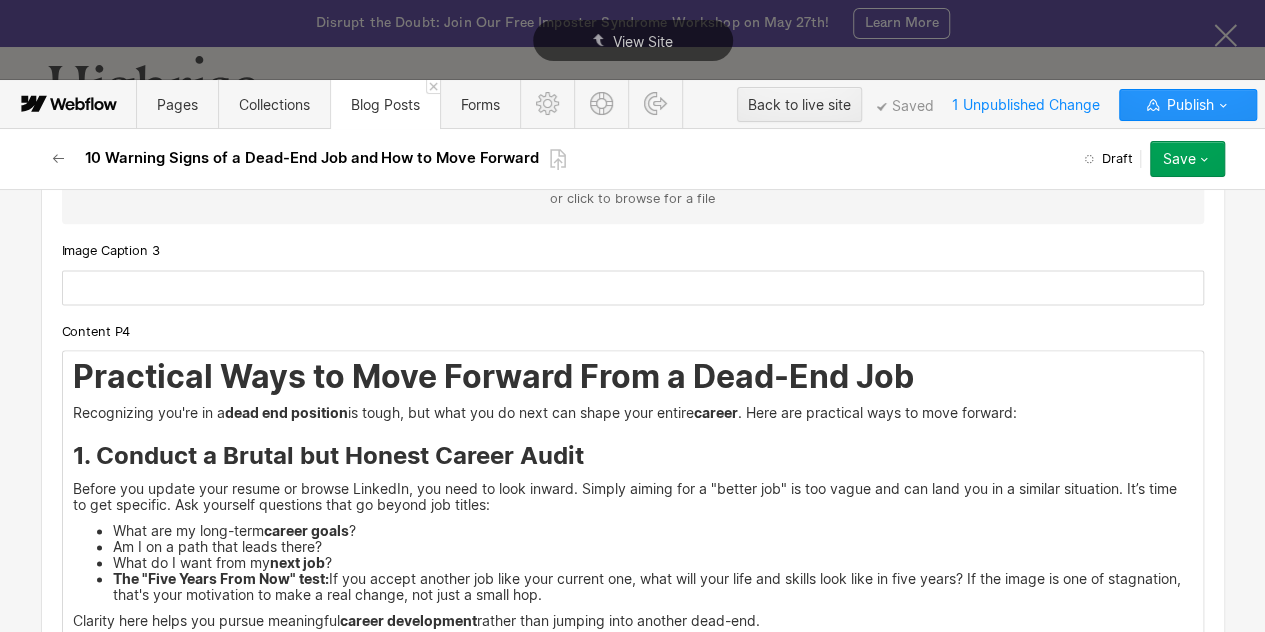 click on "Practical Ways to Move Forward From a Dead-End Job Recognizing you're in a dead end position is tough, but what you do next can shape your entire career. Here are practical ways to move forward: 1. Conduct a Brutal but Honest Career Audit Before you update your resume or browse LinkedIn, you need to look inward. Simply aiming for a "better job" is too vague and can land you in a similar situation. It’s time to get specific. Ask yourself questions that go beyond job titles: What are my long-term career goals? Am I on a path that leads there? What do I want from my next job? The "Five Years From Now" test: If you accept another job like your current one, what will your life and skills look like in five years? If the image is one of stagnation, that's your motivation to make a real change, not just a small hop. Clarity here helps you pursue meaningful career development rather than jumping into another dead-end. 2. Build New Skills career change. Focus on new skills that align with your. 👉" at bounding box center (633, 1009) 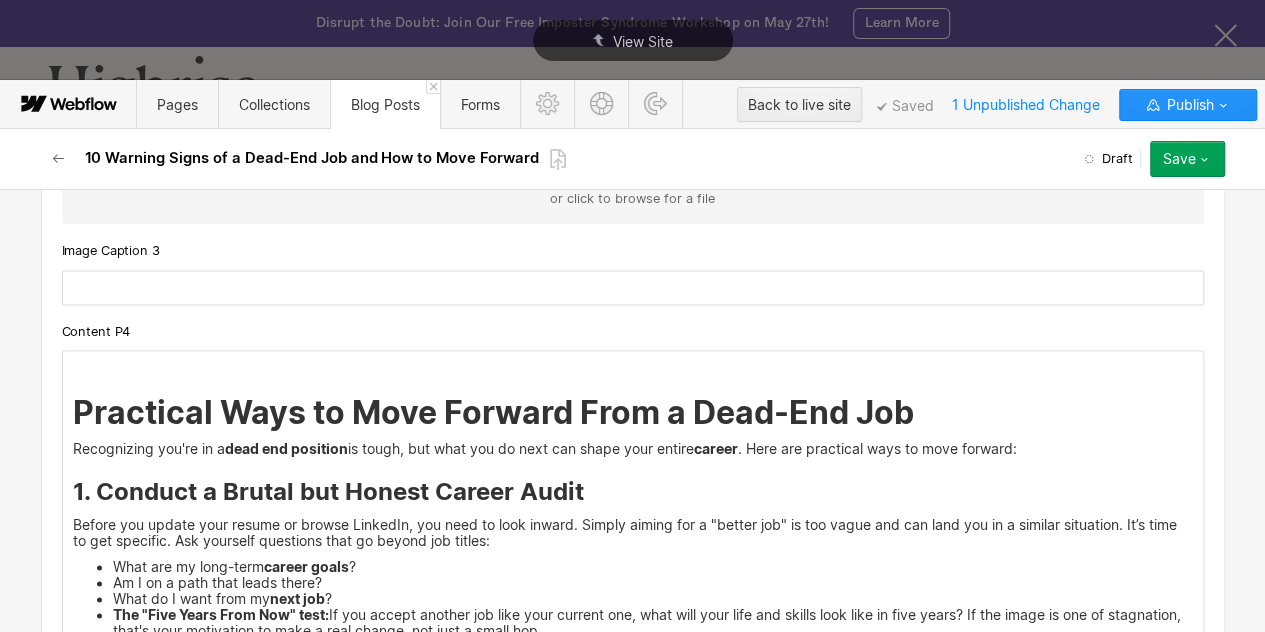 click on "‍" at bounding box center [633, 367] 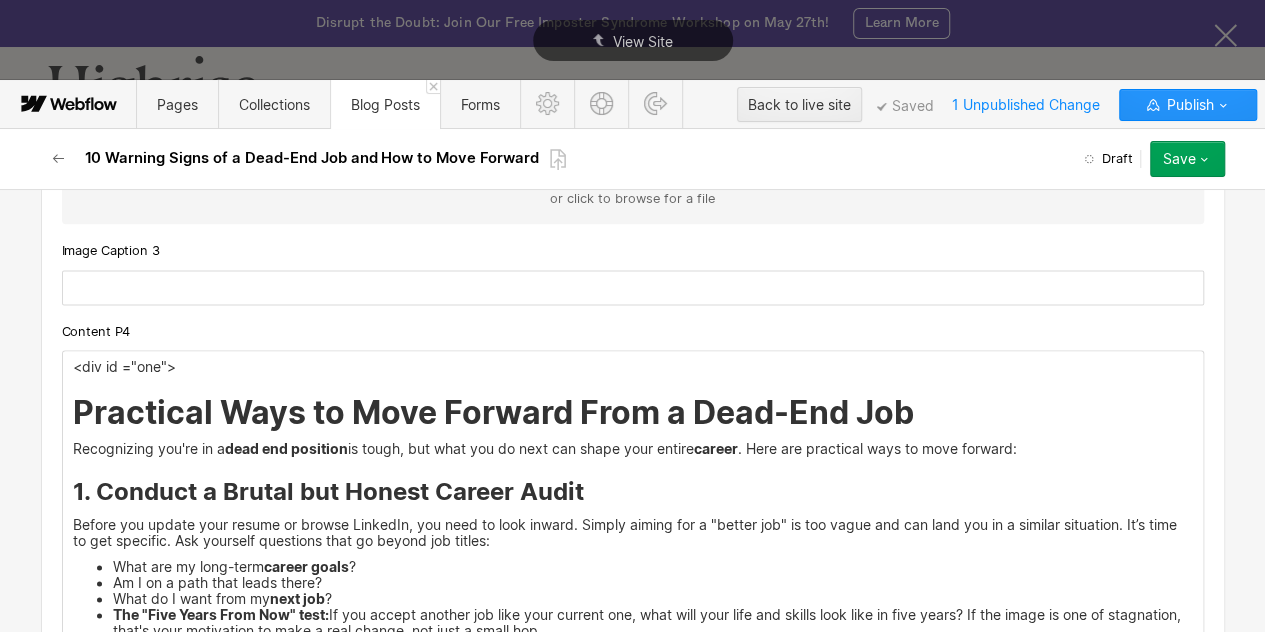 click on "<div id ="one">" at bounding box center (633, 367) 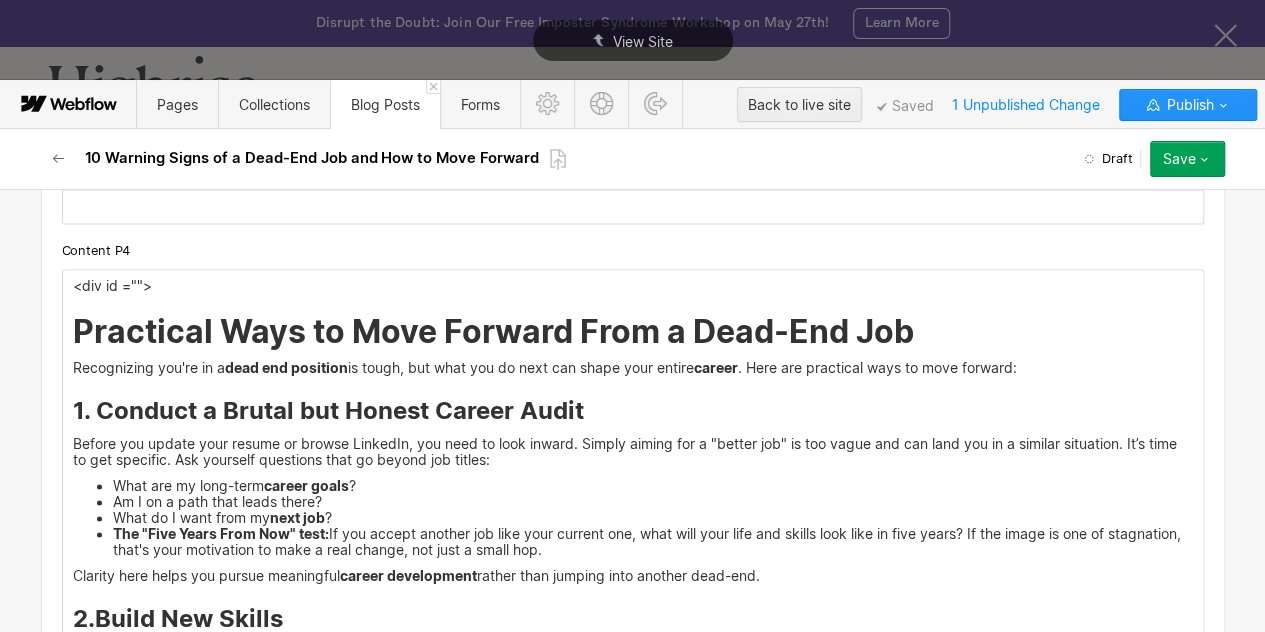scroll, scrollTop: 5231, scrollLeft: 0, axis: vertical 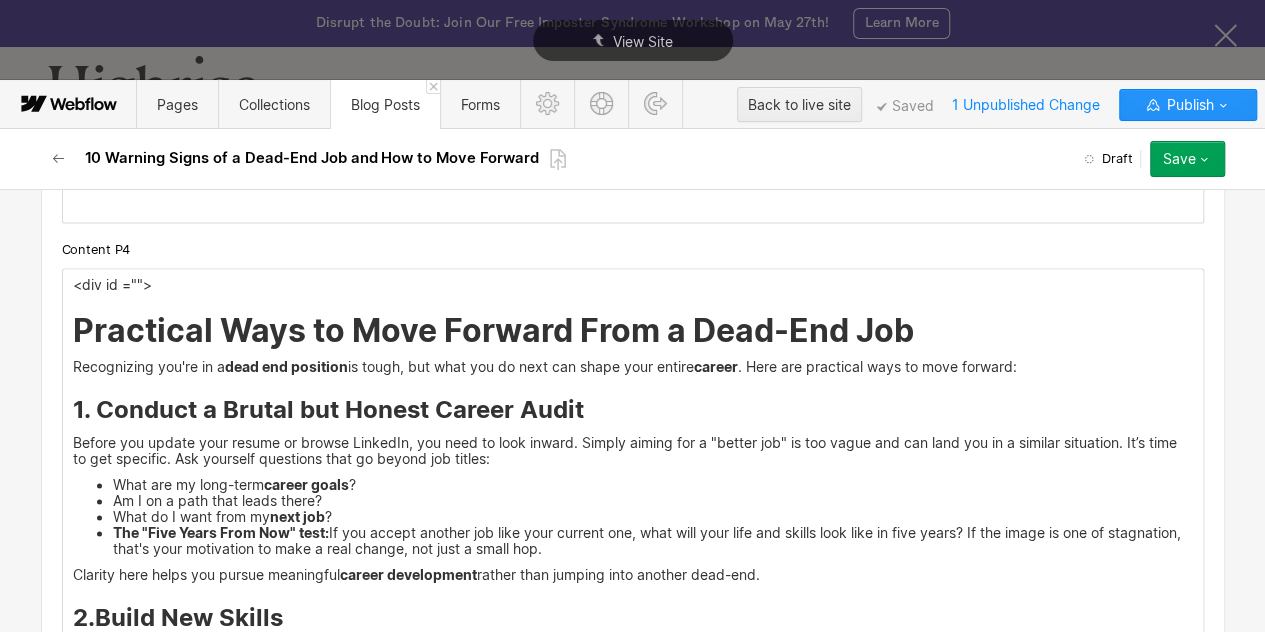 type 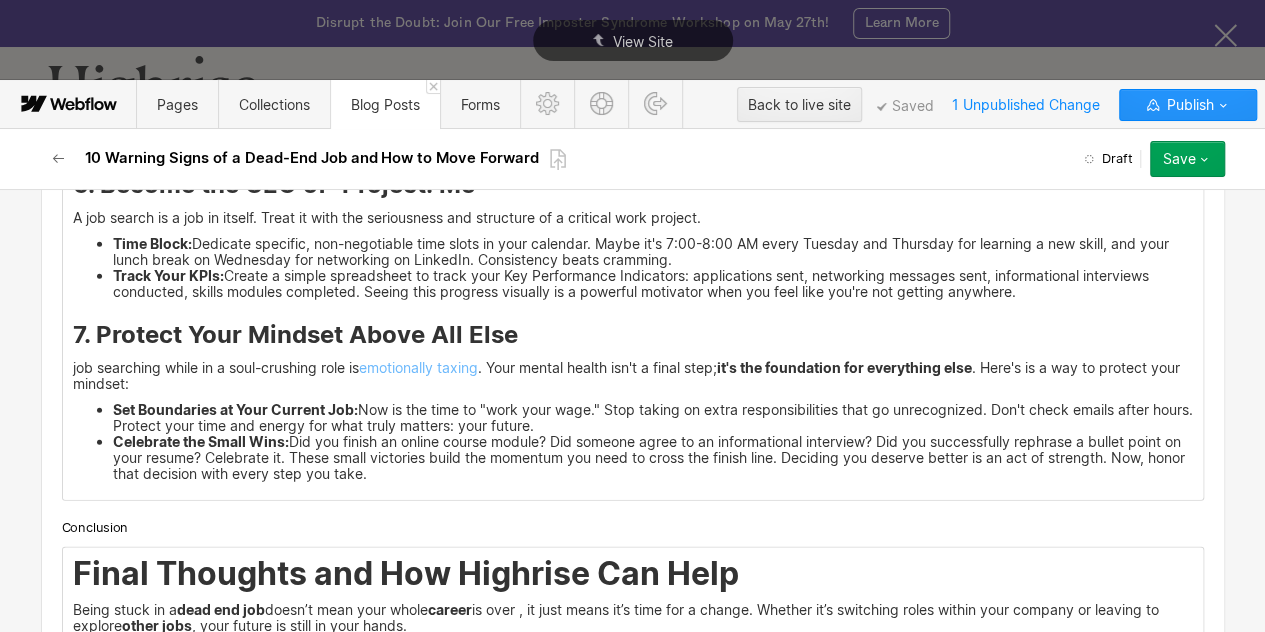 scroll, scrollTop: 6412, scrollLeft: 0, axis: vertical 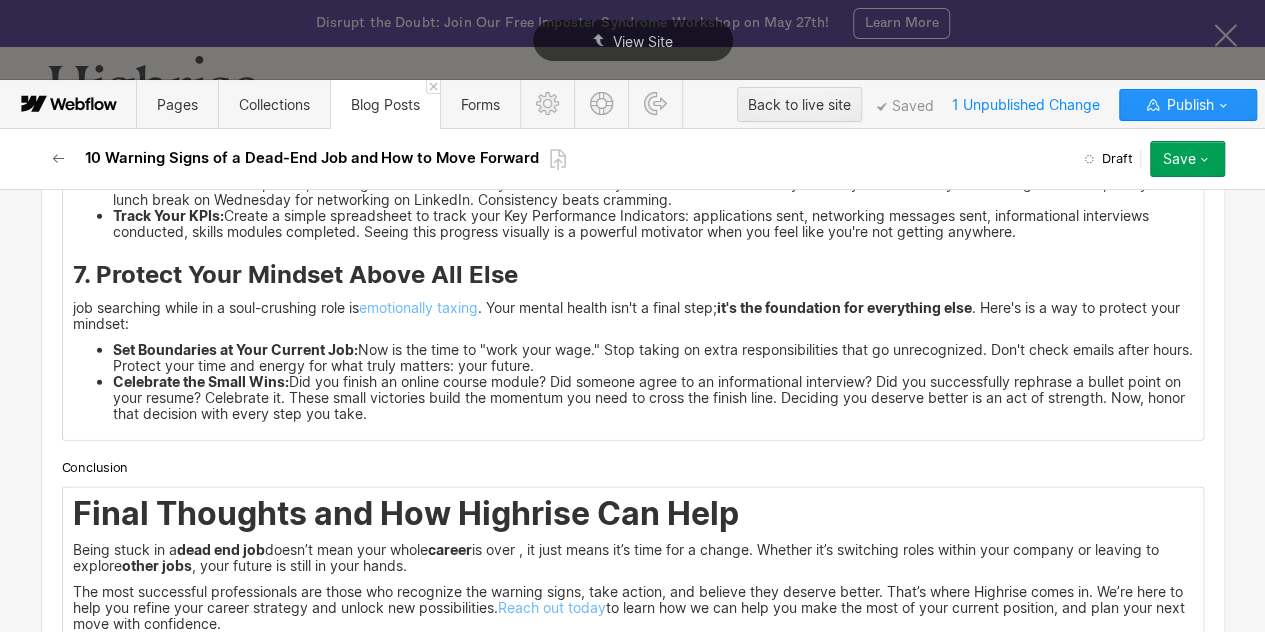 click on "Final Thoughts and How Highrise Can Help" at bounding box center [633, 514] 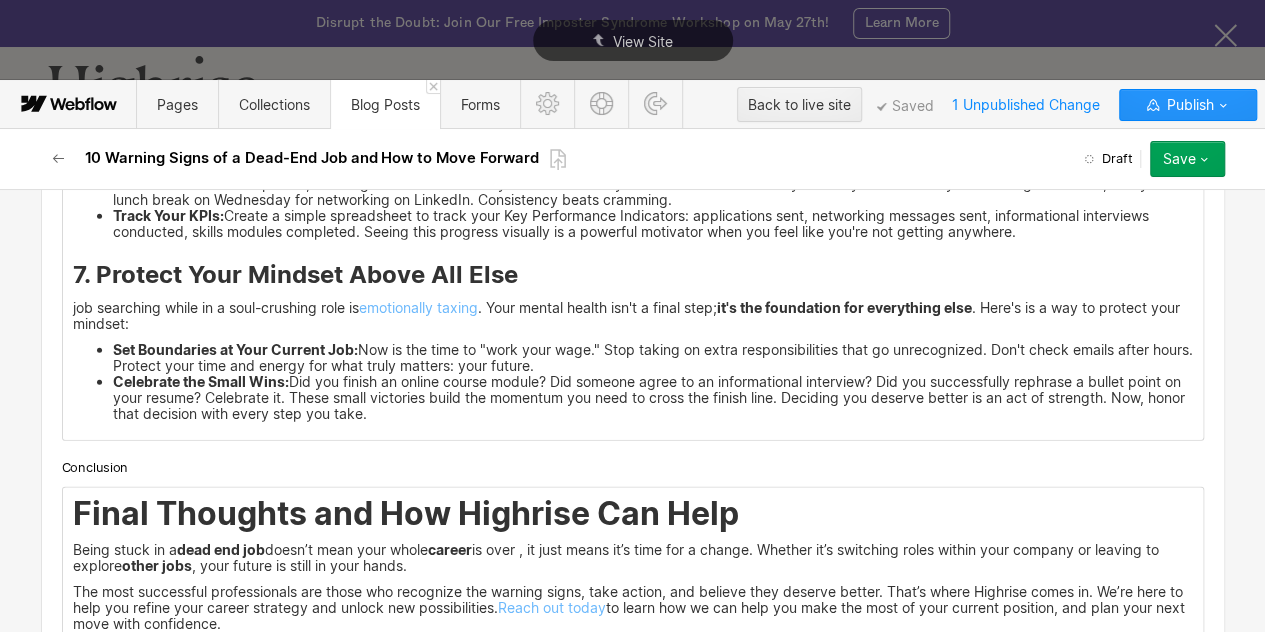 scroll, scrollTop: 6412, scrollLeft: 0, axis: vertical 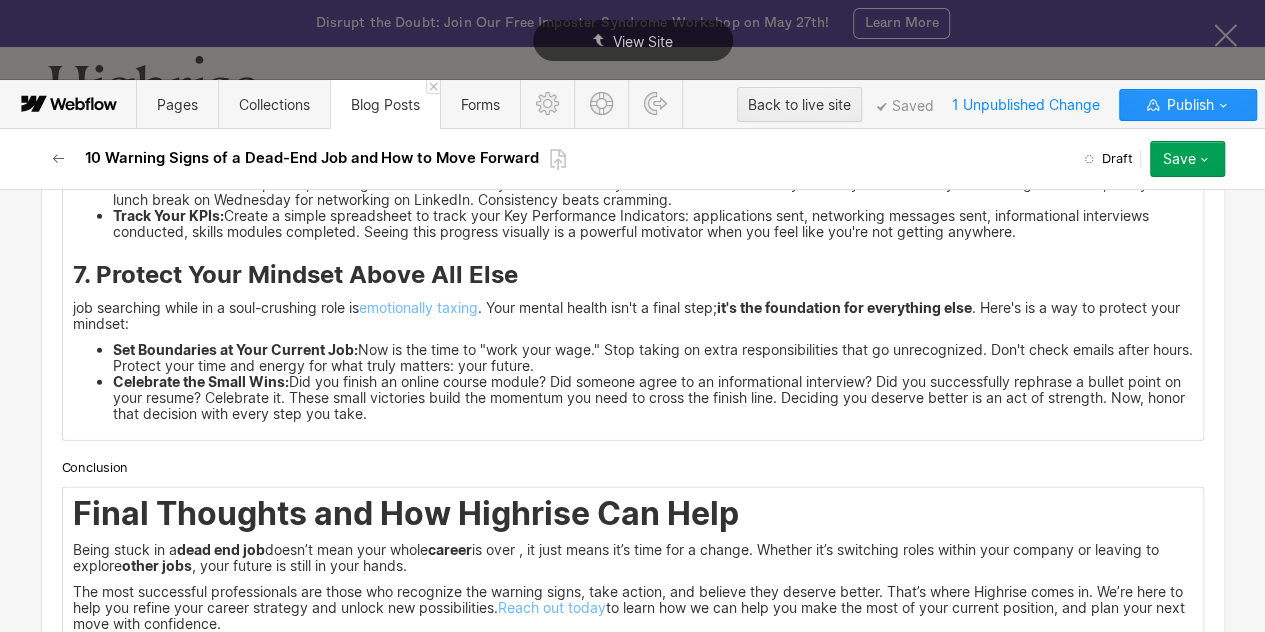 click on "Final Thoughts and How Highrise Can Help Being stuck in a dead end job doesn’t mean your whole career is over , it just means it’s time for a change. Whether it’s switching roles within your company or leaving to explore other jobs , your future is still in your hands. The most successful professionals are those who recognize the warning signs, take action, and believe they deserve better. That’s where Highrise comes in. We’re here to help you refine your career strategy and unlock new possibilities. Reach out today to learn how we can help you make the most of your current position, and plan your next move with confidence." at bounding box center [633, 569] 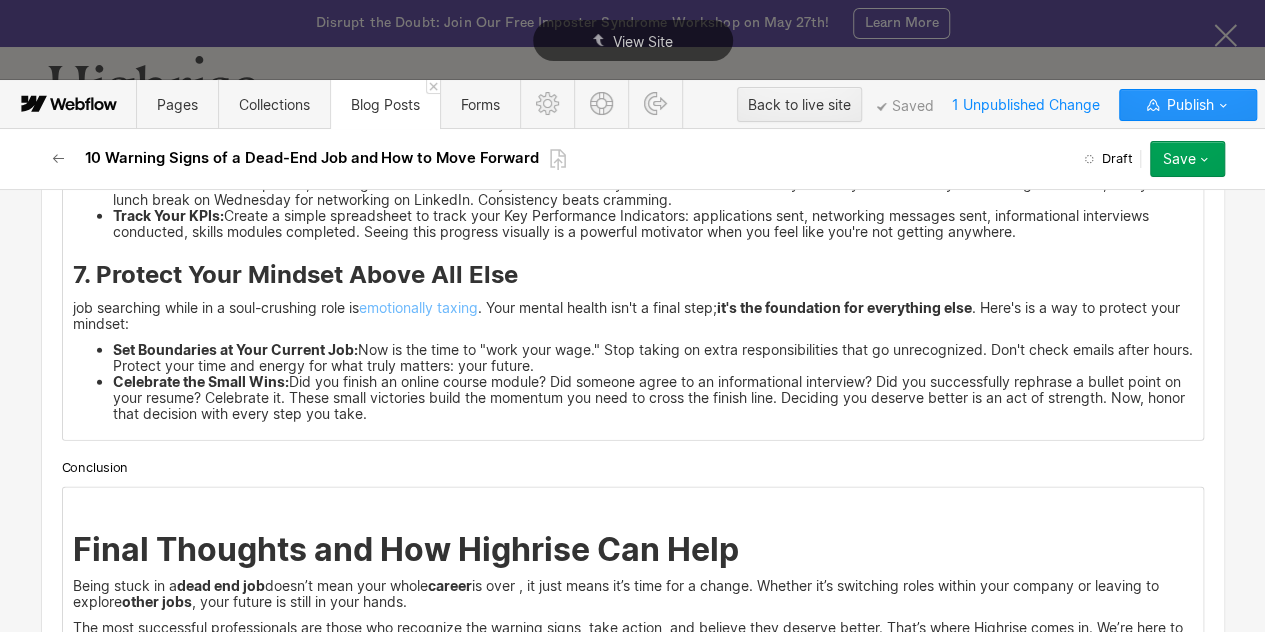 click on "‍" at bounding box center (633, 504) 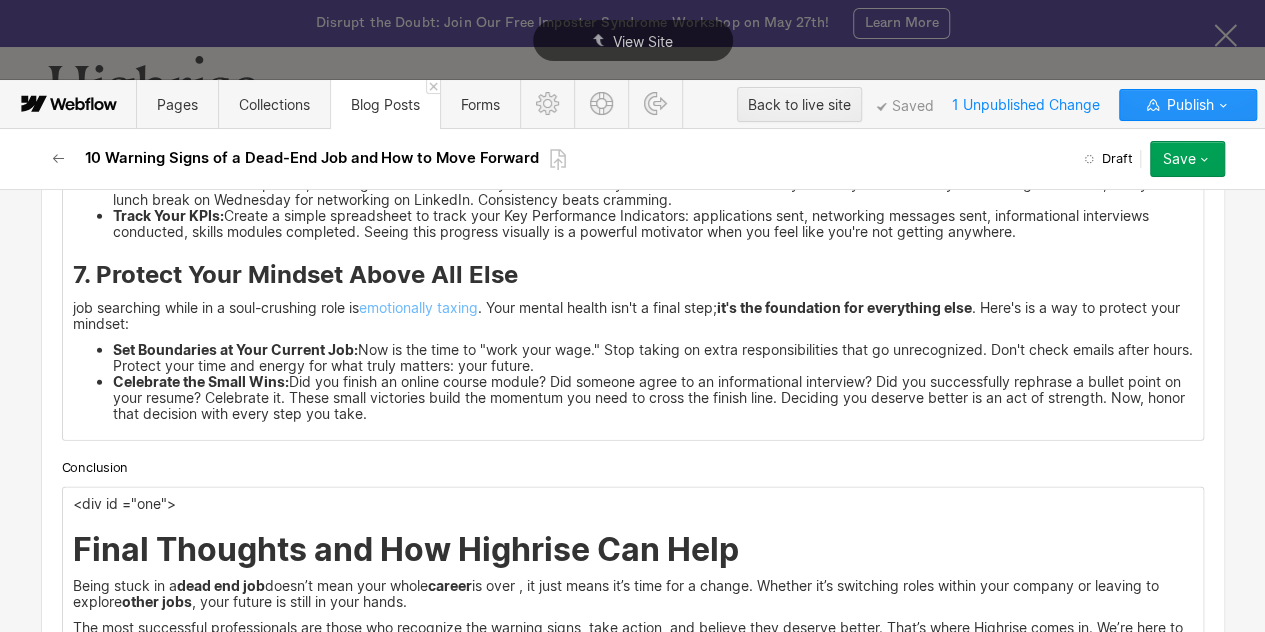 click on "<div id ="one">" at bounding box center (633, 504) 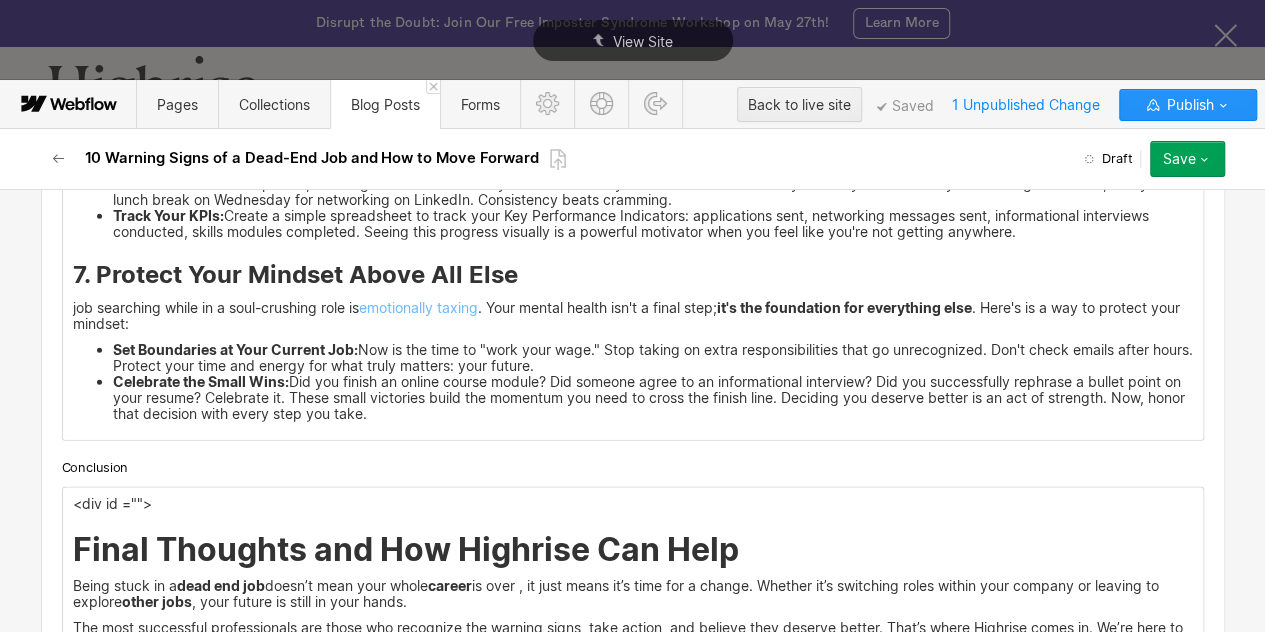 type 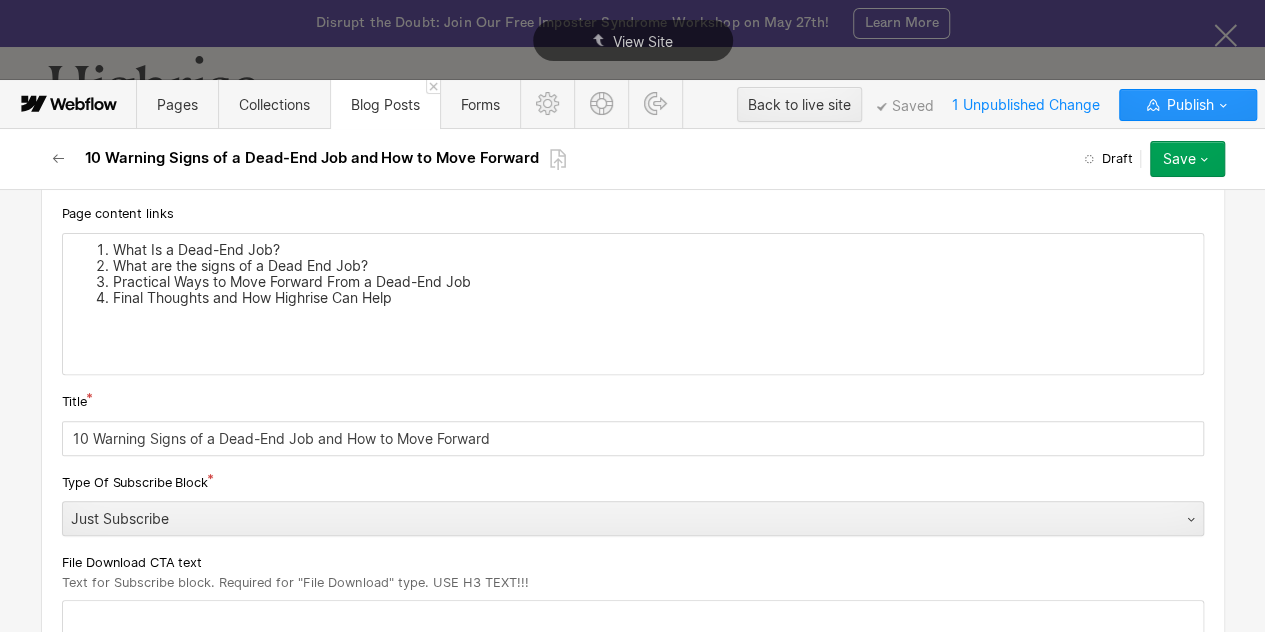 scroll, scrollTop: 0, scrollLeft: 0, axis: both 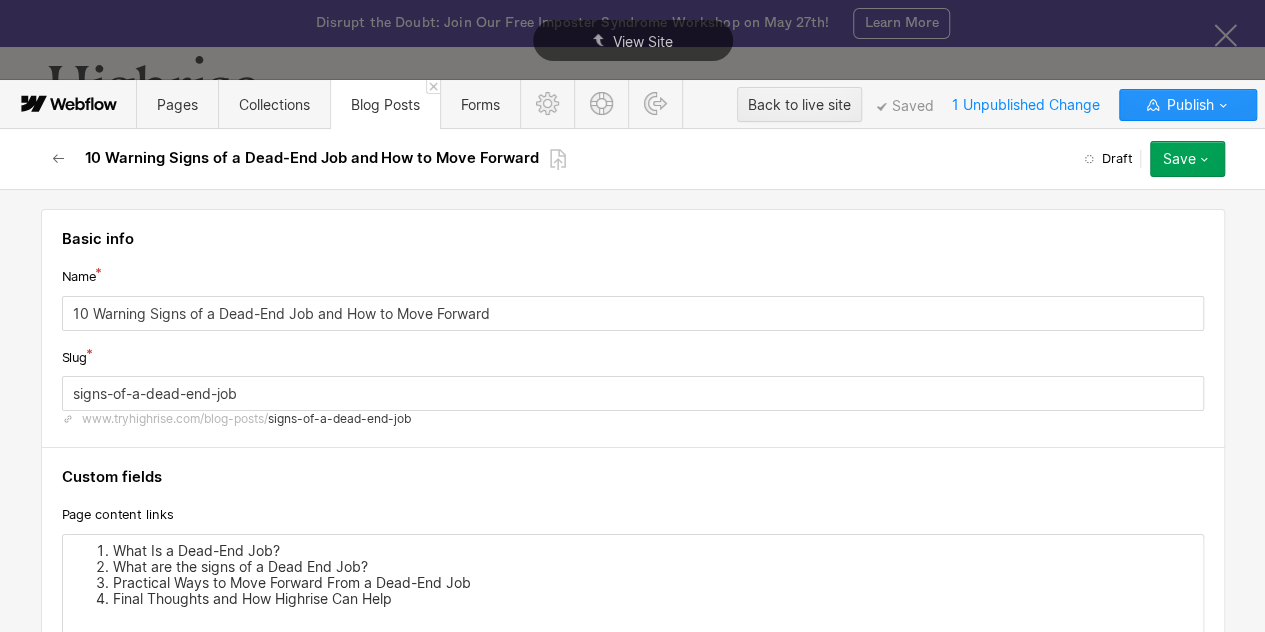 click on "What Is a Dead-End Job?" at bounding box center [653, 551] 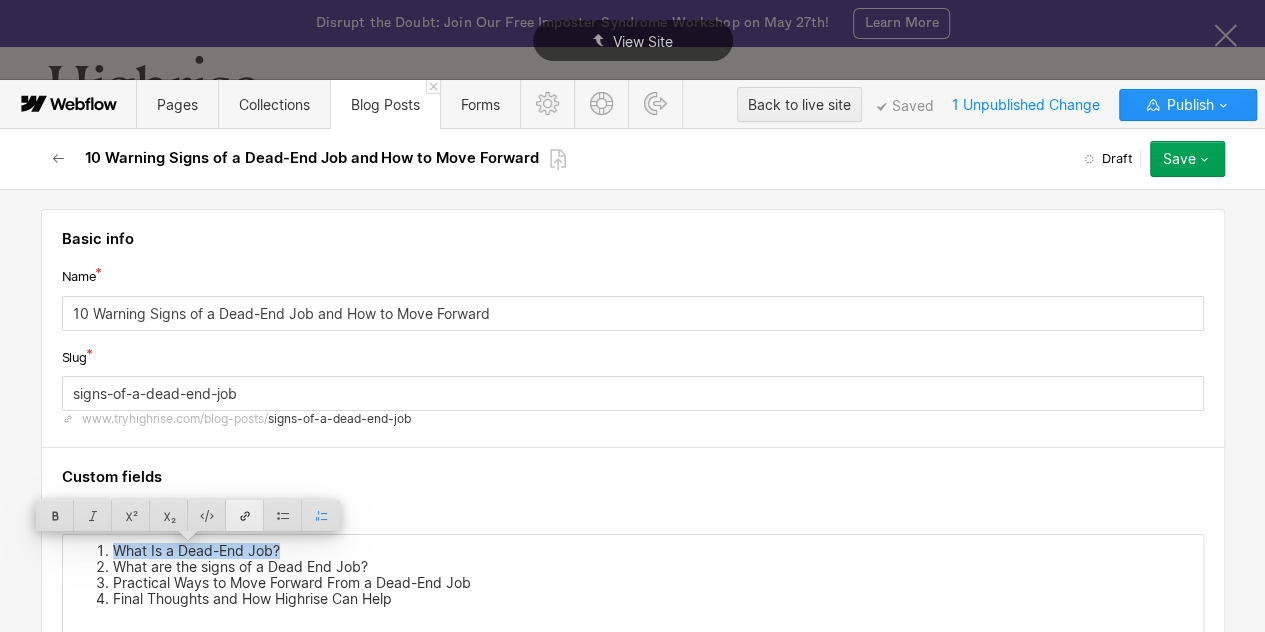 click at bounding box center [245, 515] 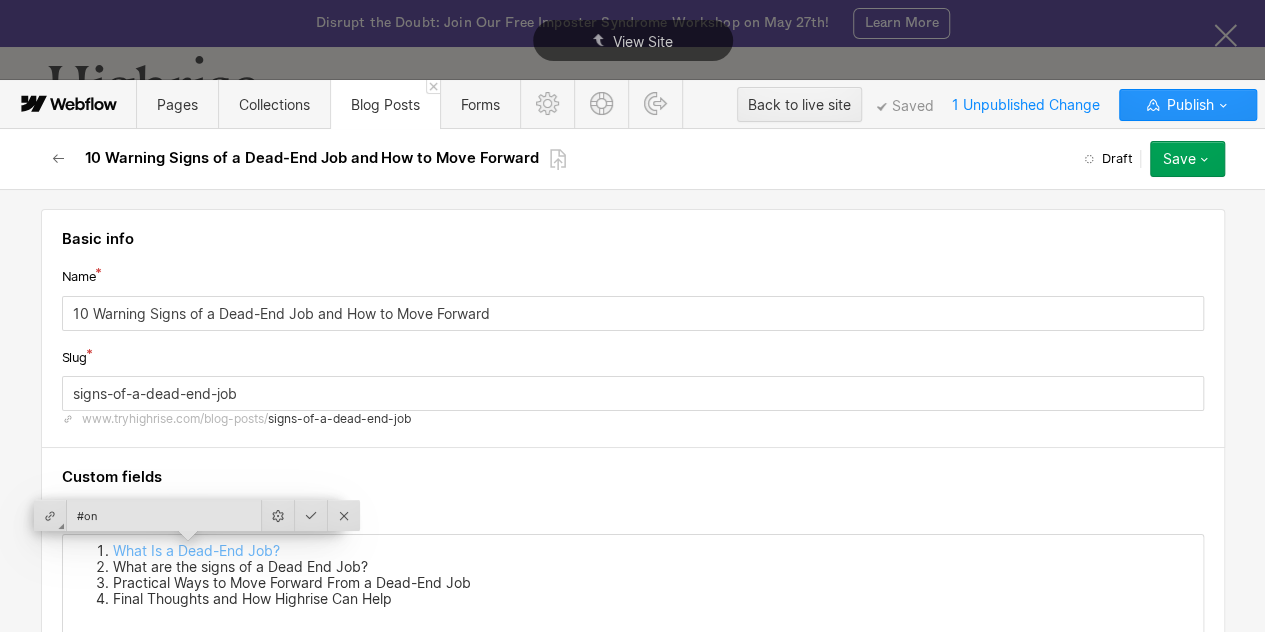 type on "#one" 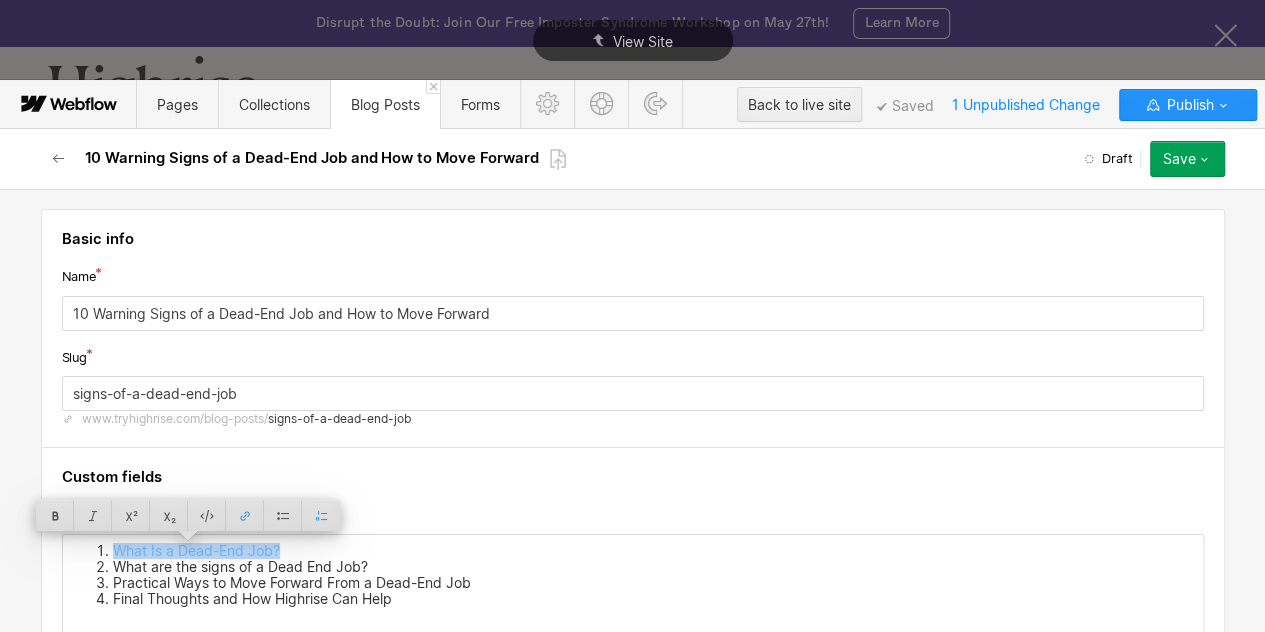 click on "What are the signs of a Dead End Job?" at bounding box center [653, 567] 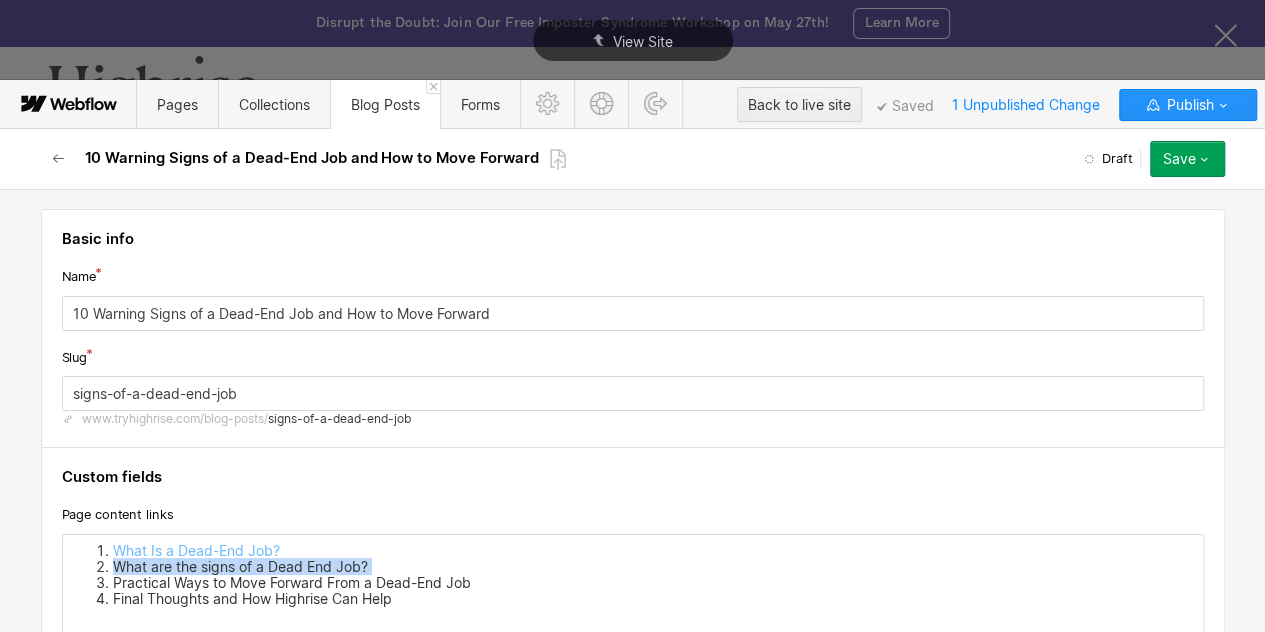 click on "What are the signs of a Dead End Job?" at bounding box center (653, 567) 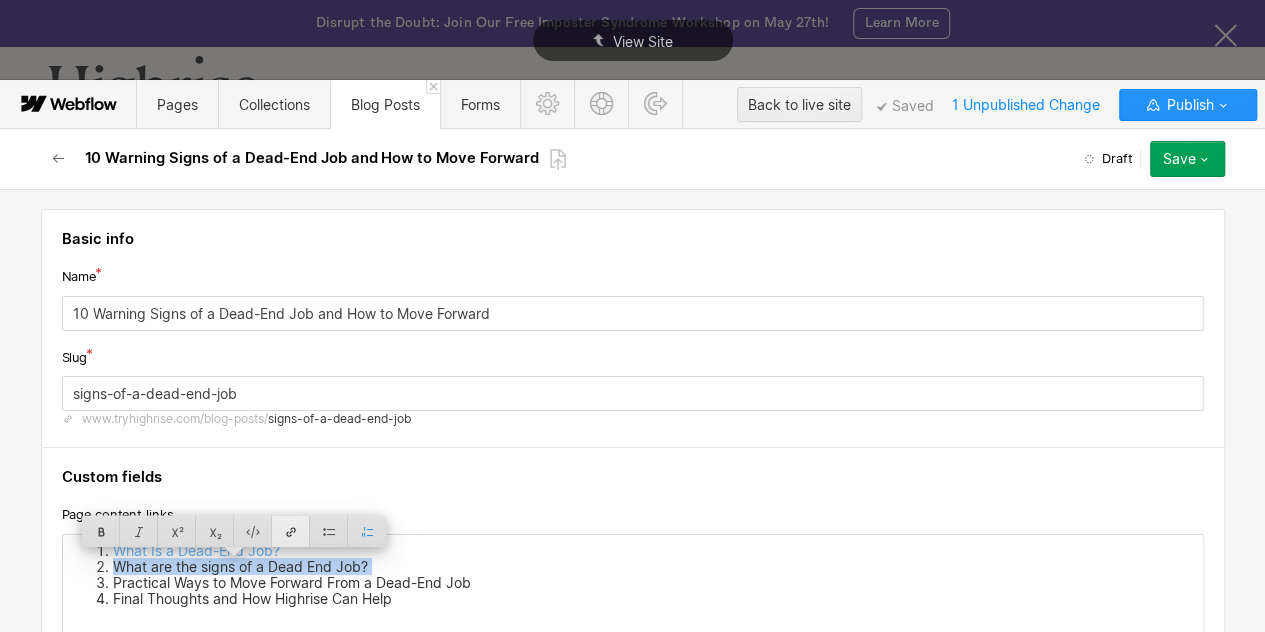 click at bounding box center (291, 531) 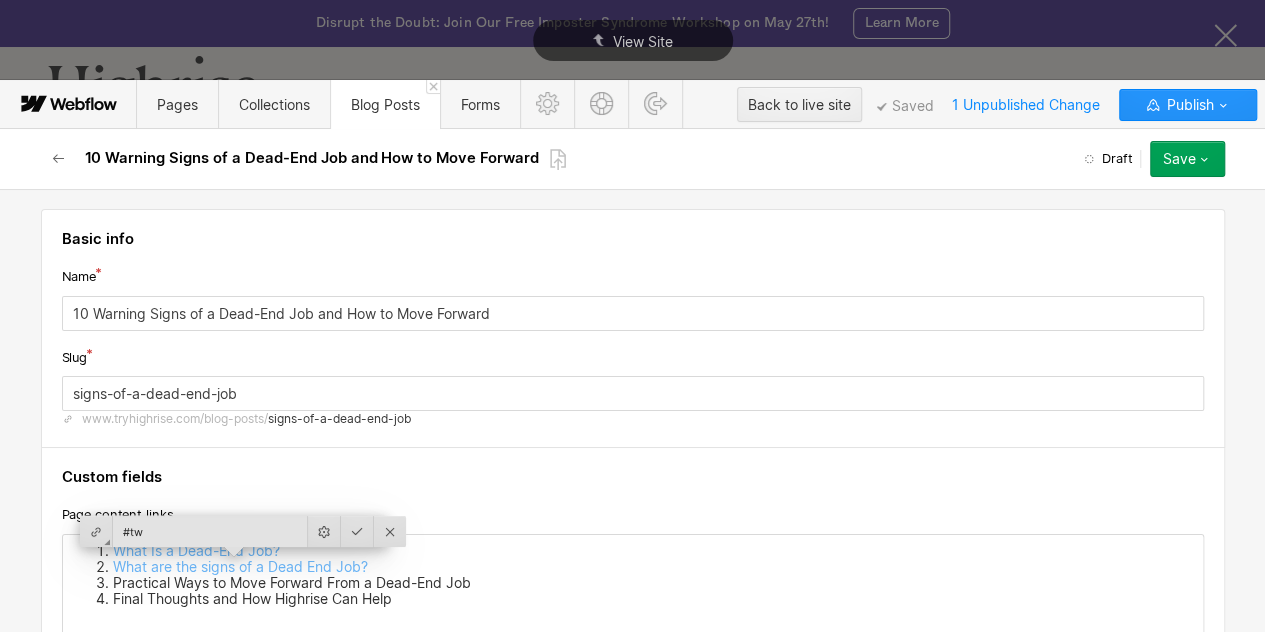 type on "#two" 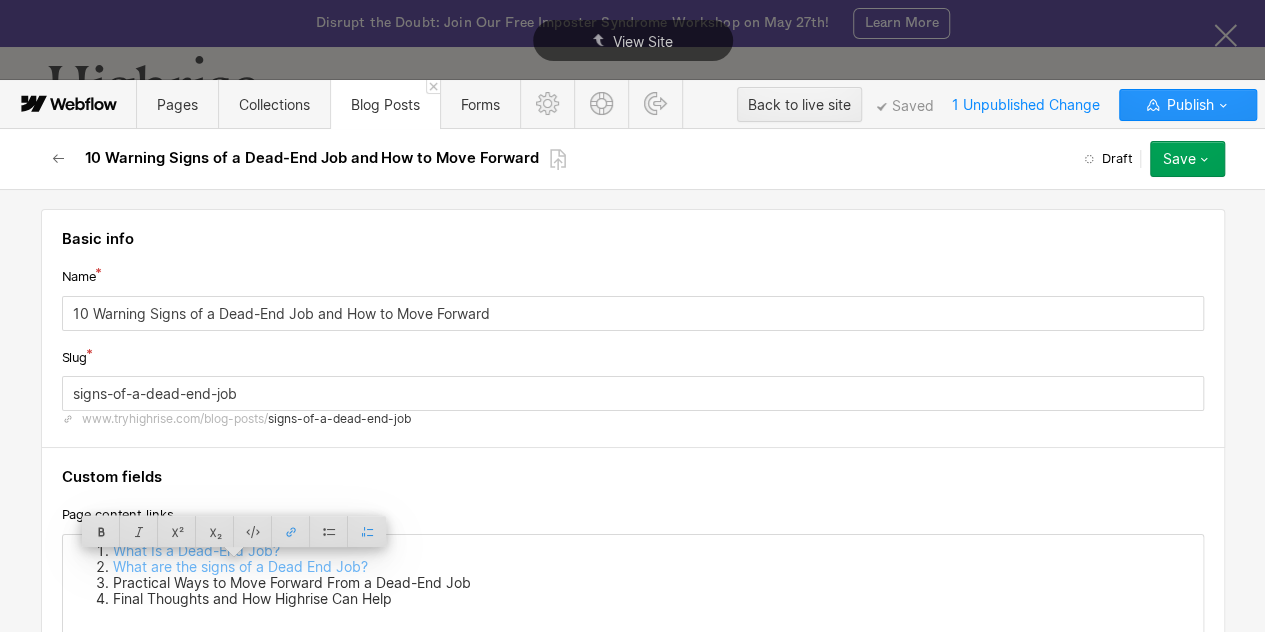 click on "Practical Ways to Move Forward From a Dead-End Job" at bounding box center (653, 583) 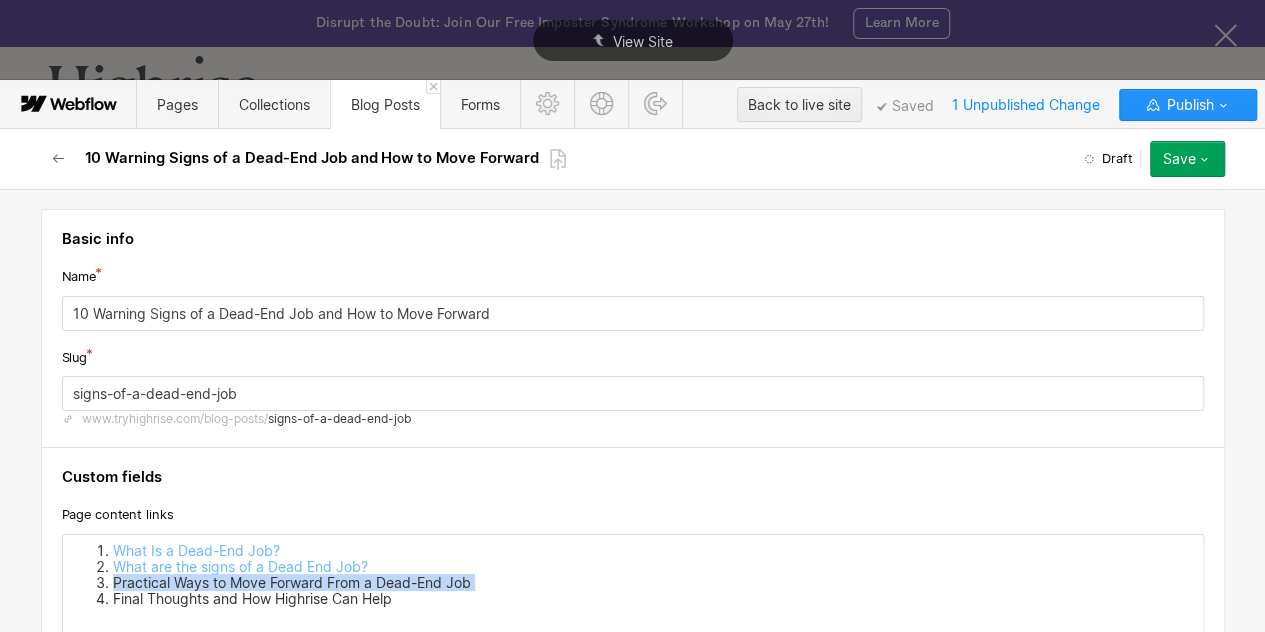 click on "Practical Ways to Move Forward From a Dead-End Job" at bounding box center (653, 583) 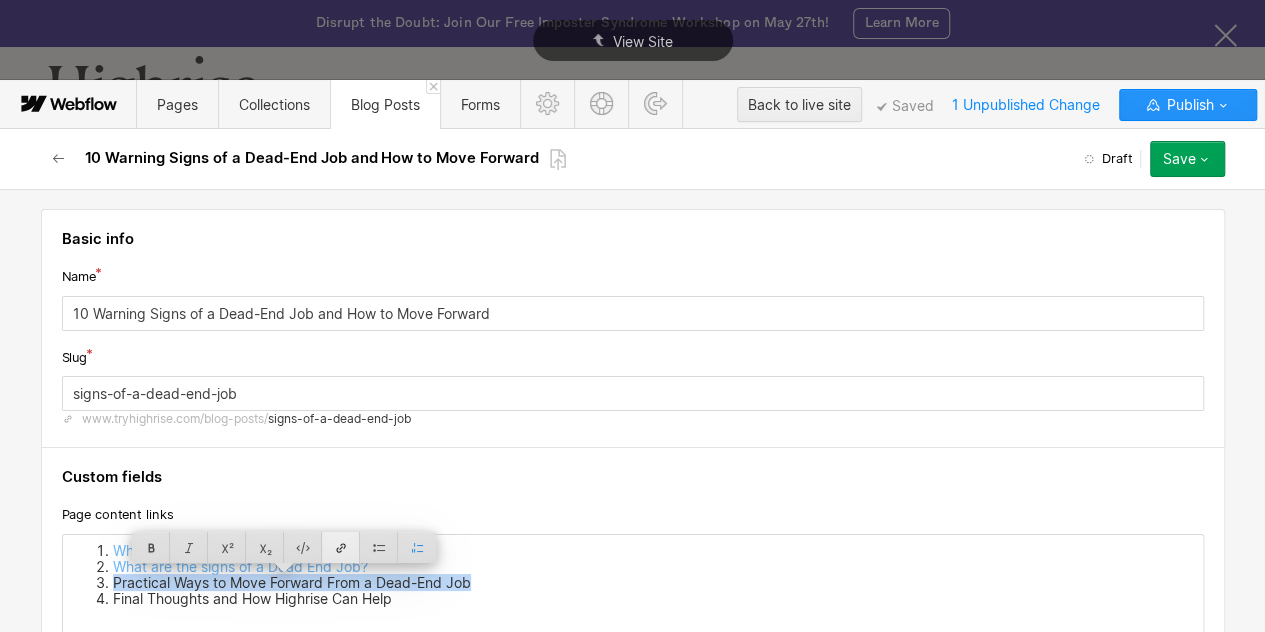 click at bounding box center (341, 547) 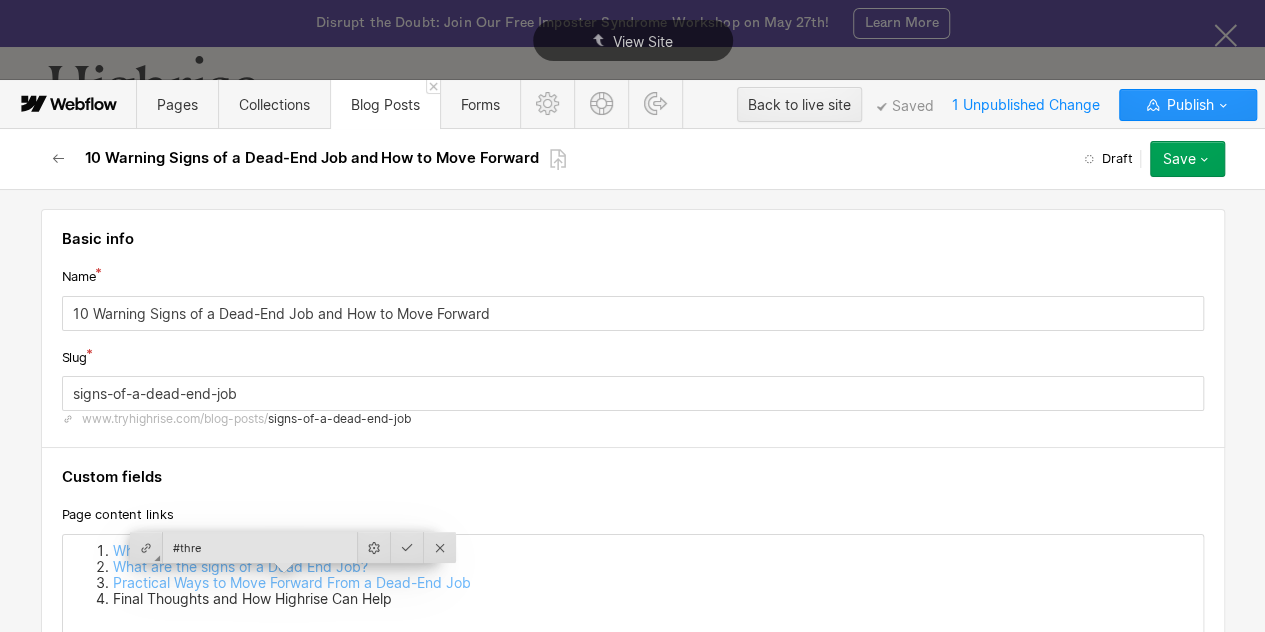 type on "#three" 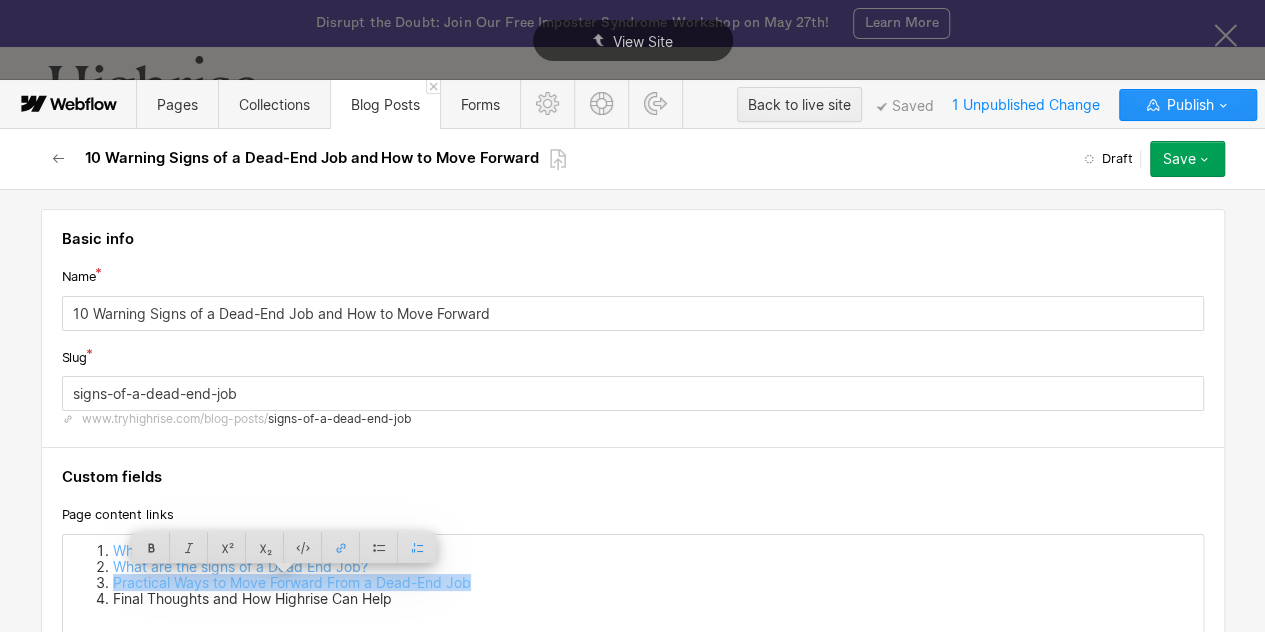 click on "Final Thoughts and How Highrise Can Help" at bounding box center [653, 599] 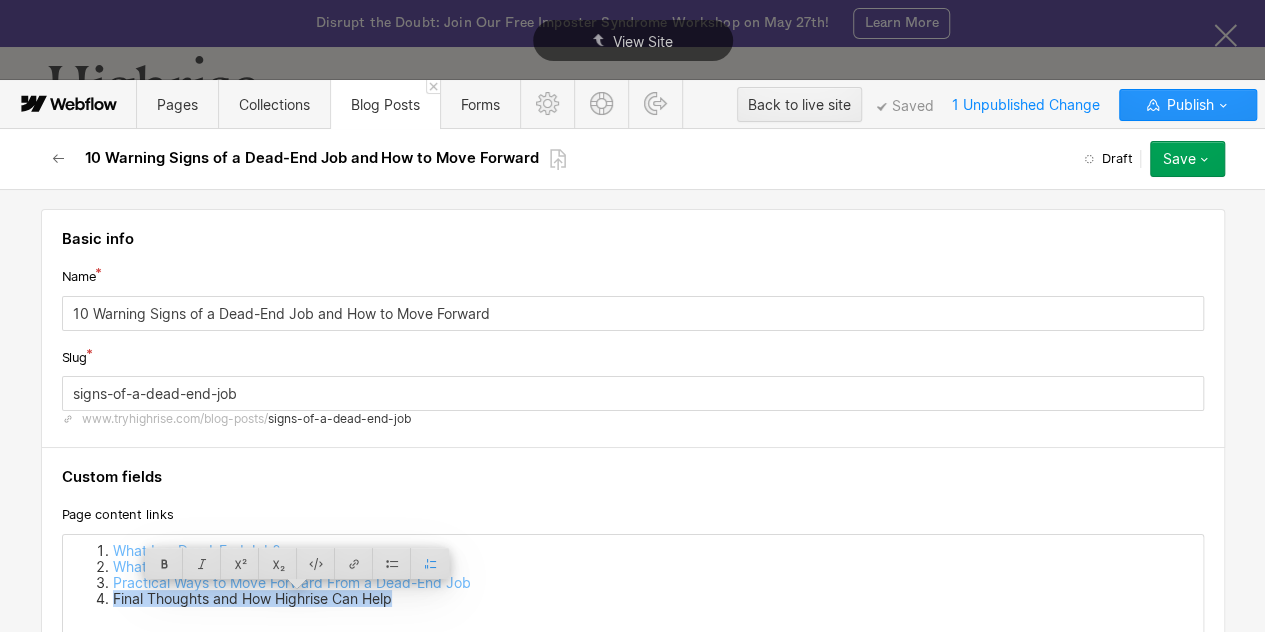 click on "Final Thoughts and How Highrise Can Help" at bounding box center [653, 599] 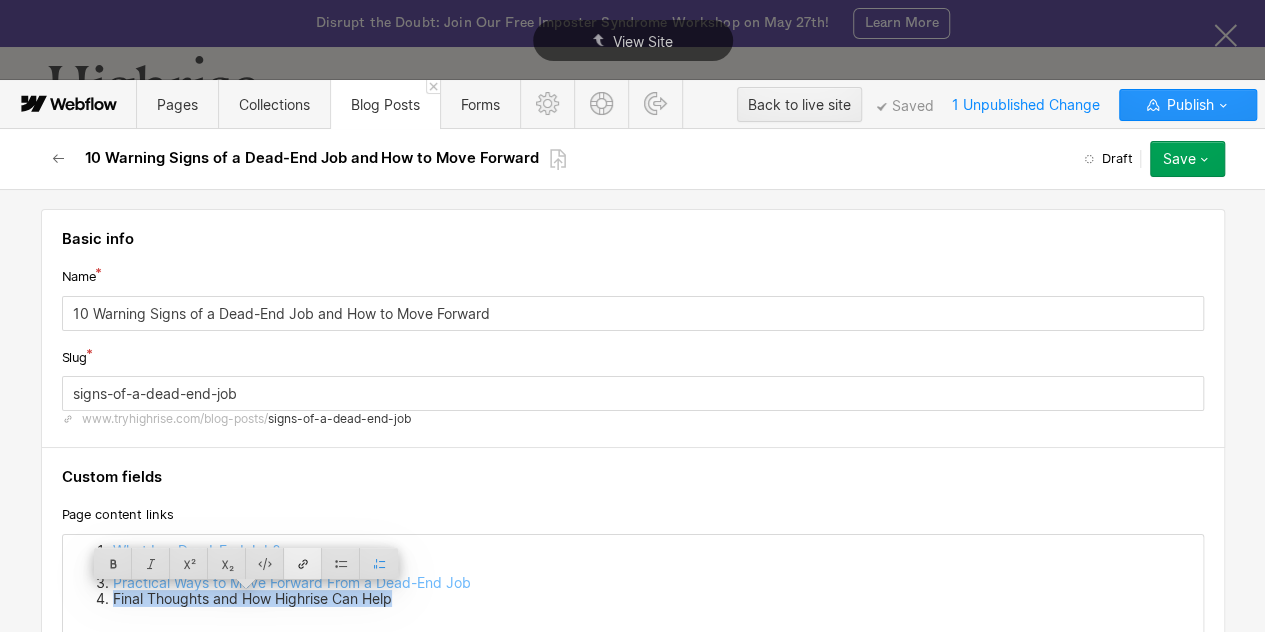 click at bounding box center (303, 563) 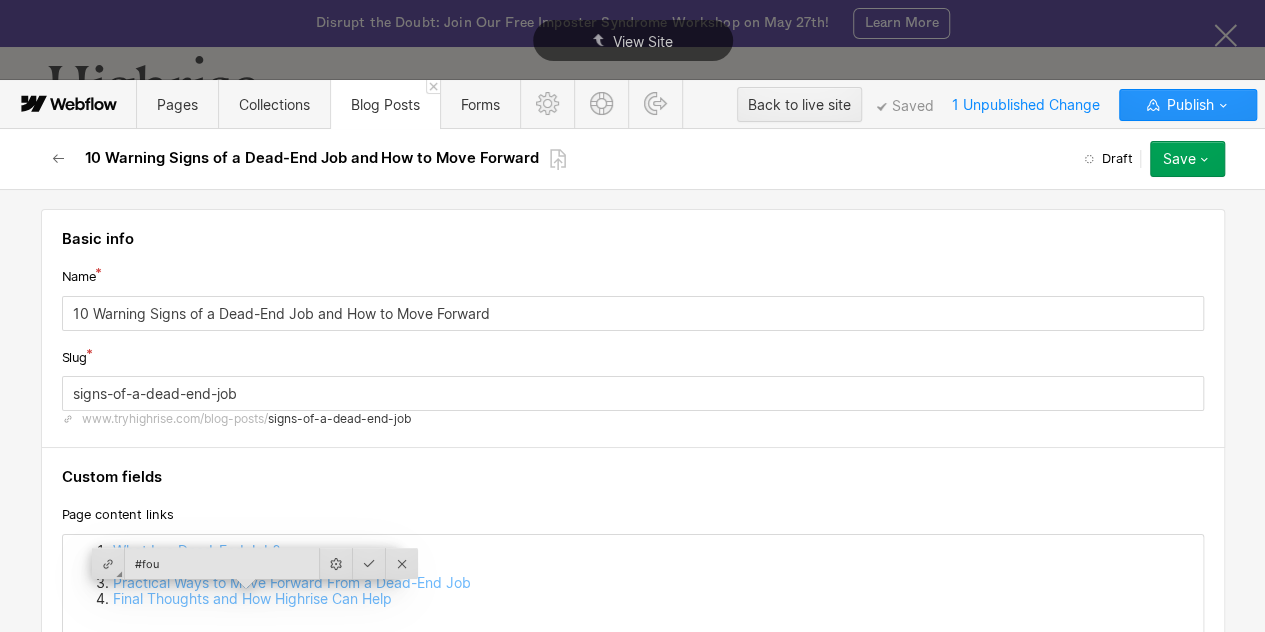 type on "#four" 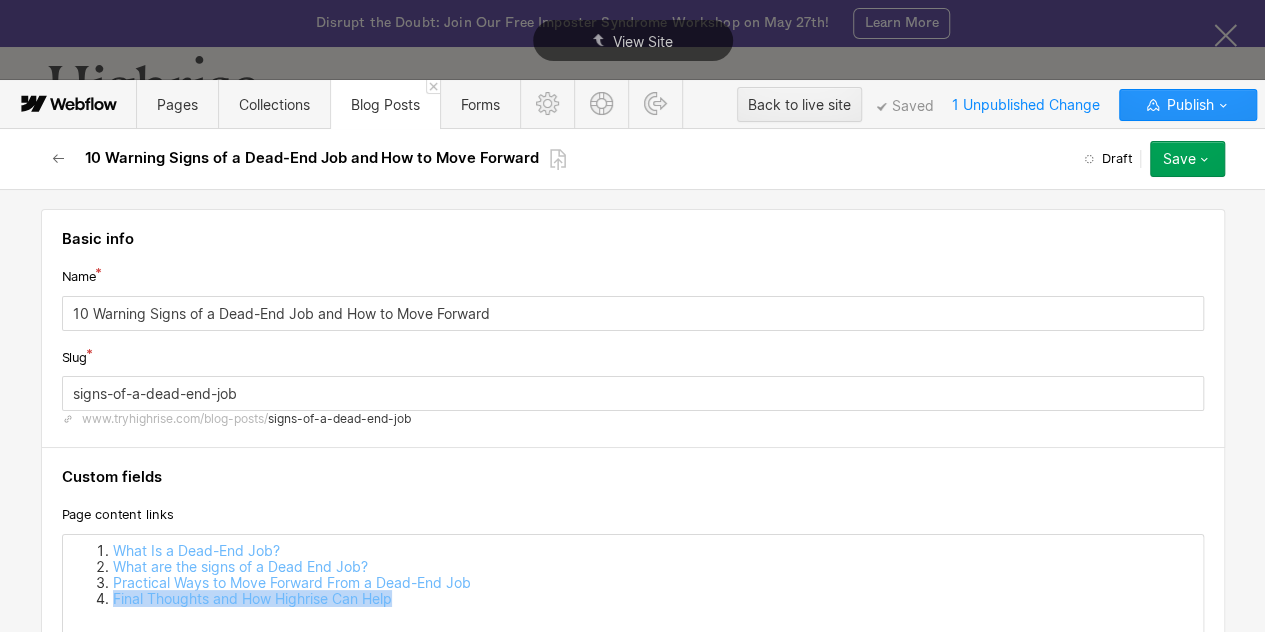 click on "Final Thoughts and How Highrise Can Help" at bounding box center (653, 599) 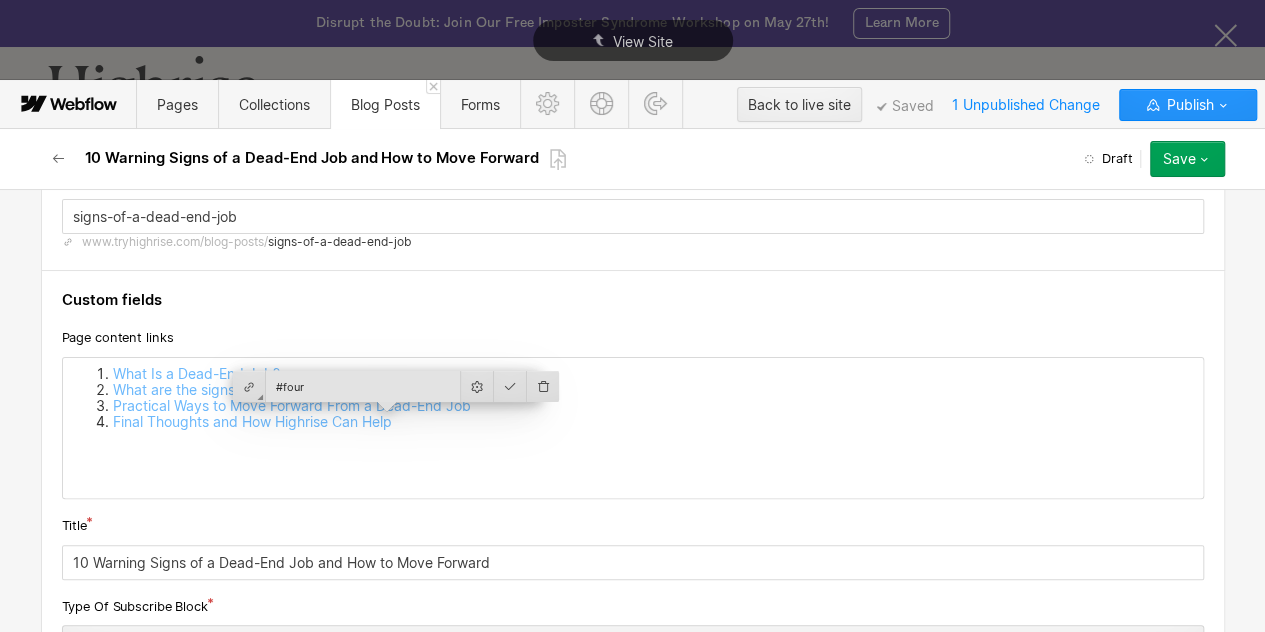 scroll, scrollTop: 178, scrollLeft: 0, axis: vertical 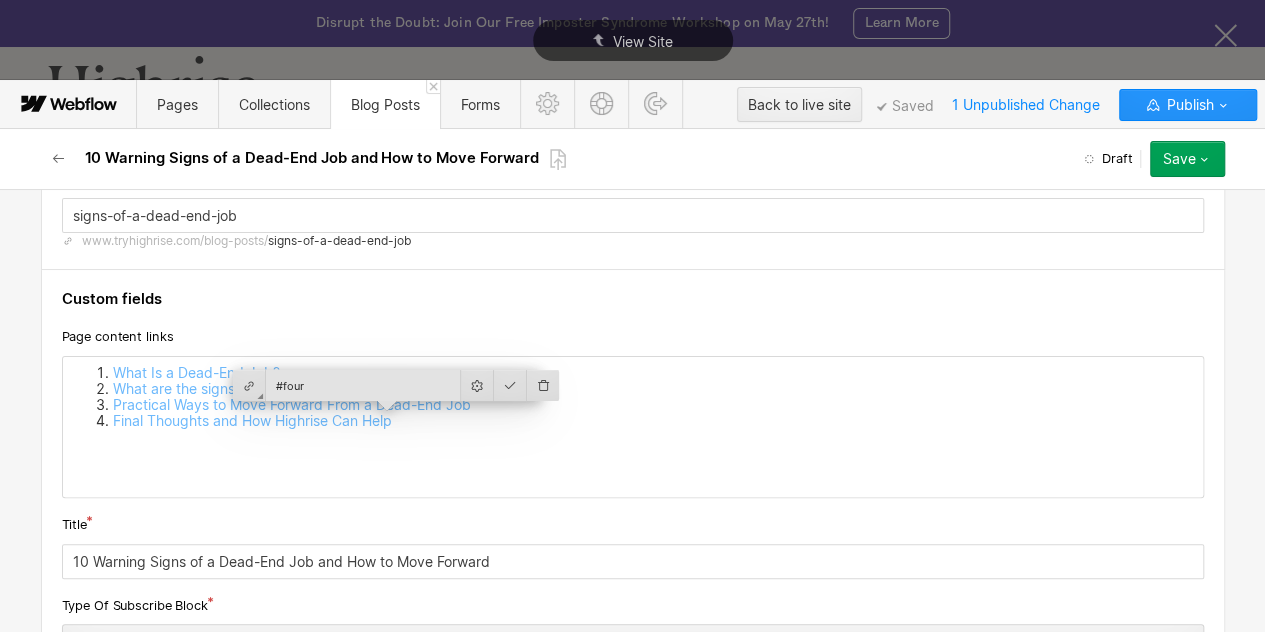 click on "What Is a Dead-End Job? What are the signs of a Dead End Job? Practical Ways to Move Forward From a Dead-End Job Final Thoughts and How Highrise Can Help" at bounding box center [633, 427] 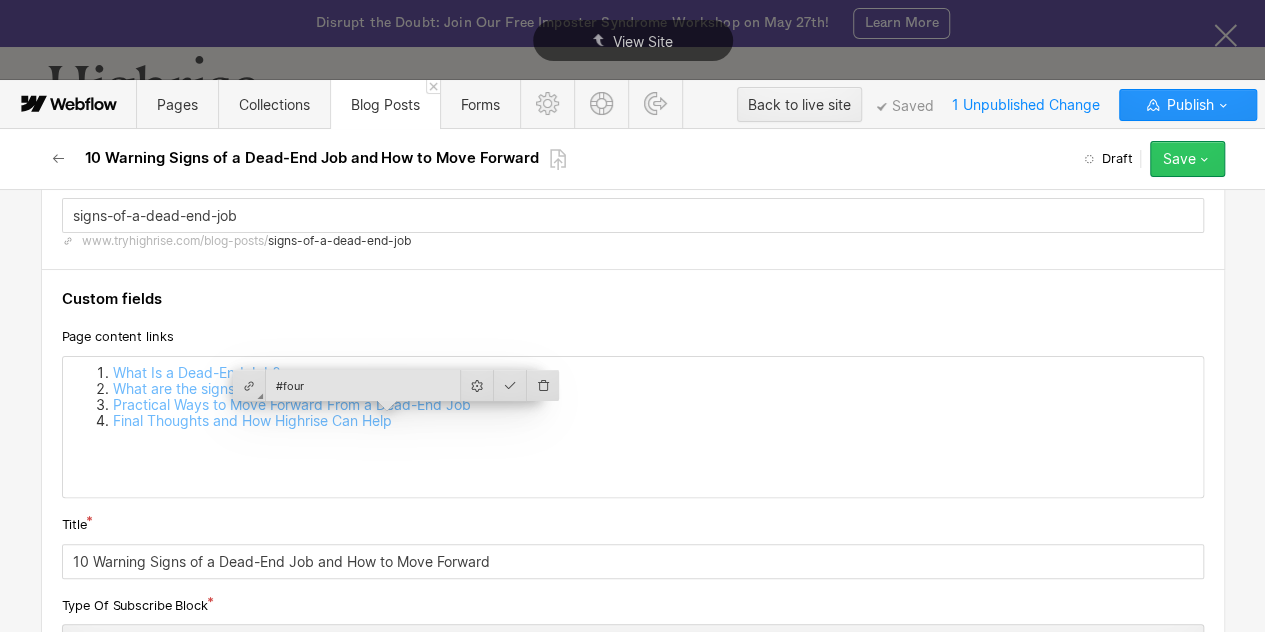 click on "Save" at bounding box center [1179, 159] 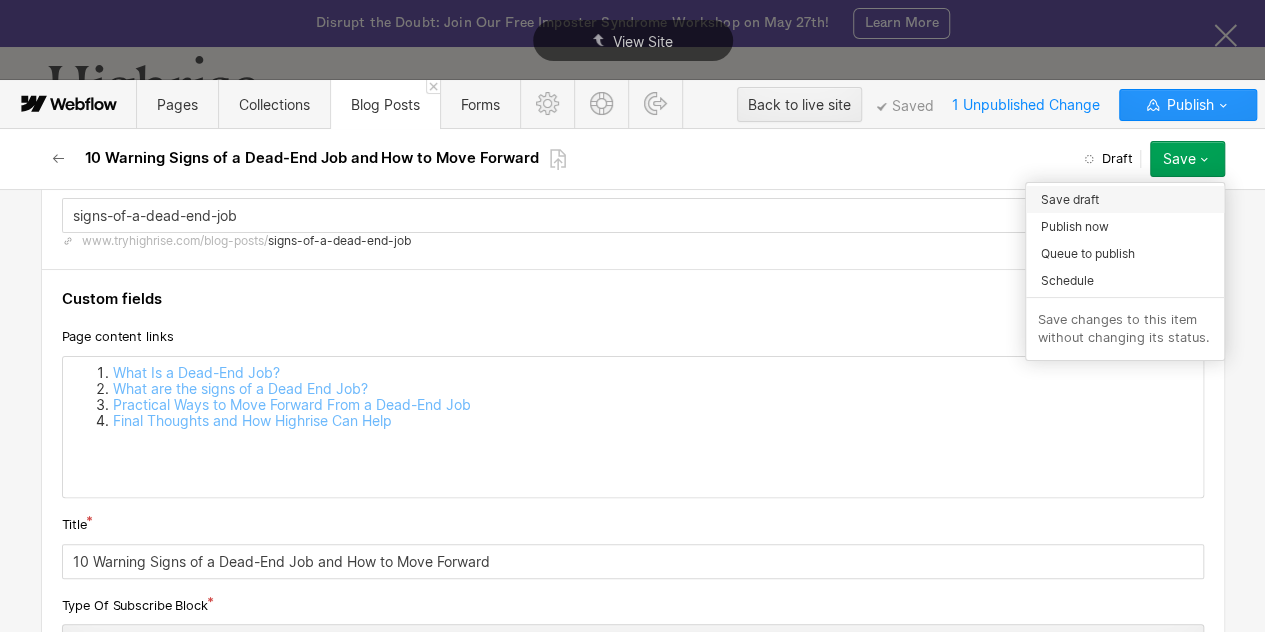 click on "Save draft" at bounding box center (1125, 199) 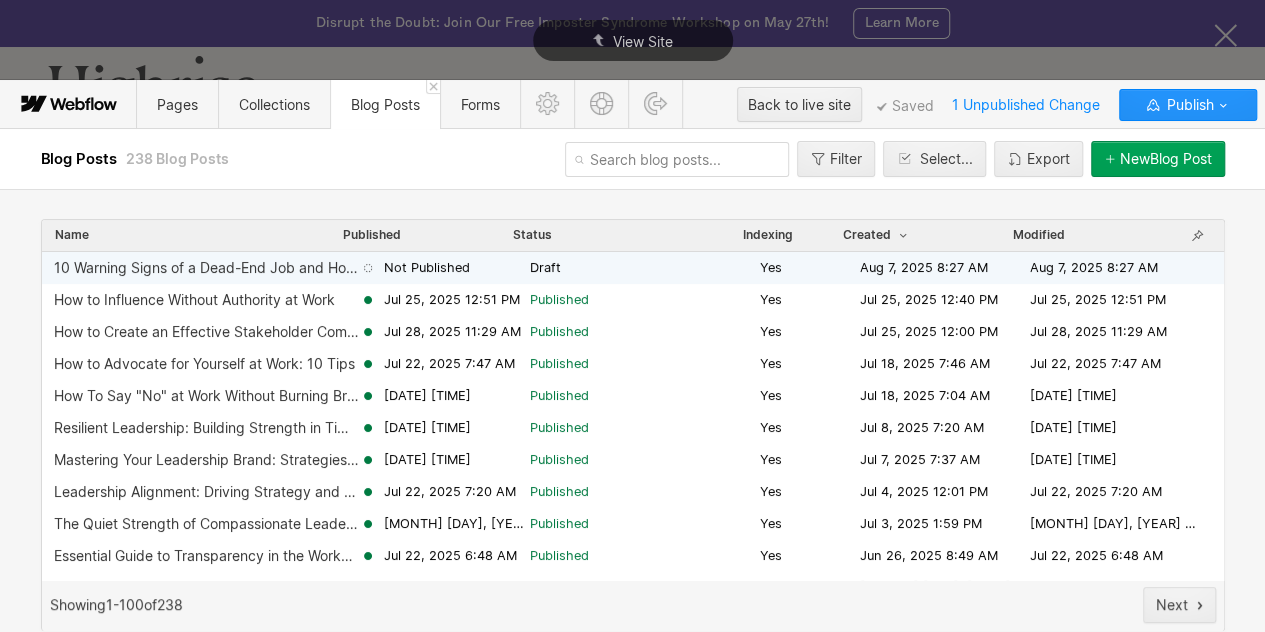 click on "Not Published" at bounding box center [427, 268] 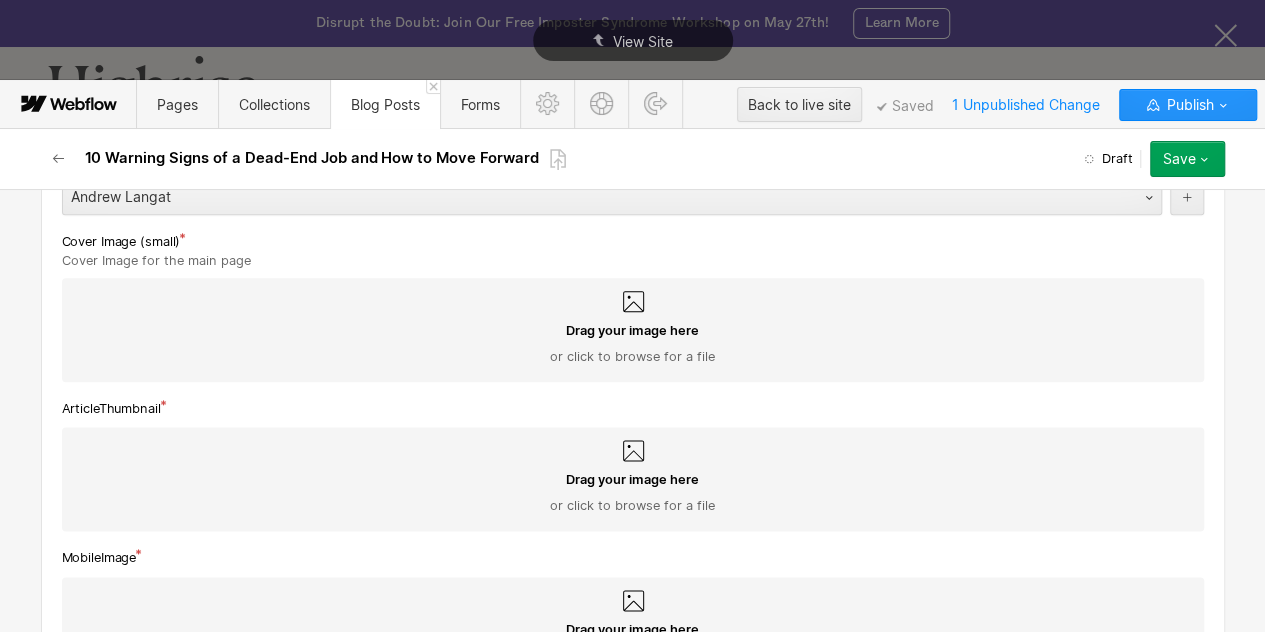 scroll, scrollTop: 1221, scrollLeft: 0, axis: vertical 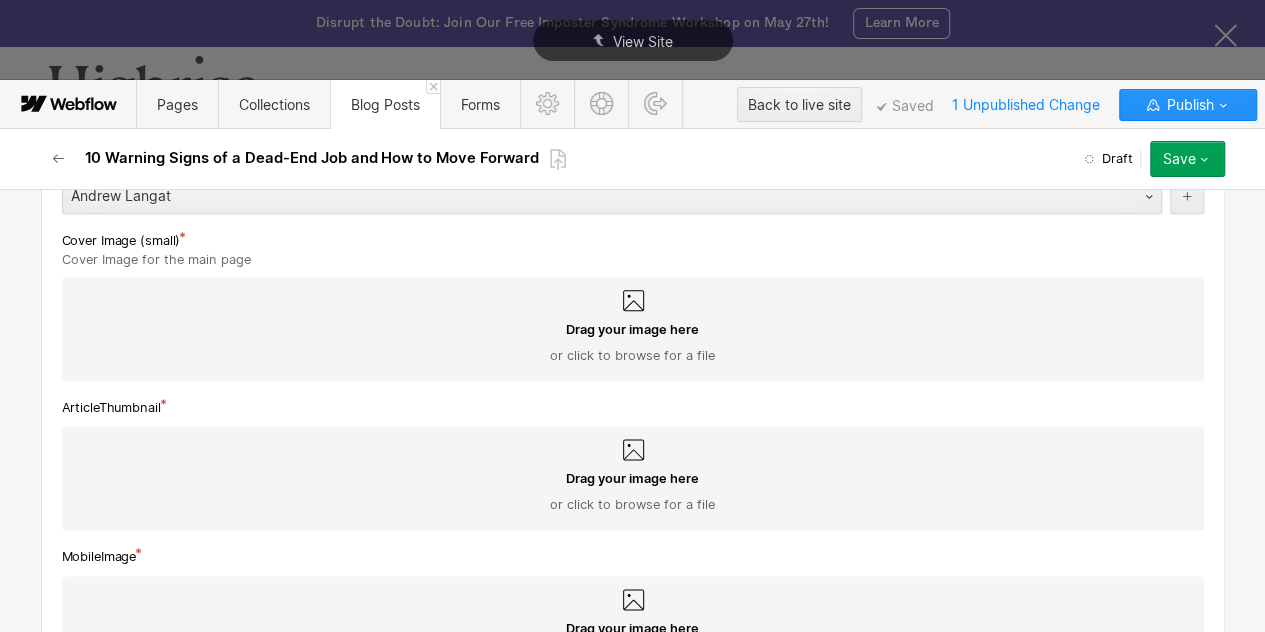 click on "Drag your image here or click to browse for a file" at bounding box center [633, 343] 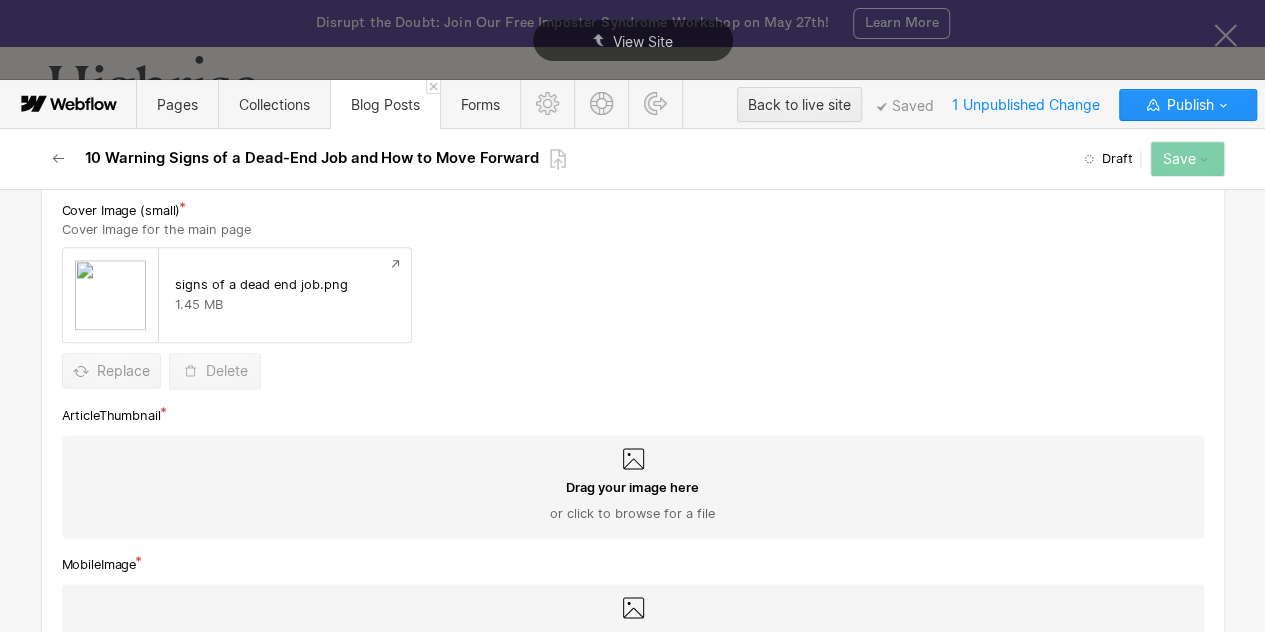 scroll, scrollTop: 1265, scrollLeft: 0, axis: vertical 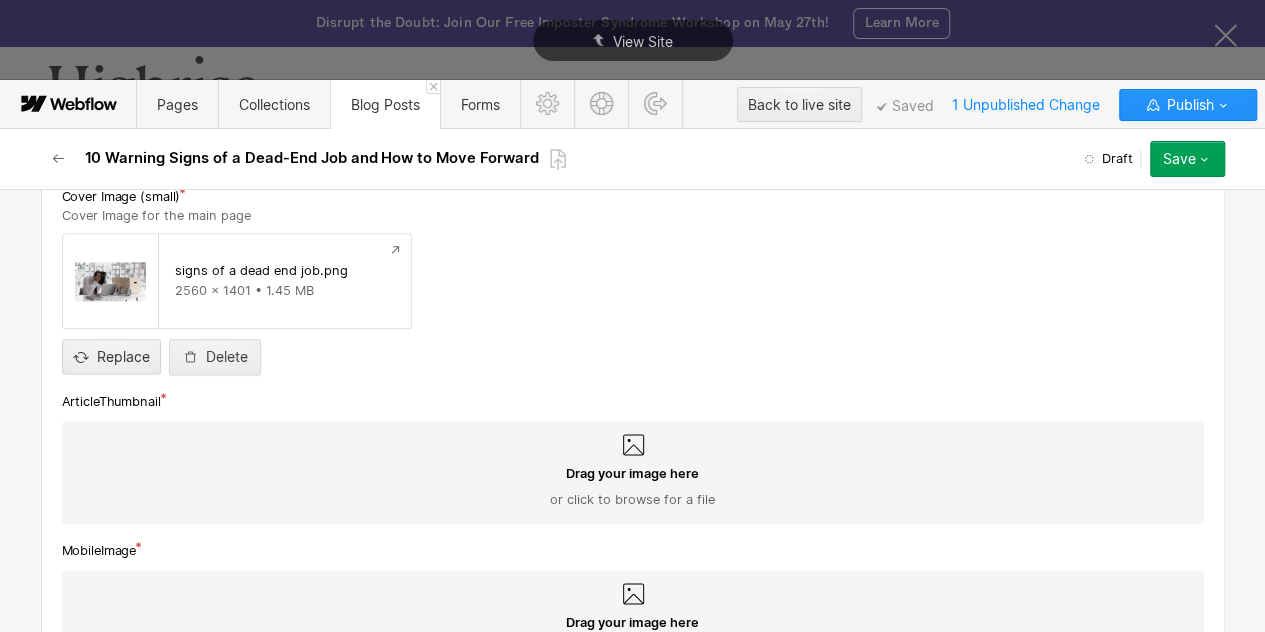 click on "Drag your image here or click to browse for a file" at bounding box center (633, 487) 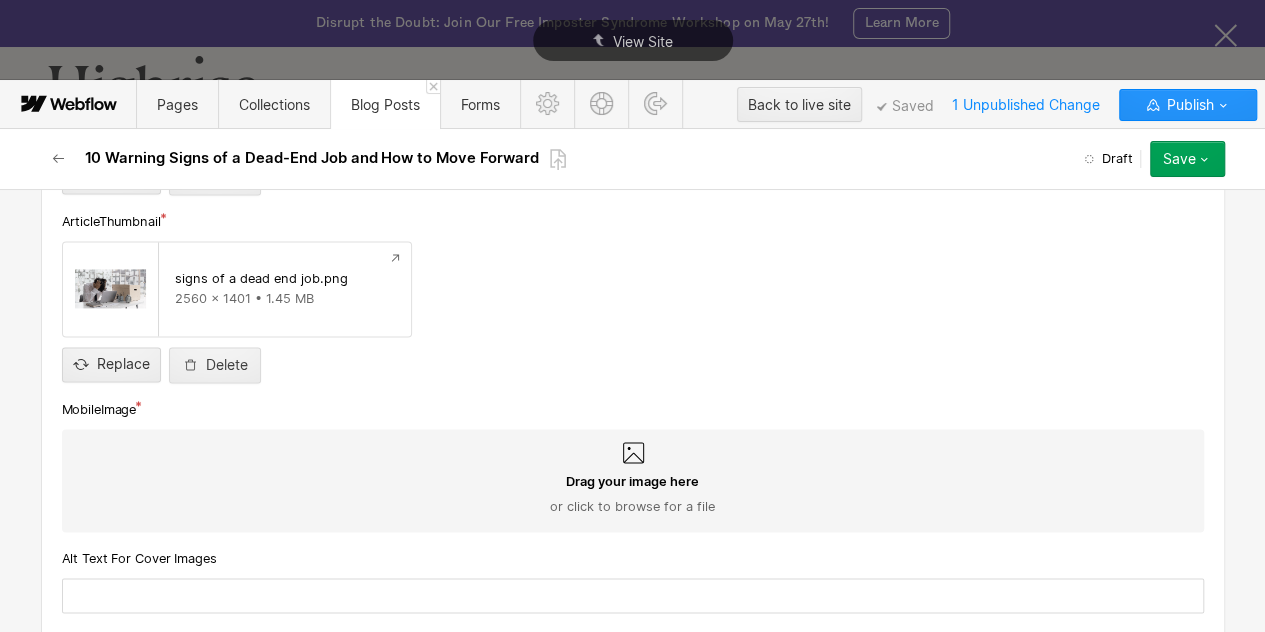 scroll, scrollTop: 1449, scrollLeft: 0, axis: vertical 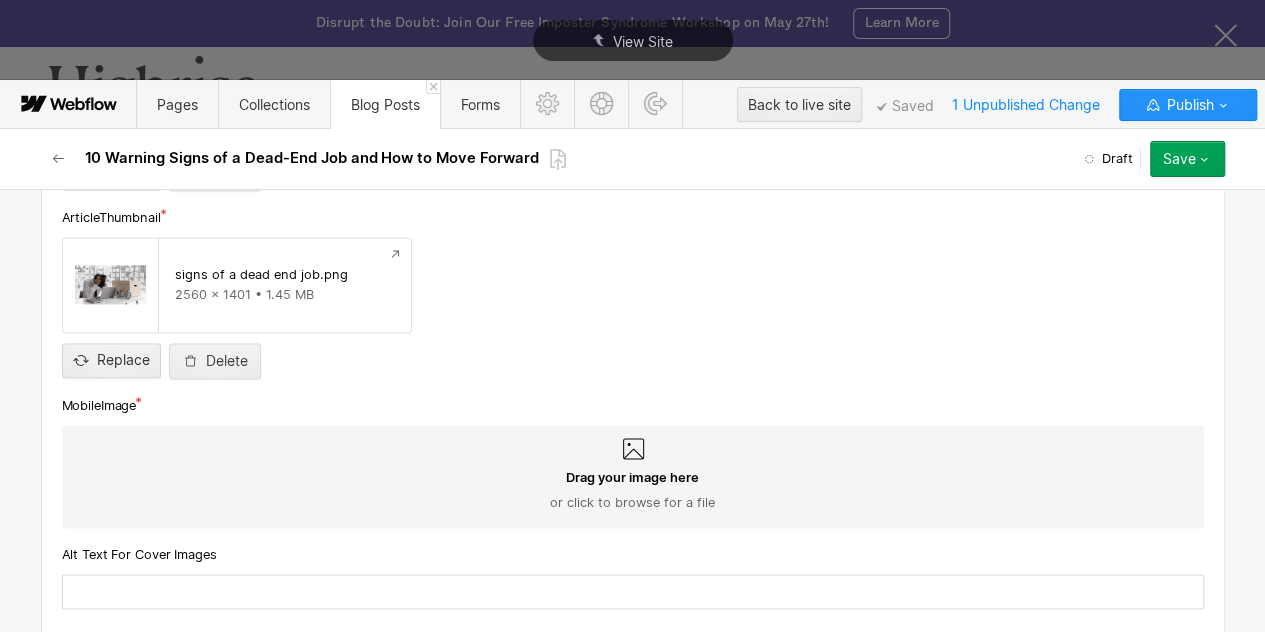 click on "Drag your image here or click to browse for a file" at bounding box center (633, 491) 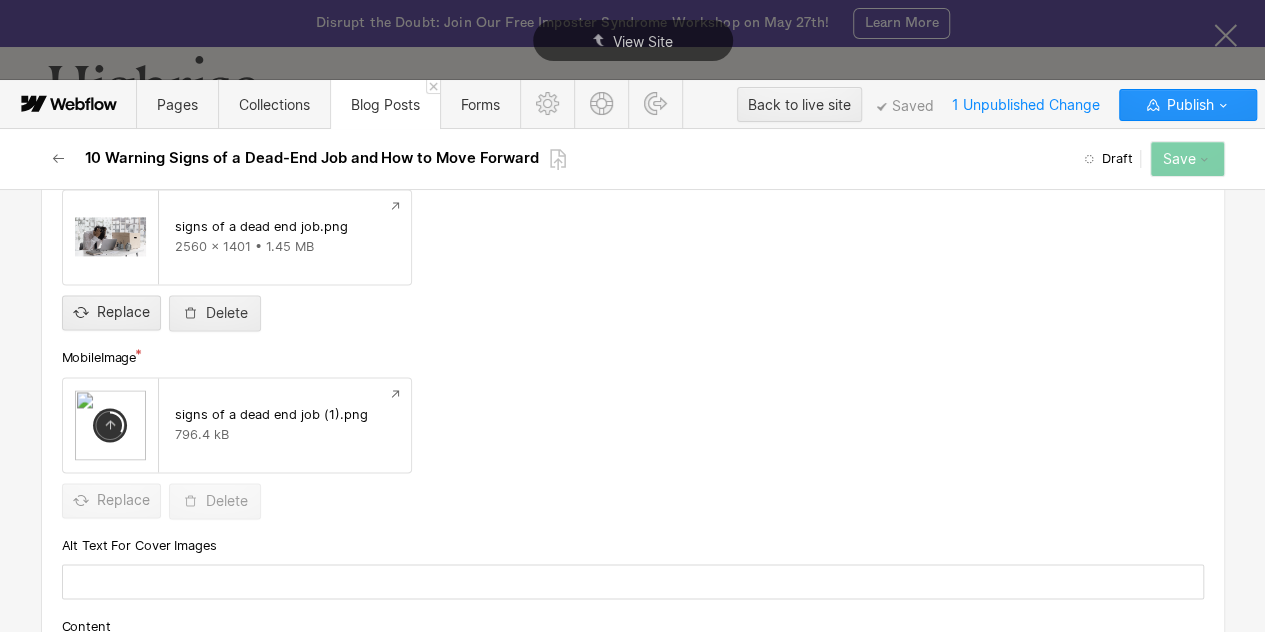 scroll, scrollTop: 1653, scrollLeft: 0, axis: vertical 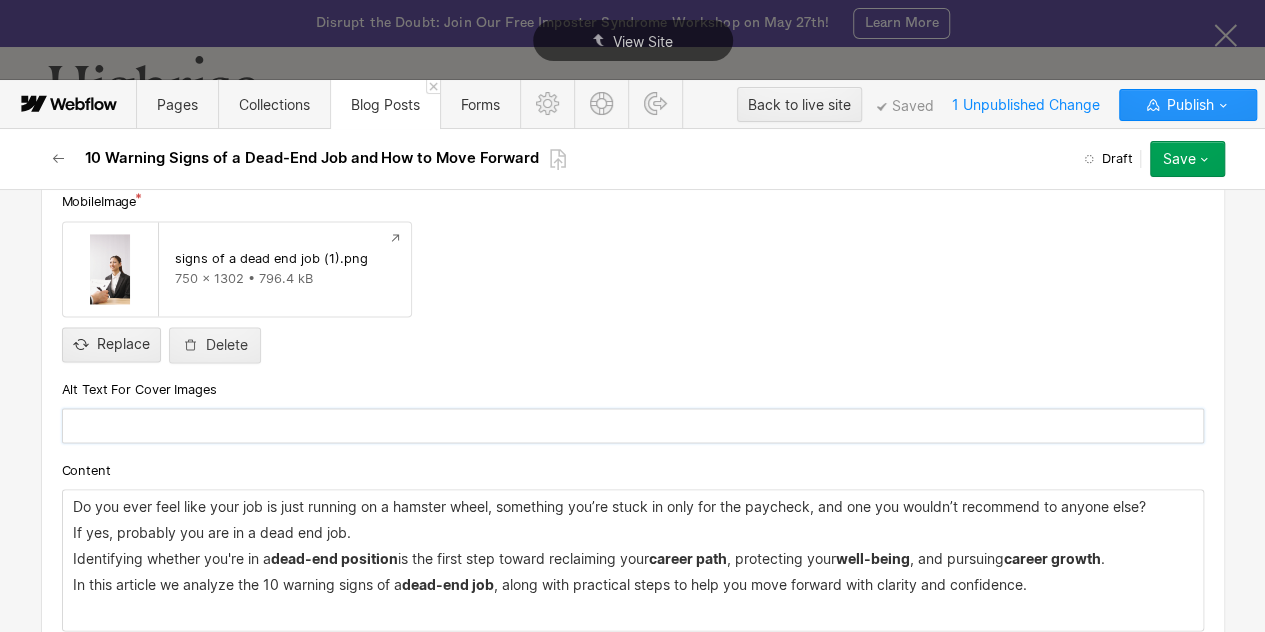 click at bounding box center [633, 425] 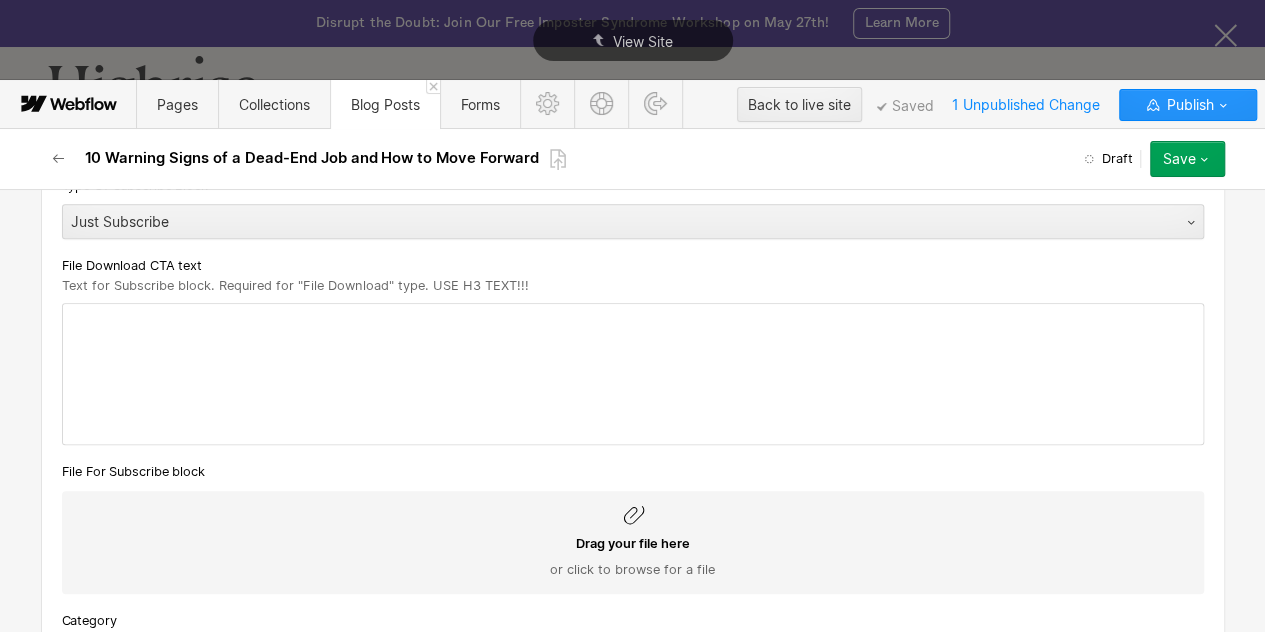 scroll, scrollTop: 0, scrollLeft: 0, axis: both 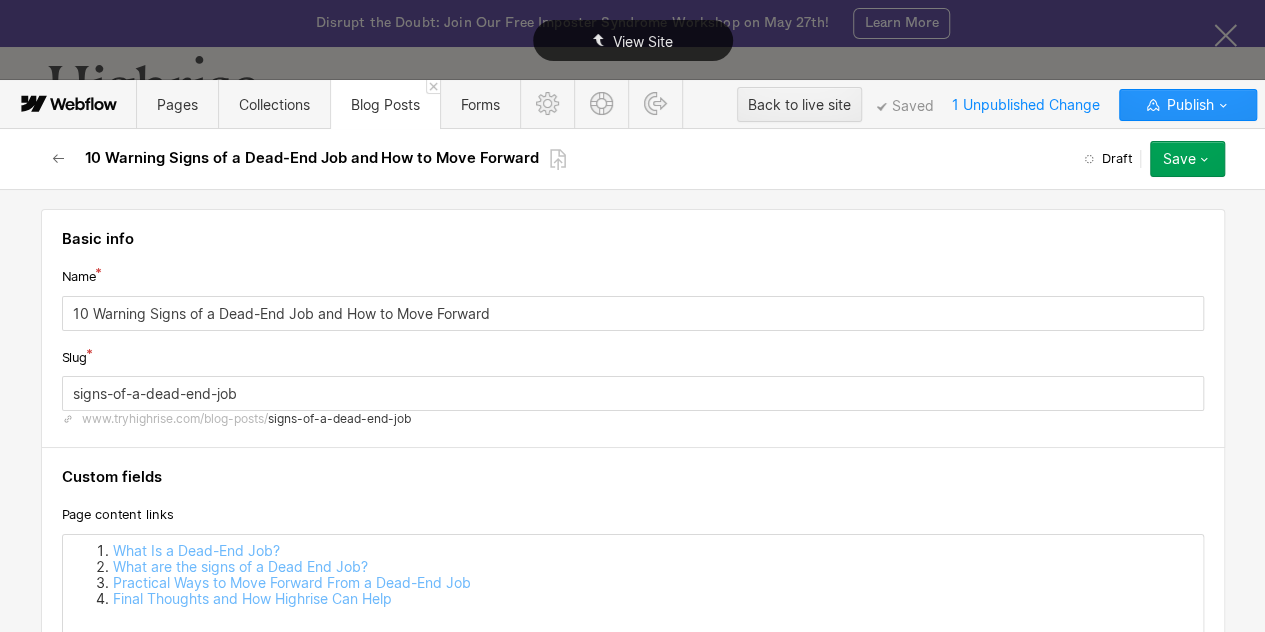type on "Frustrated employee staring at computer screen, symbolizing signs of a dead-end job" 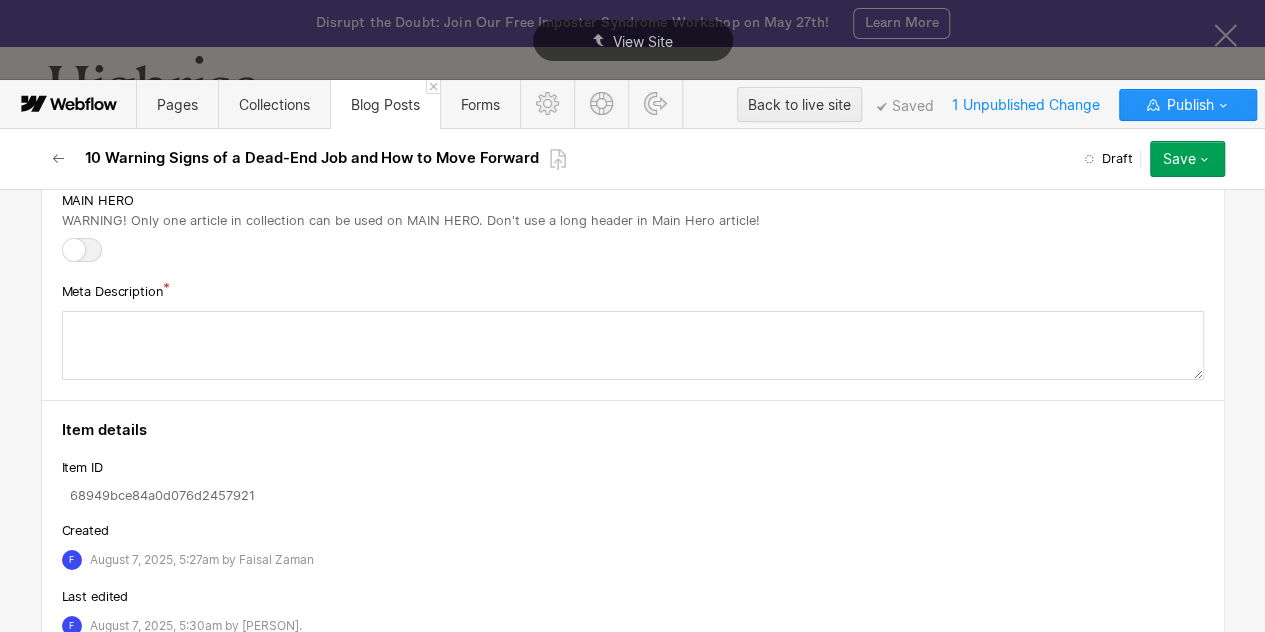 scroll, scrollTop: 7113, scrollLeft: 0, axis: vertical 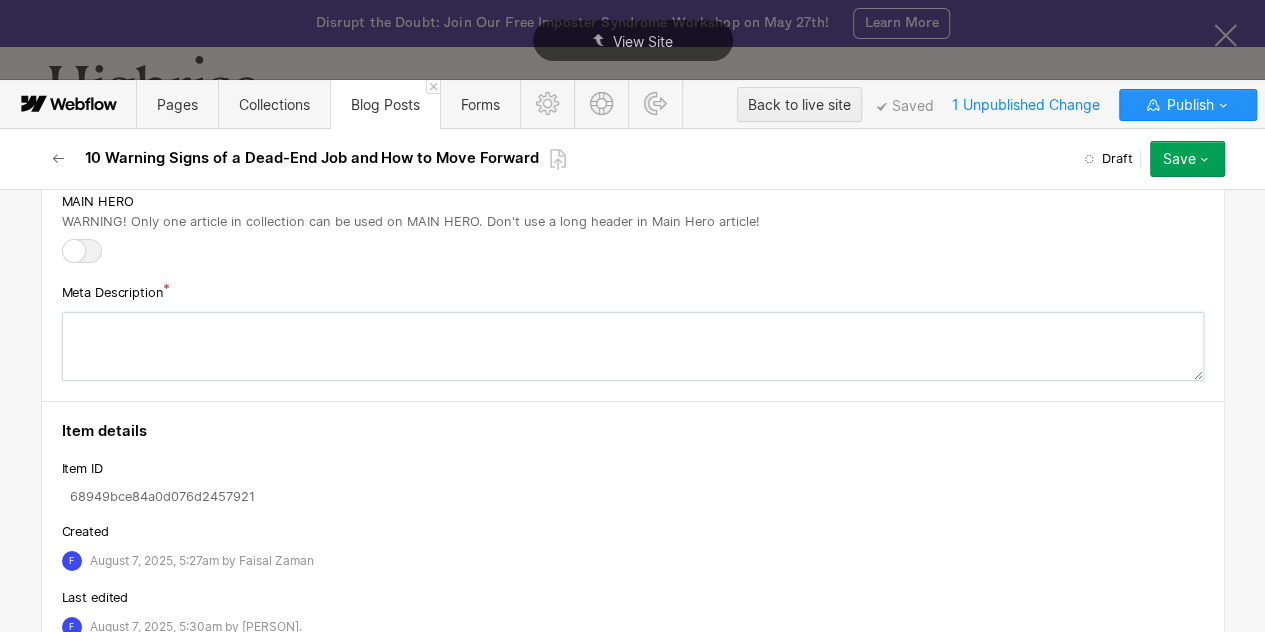 click at bounding box center [633, 346] 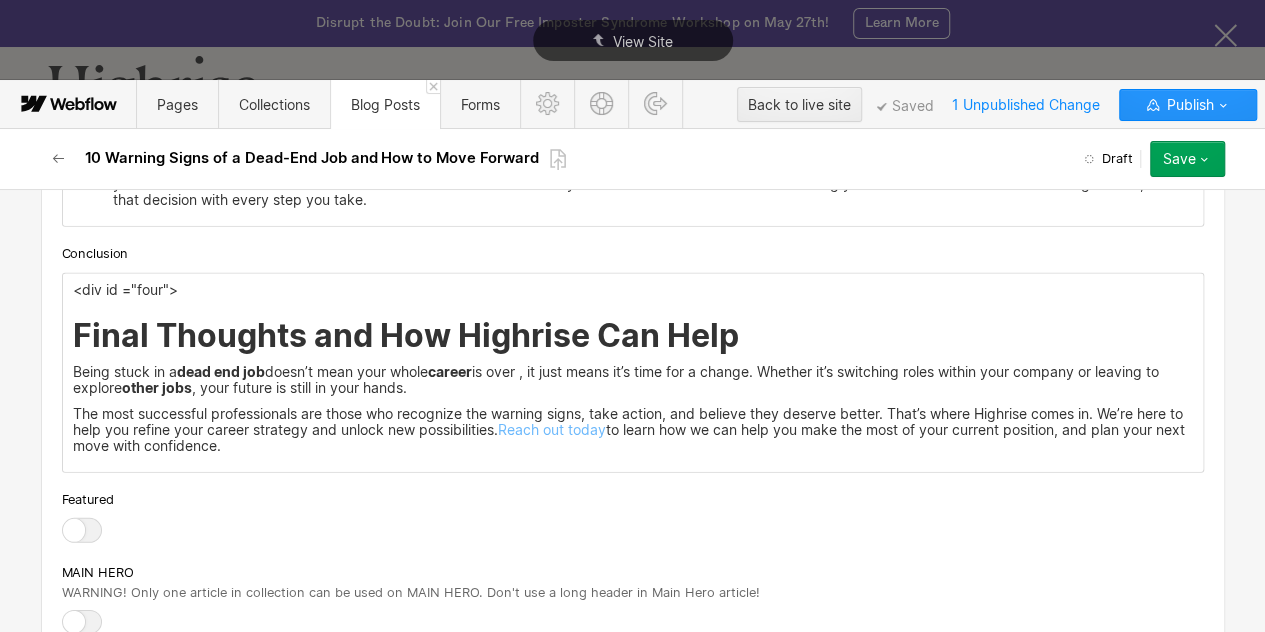 scroll, scrollTop: 6743, scrollLeft: 0, axis: vertical 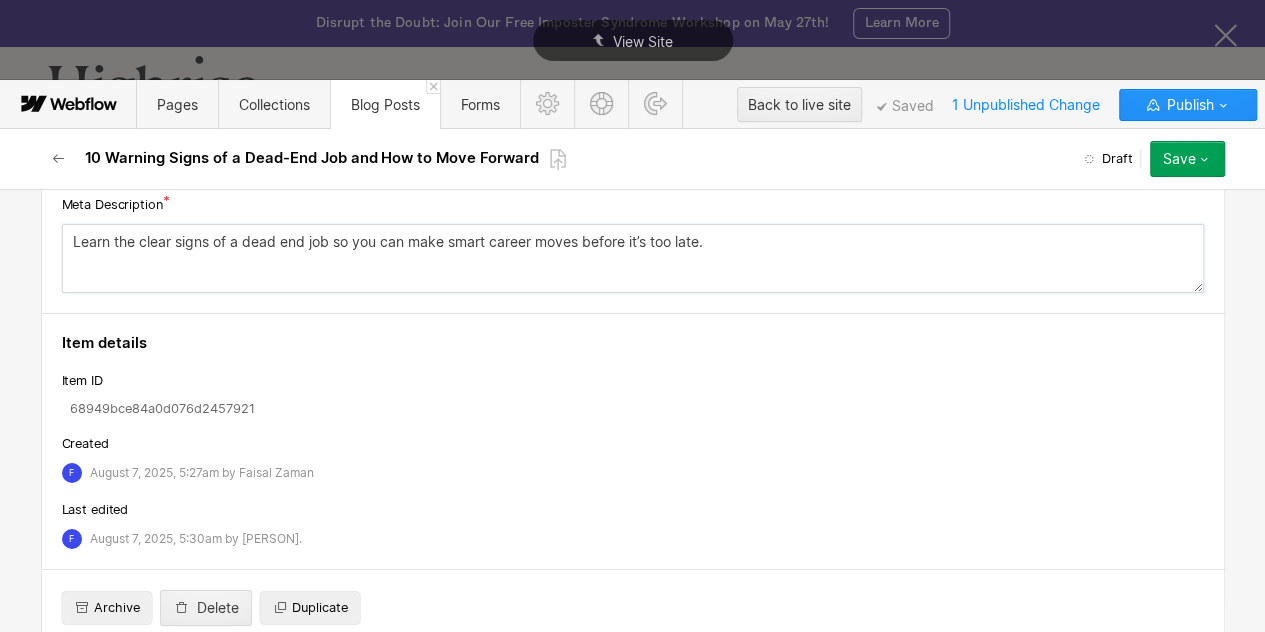 click on "Learn the clear signs of a dead end job so you can make smart career moves before it’s too late." at bounding box center [633, 258] 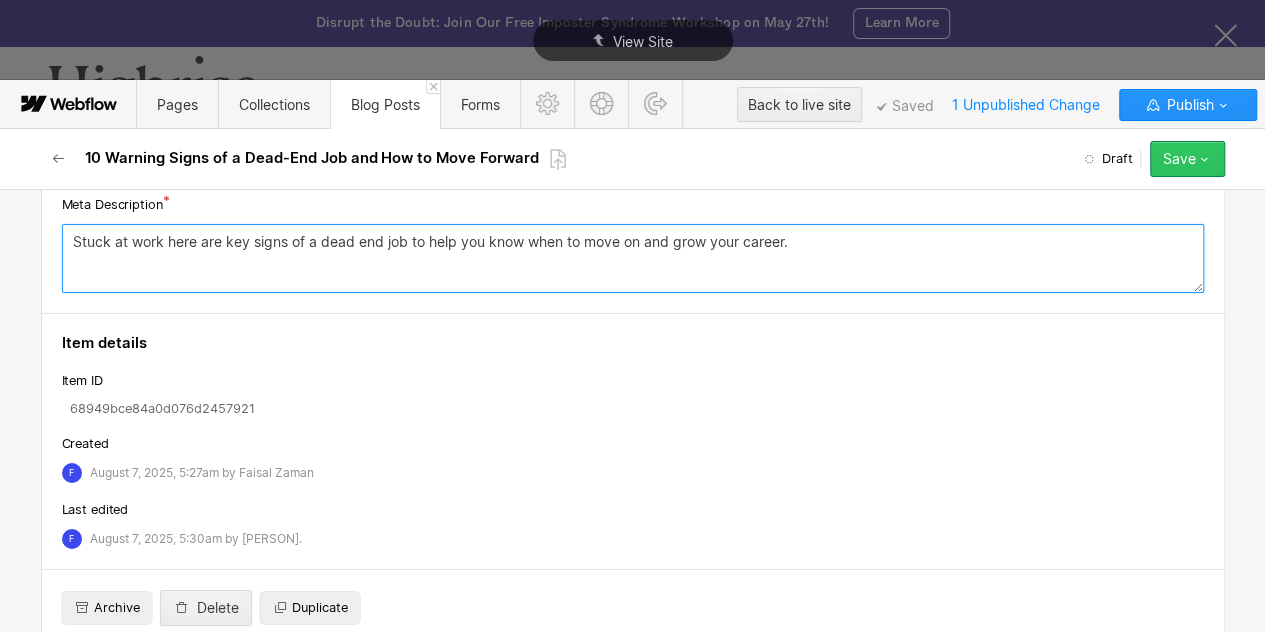 type on "Stuck at work here are key signs of a dead end job to help you know when to move on and grow your career." 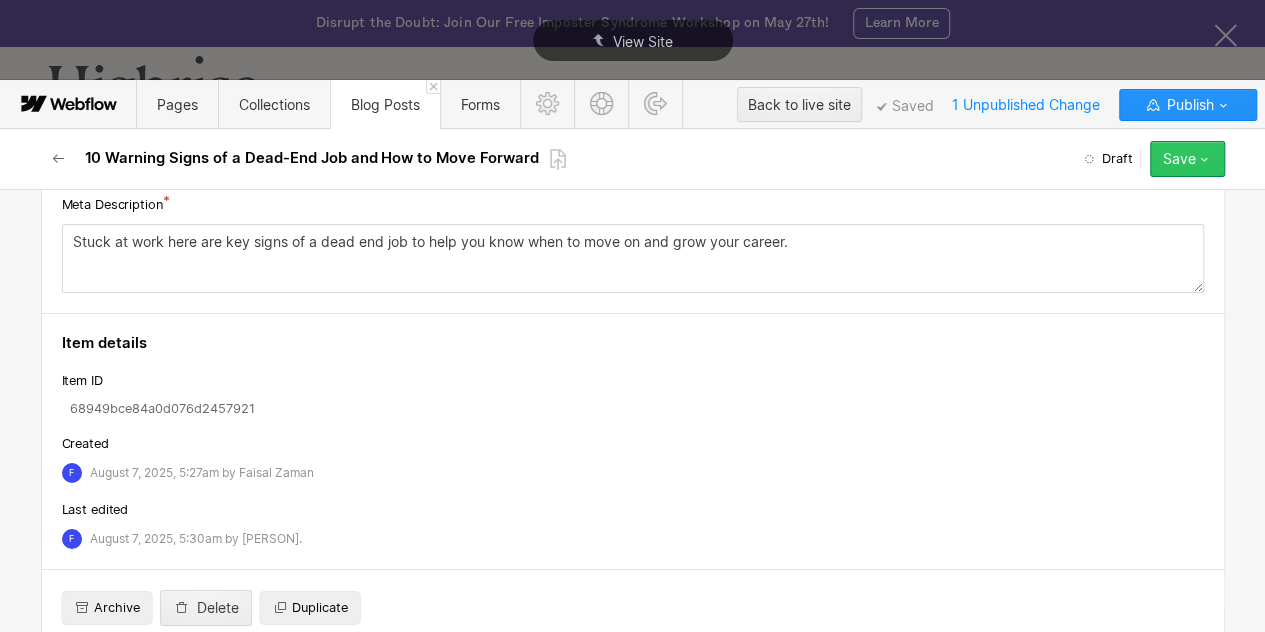 click 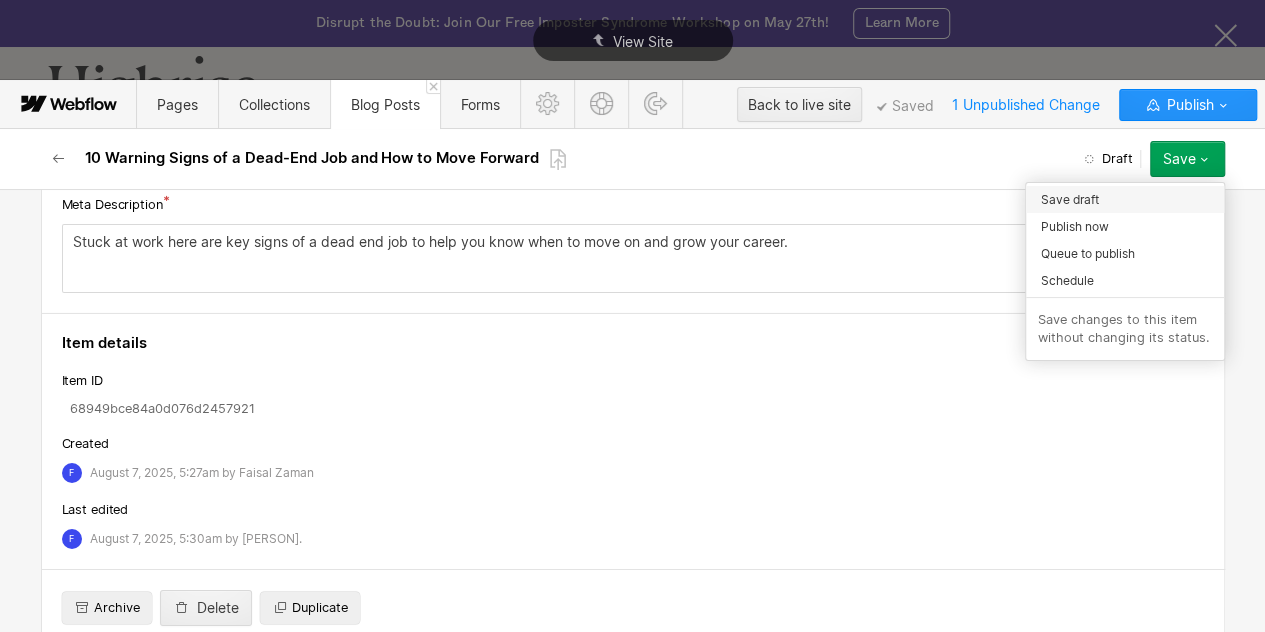 click on "Save draft" at bounding box center [1125, 199] 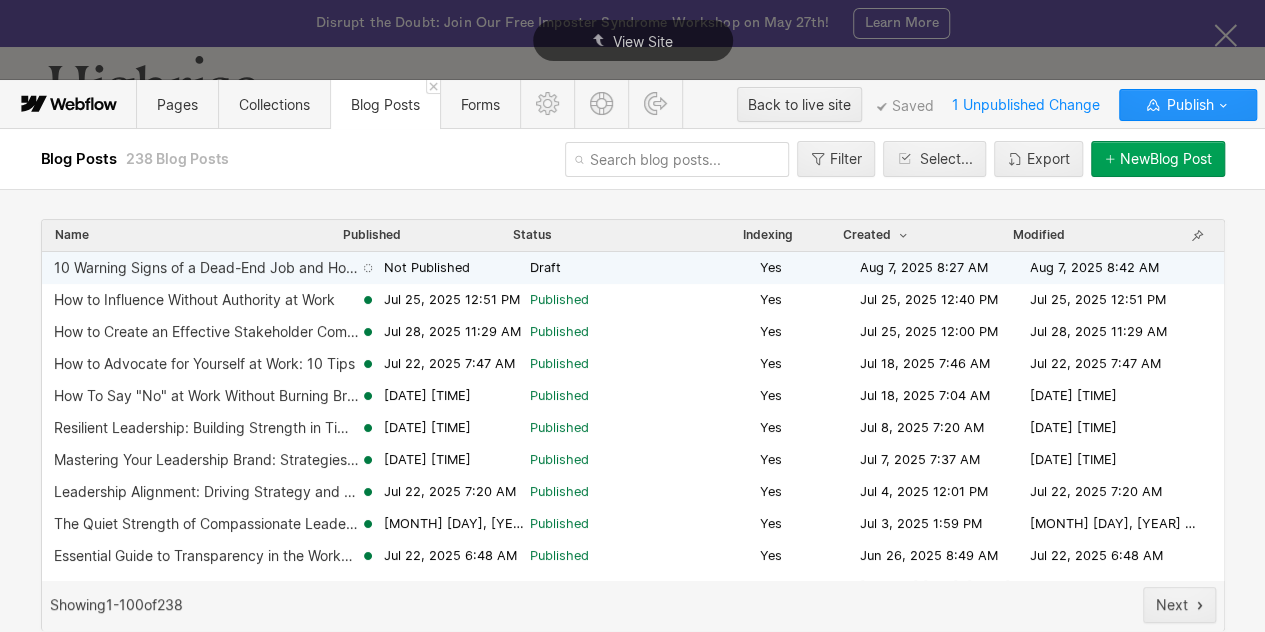 click on "10 Warning Signs of a Dead-End Job and How to Move Forward Not Published Draft Yes Aug 7, 2025 8:27 AM Aug 7, 2025 8:42 AM" at bounding box center (633, 268) 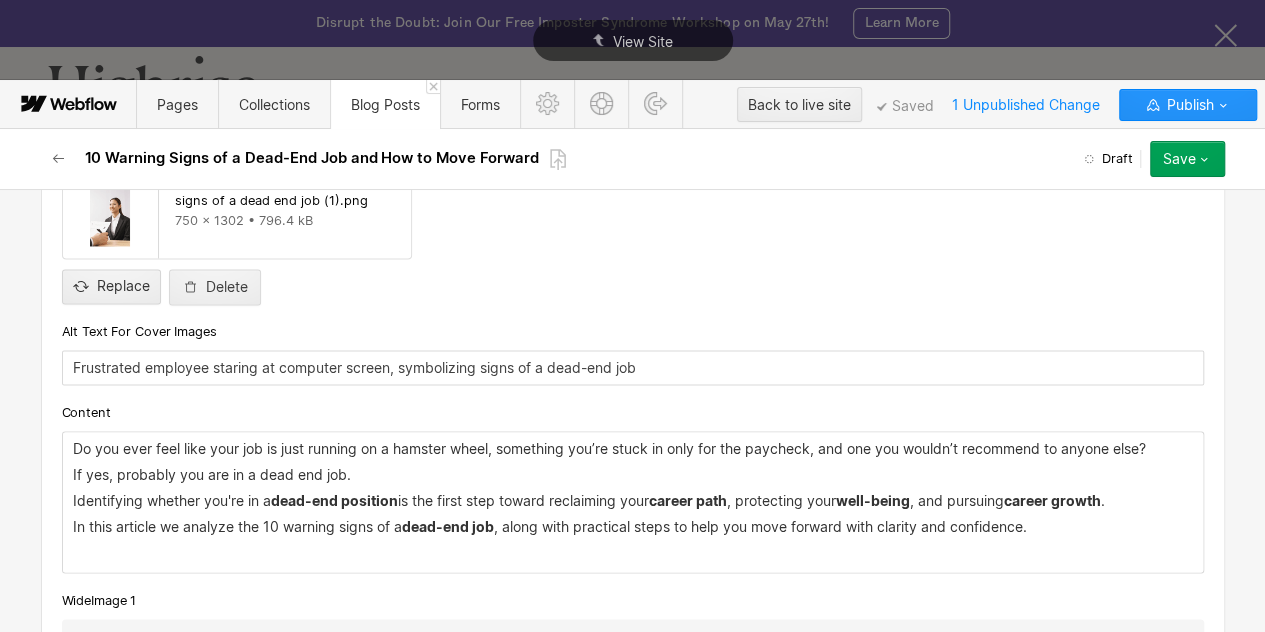 scroll, scrollTop: 1718, scrollLeft: 0, axis: vertical 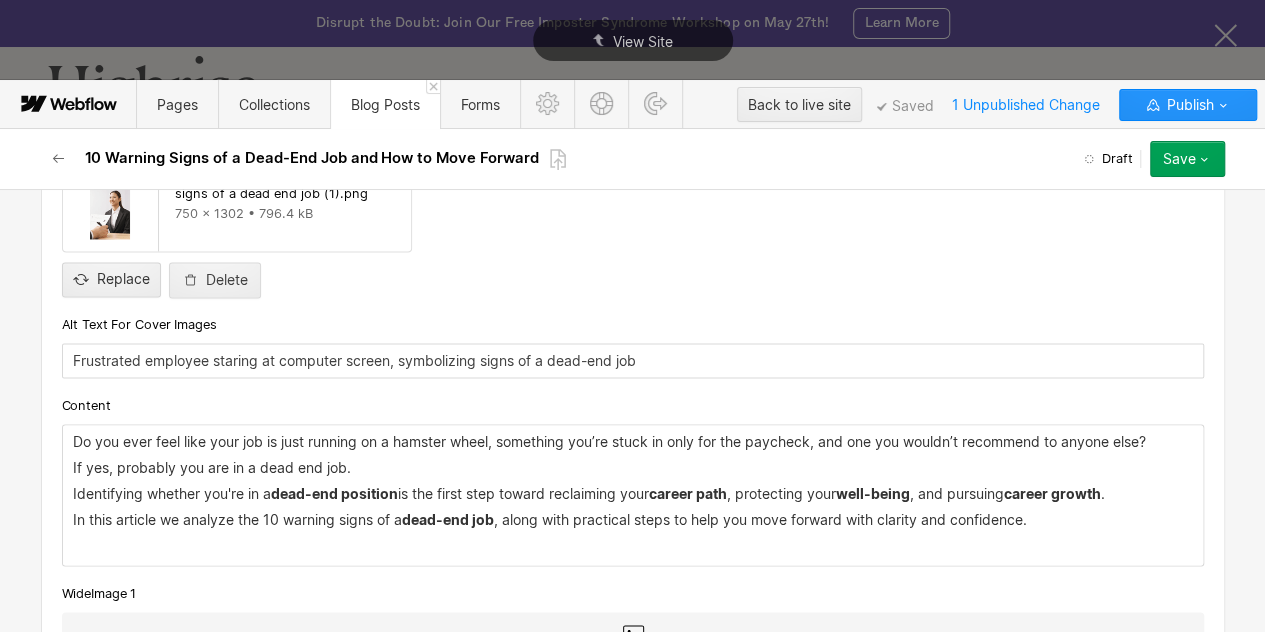 click on "If yes, probably you are in a dead end job." at bounding box center (633, 467) 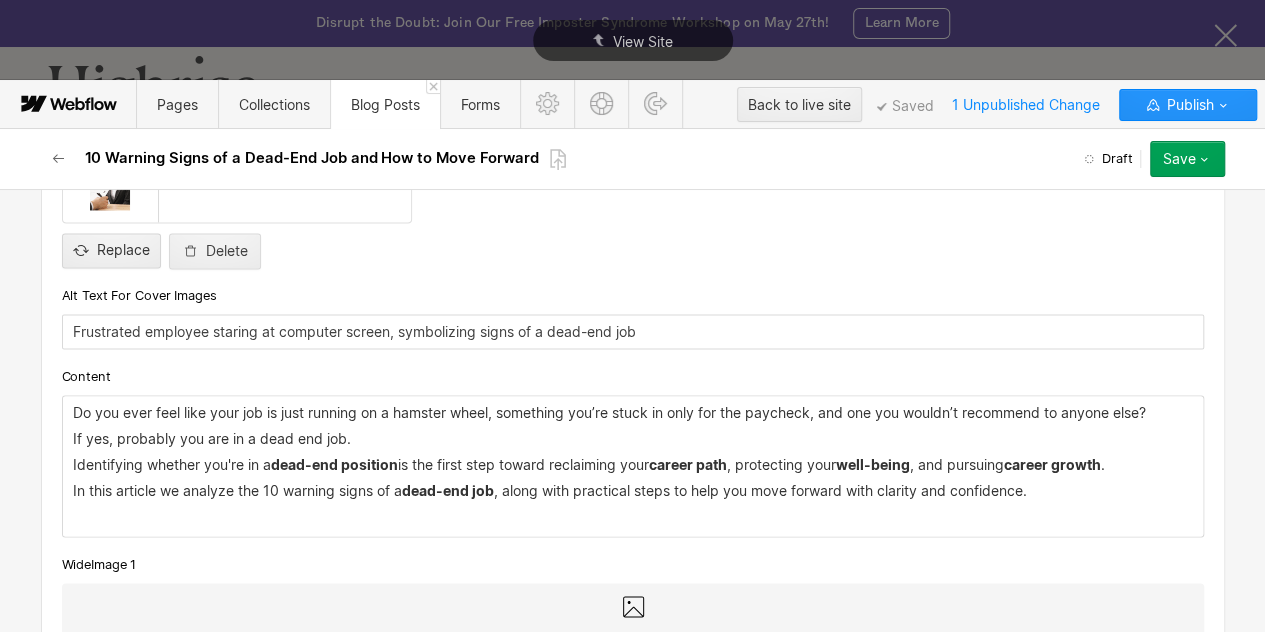 click on "Do you ever feel like your job is just running on a hamster wheel, something you’re stuck in only for the paycheck, and one you wouldn’t recommend to anyone else? If yes, probably you are in a dead end job.  Identifying whether you're in a  dead-end position  is the first step toward reclaiming your  career path , protecting your  well-being , and pursuing  career growth . In this article we analyze the 10 warning signs of a  dead-end job , along with practical steps to help you move forward with clarity and confidence." at bounding box center (633, 466) 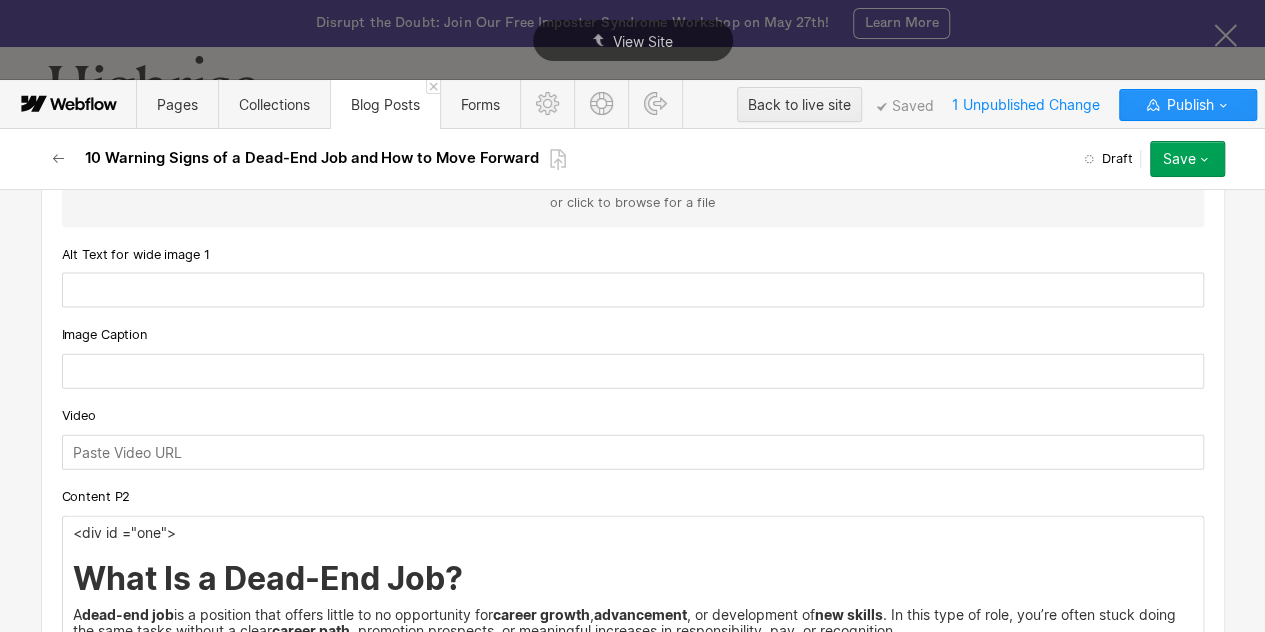 scroll, scrollTop: 2205, scrollLeft: 0, axis: vertical 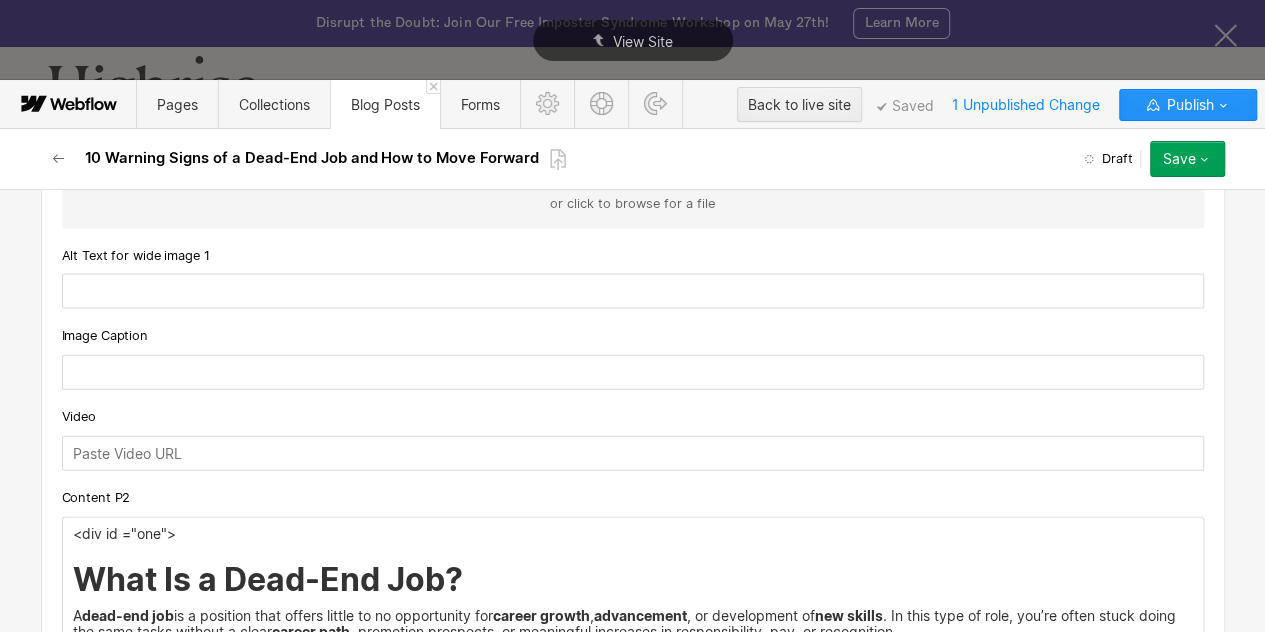 click on "Save" at bounding box center [1187, 159] 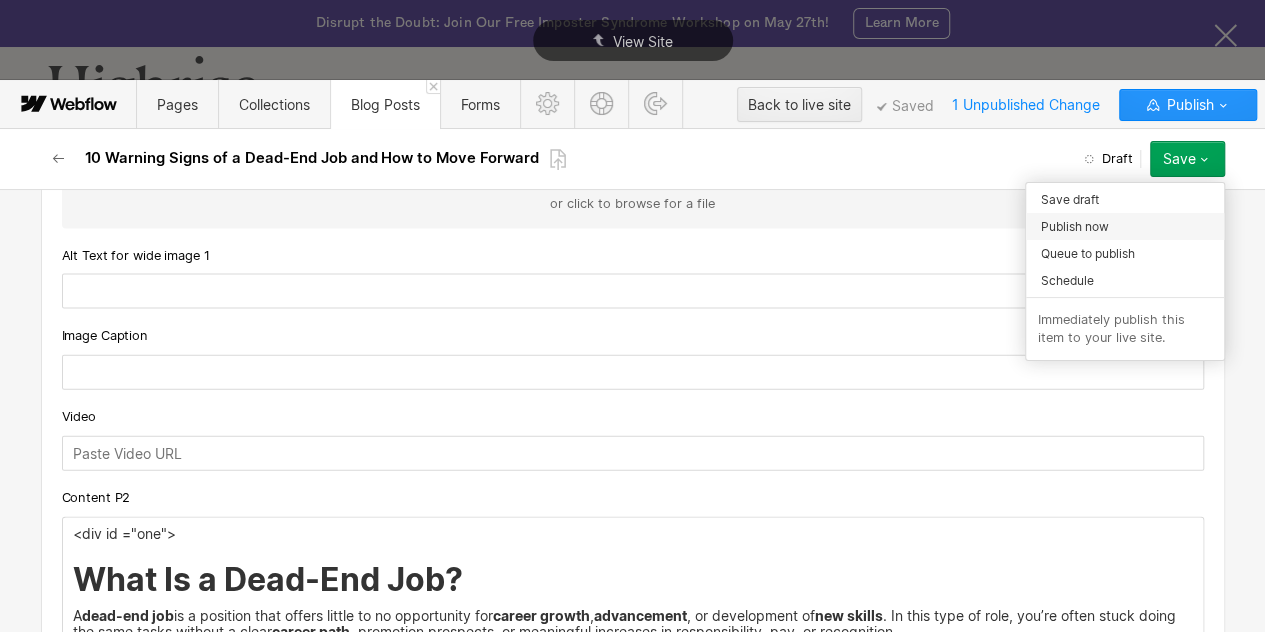 click on "Publish now" at bounding box center [1075, 226] 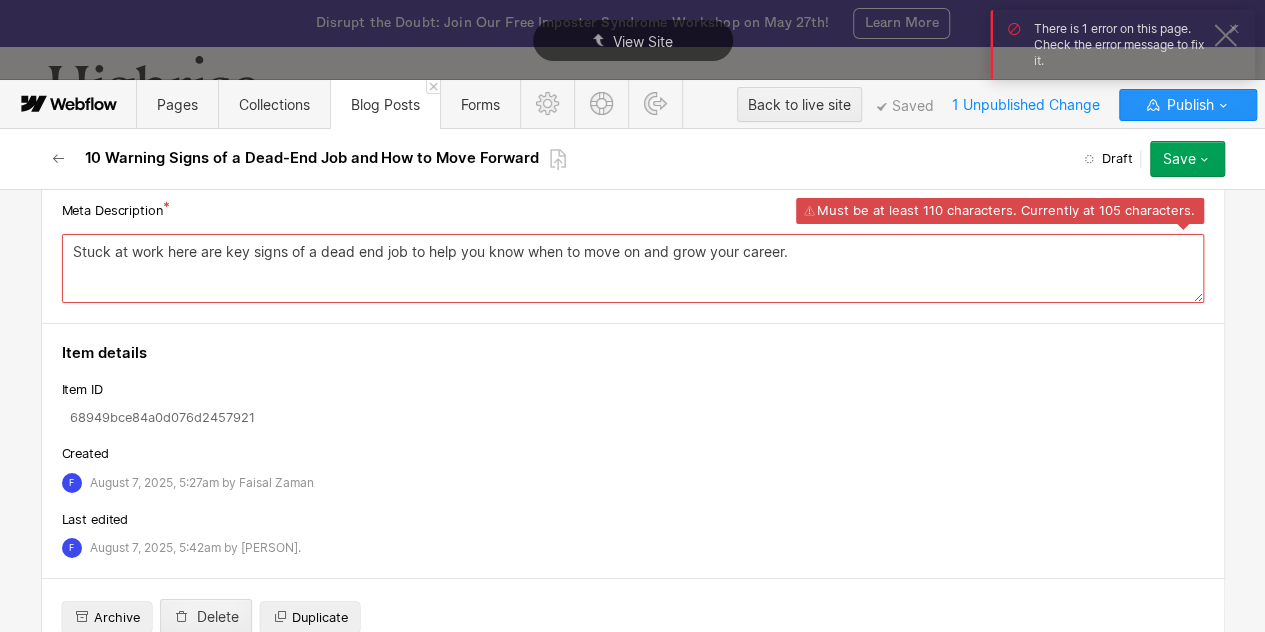 scroll, scrollTop: 7194, scrollLeft: 0, axis: vertical 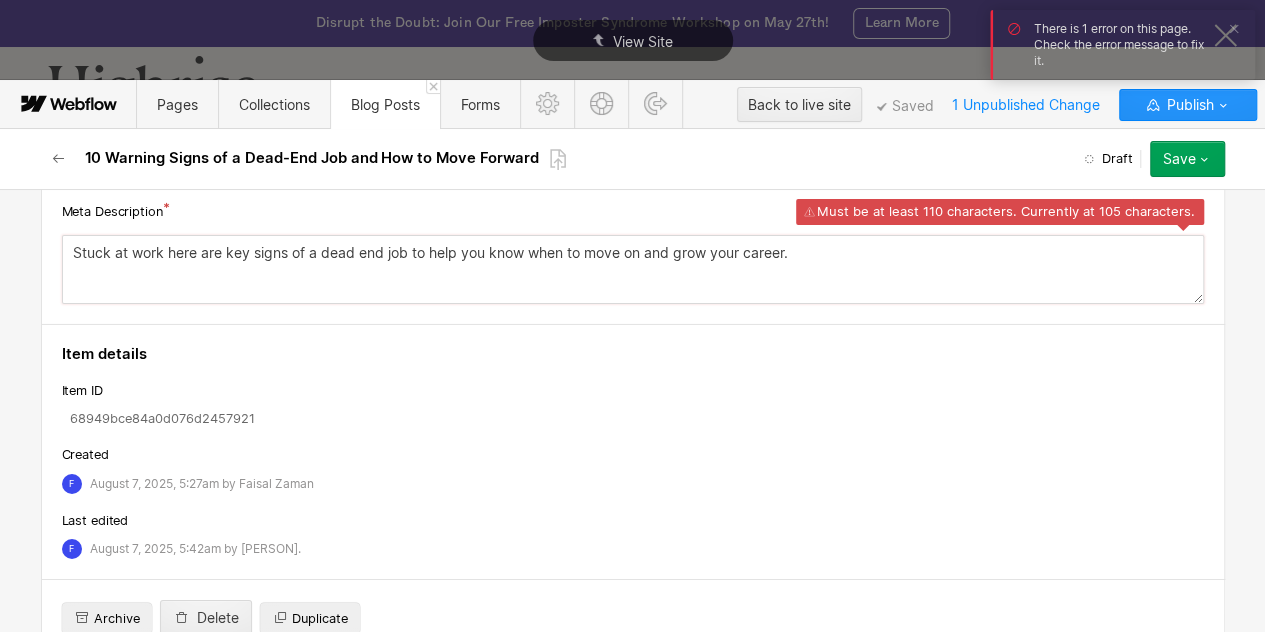 click on "Stuck at work here are key signs of a dead end job to help you know when to move on and grow your career." at bounding box center (633, 269) 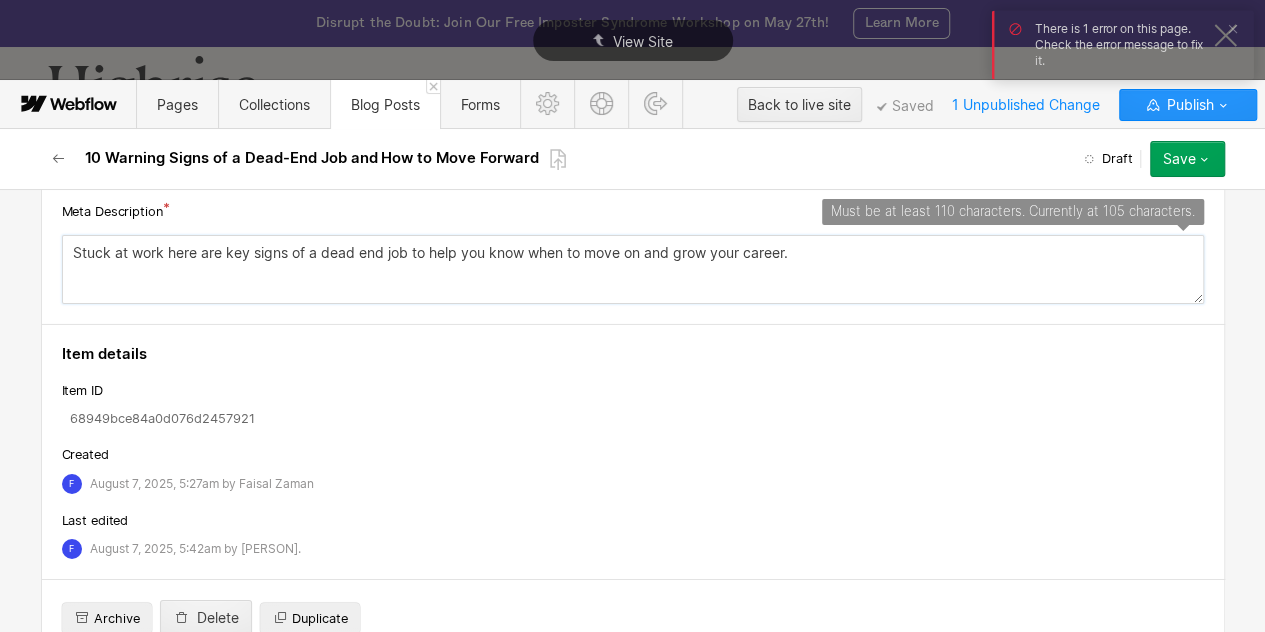 click on "Stuck at work here are key signs of a dead end job to help you know when to move on and grow your career." at bounding box center (633, 269) 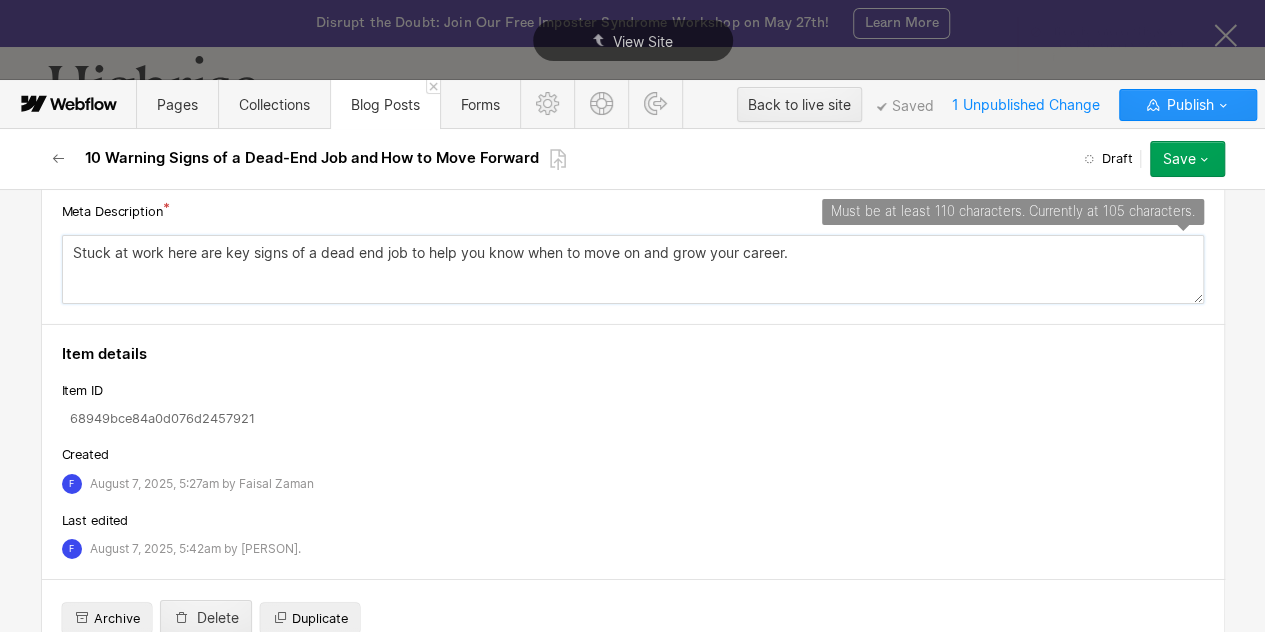 paste on "Learn the signs of a dead end job including lack of growth poor leadership and no recognition so you can plan your next career move with clarity" 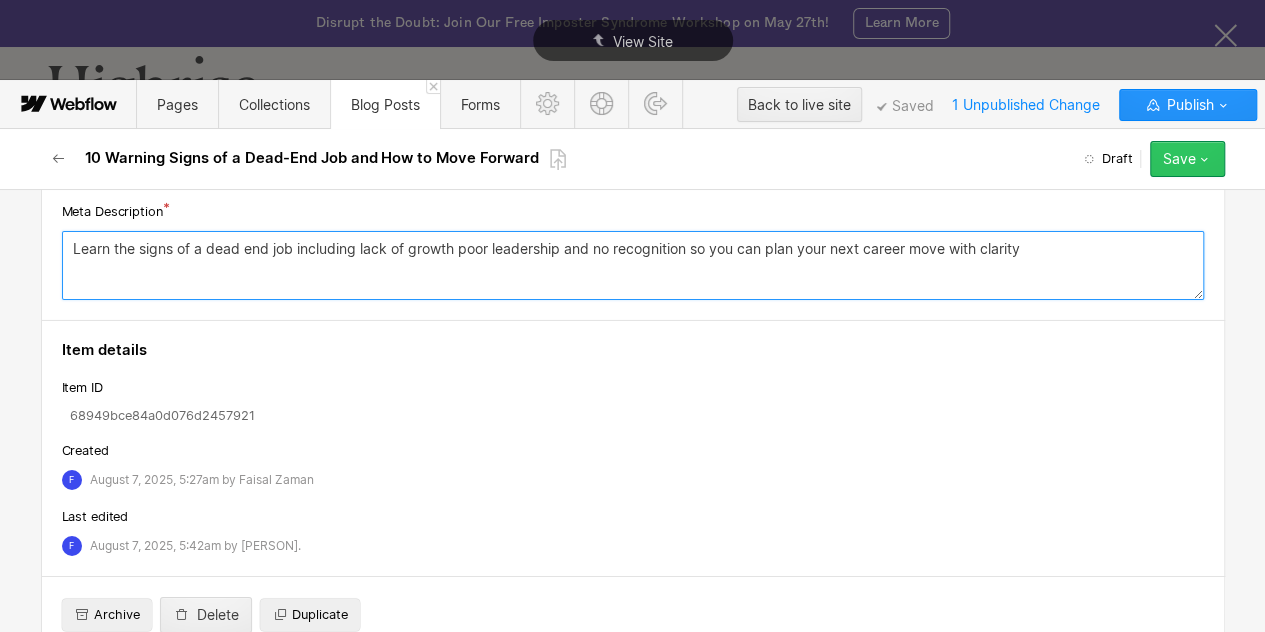 type on "Learn the signs of a dead end job including lack of growth poor leadership and no recognition so you can plan your next career move with clarity" 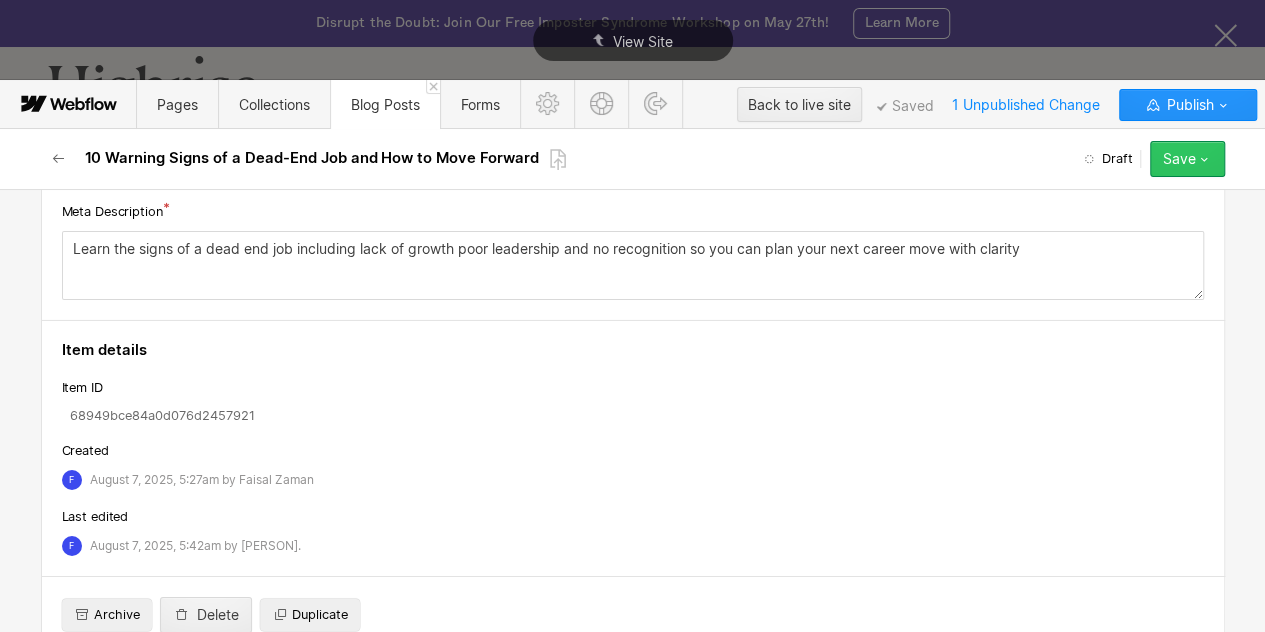 click on "Save" at bounding box center (1179, 159) 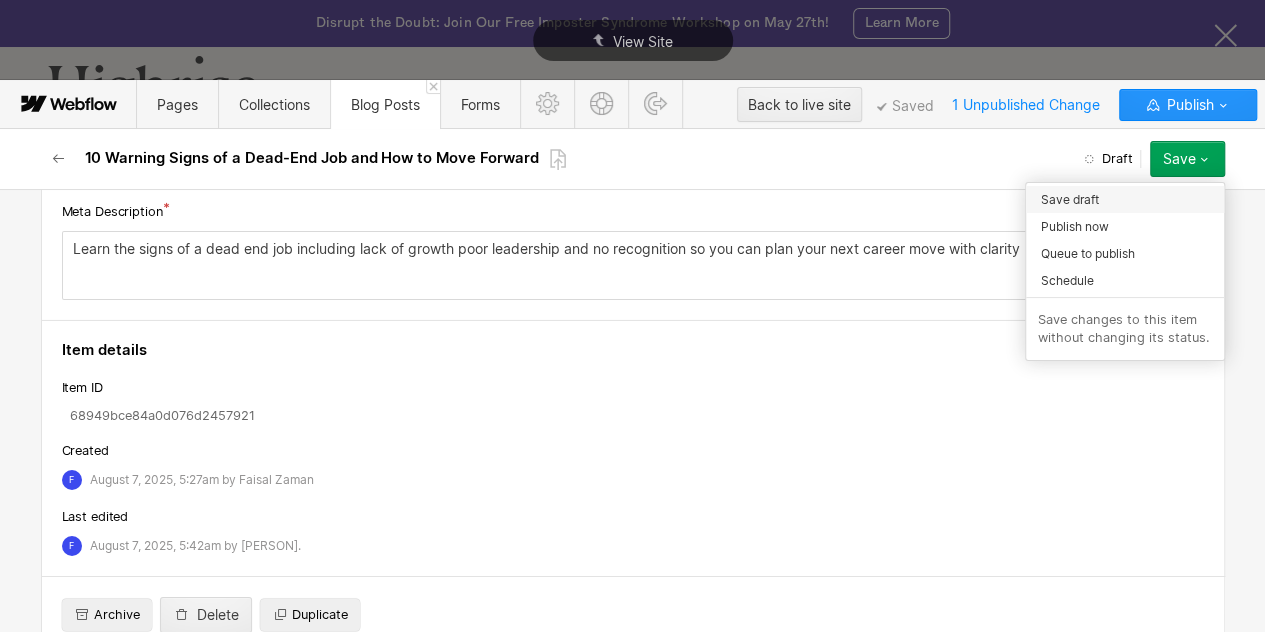 click on "Save draft" at bounding box center (1070, 199) 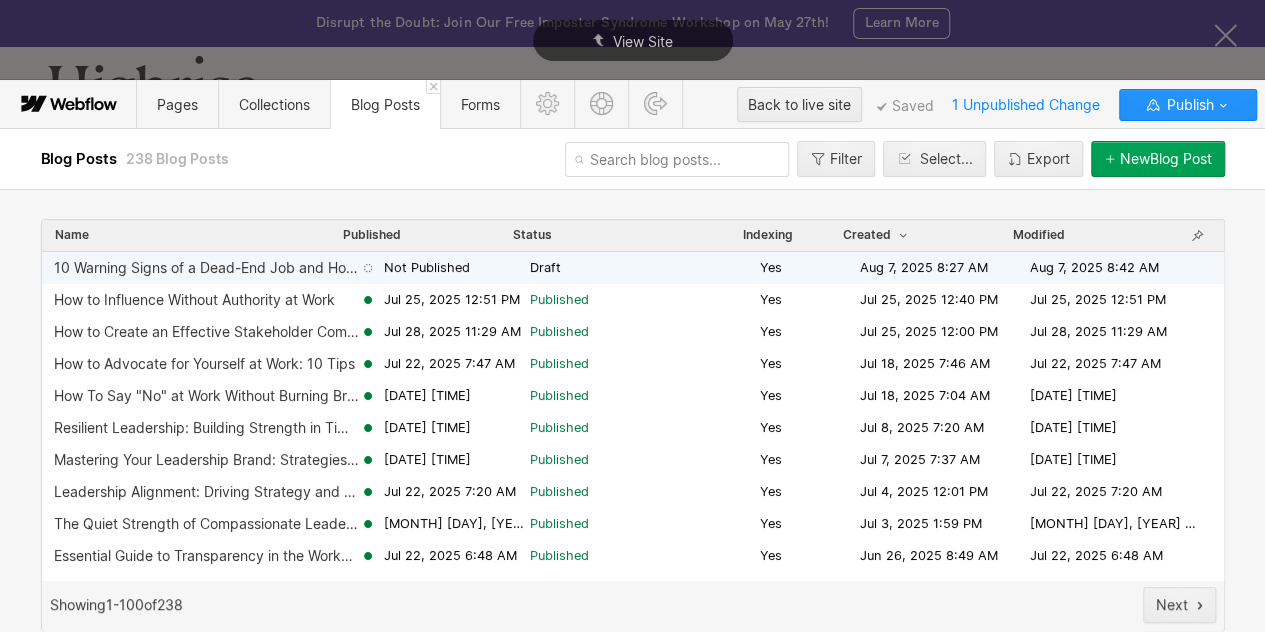 click on "Aug 7, 2025 8:27 AM" at bounding box center [945, 268] 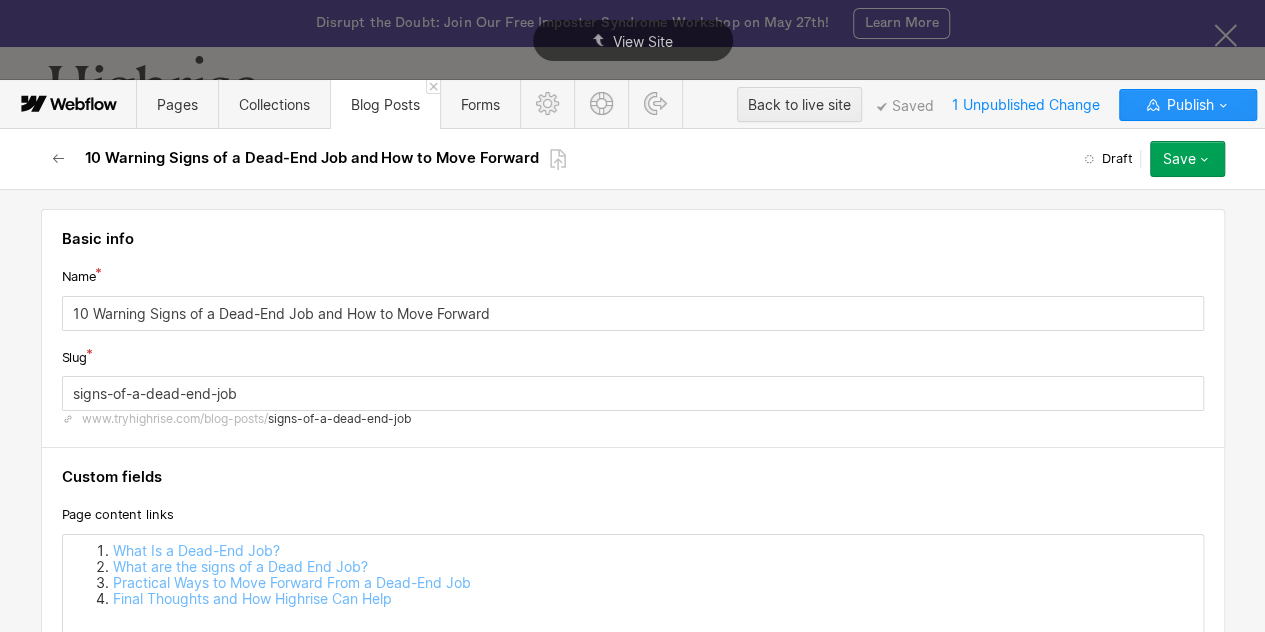 click 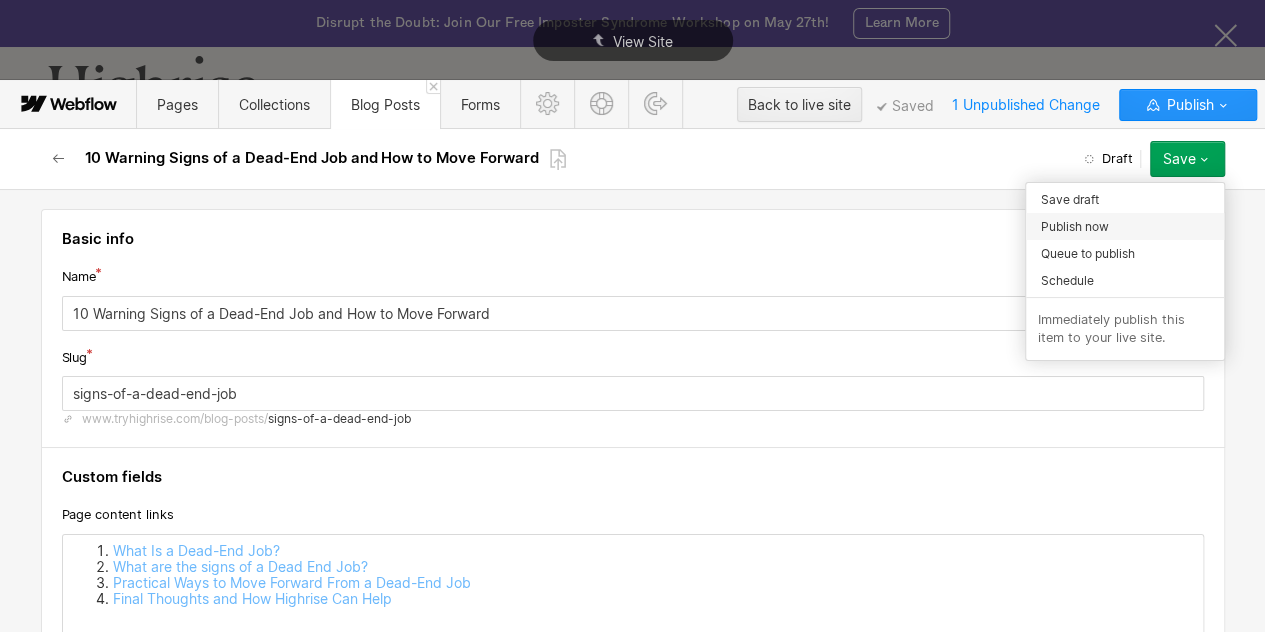 click on "Publish now" at bounding box center (1125, 226) 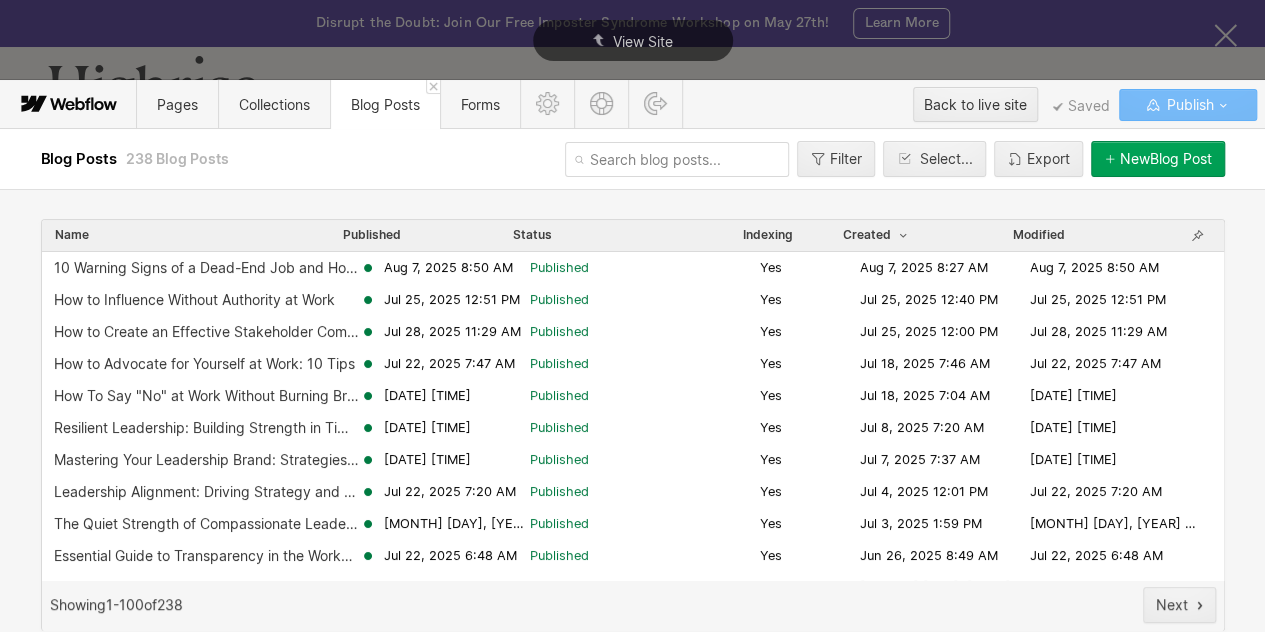 click on "New  Blog Post" at bounding box center [1166, 159] 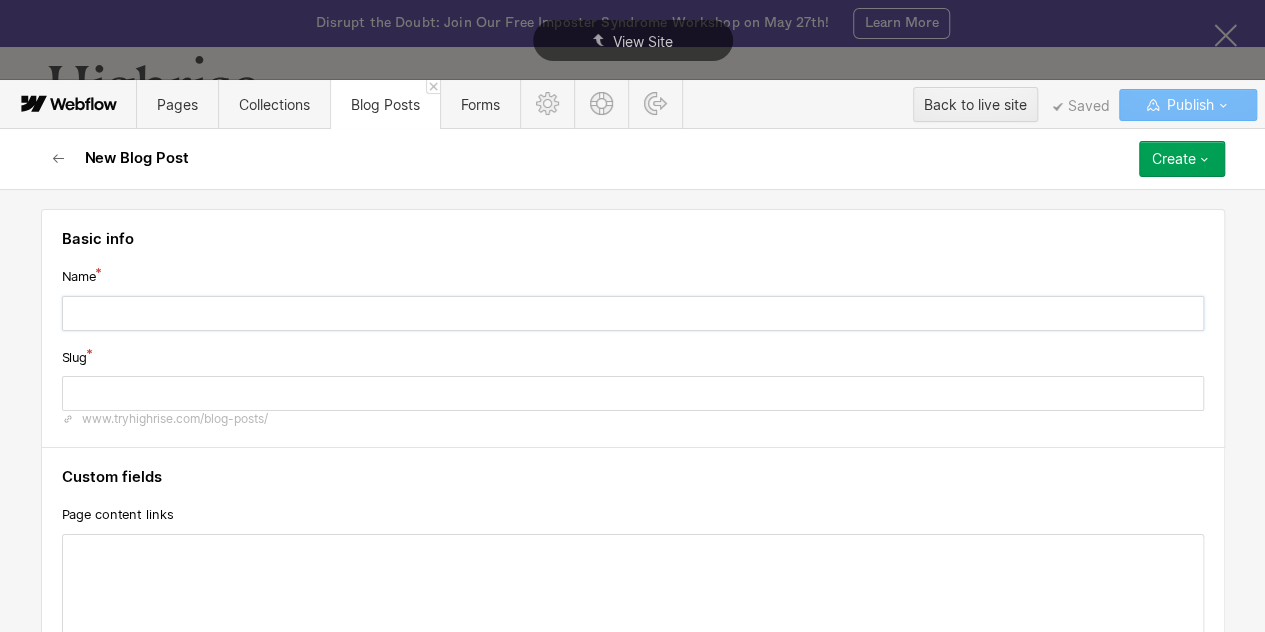 click at bounding box center (633, 313) 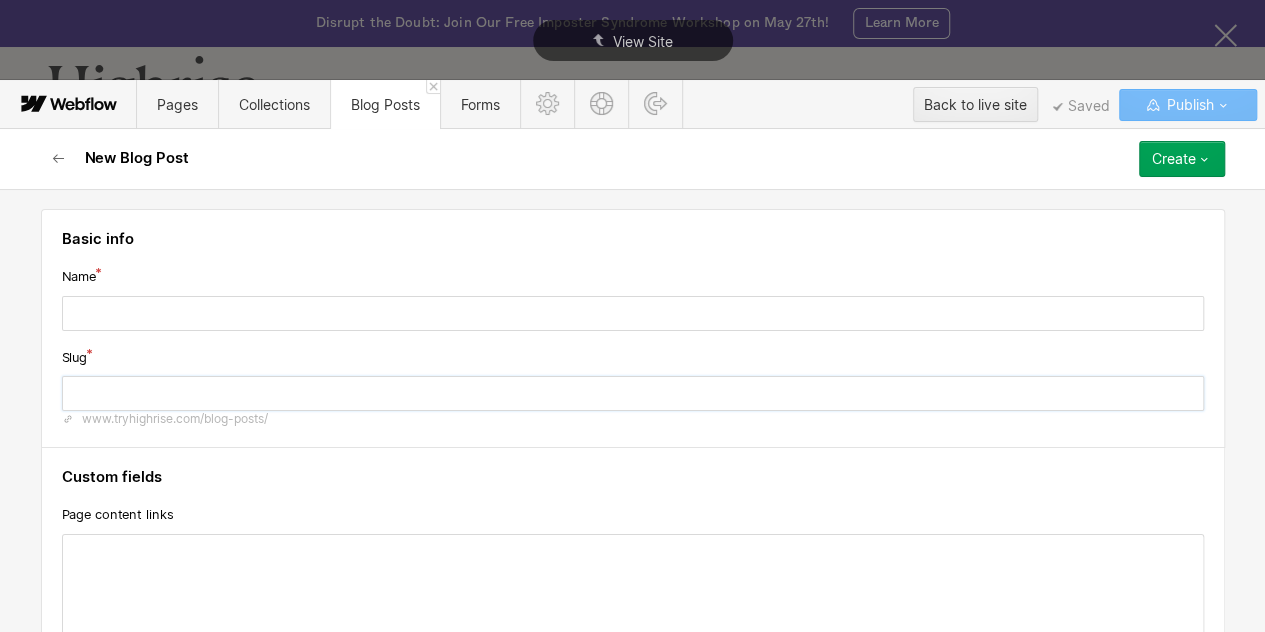 click at bounding box center [633, 393] 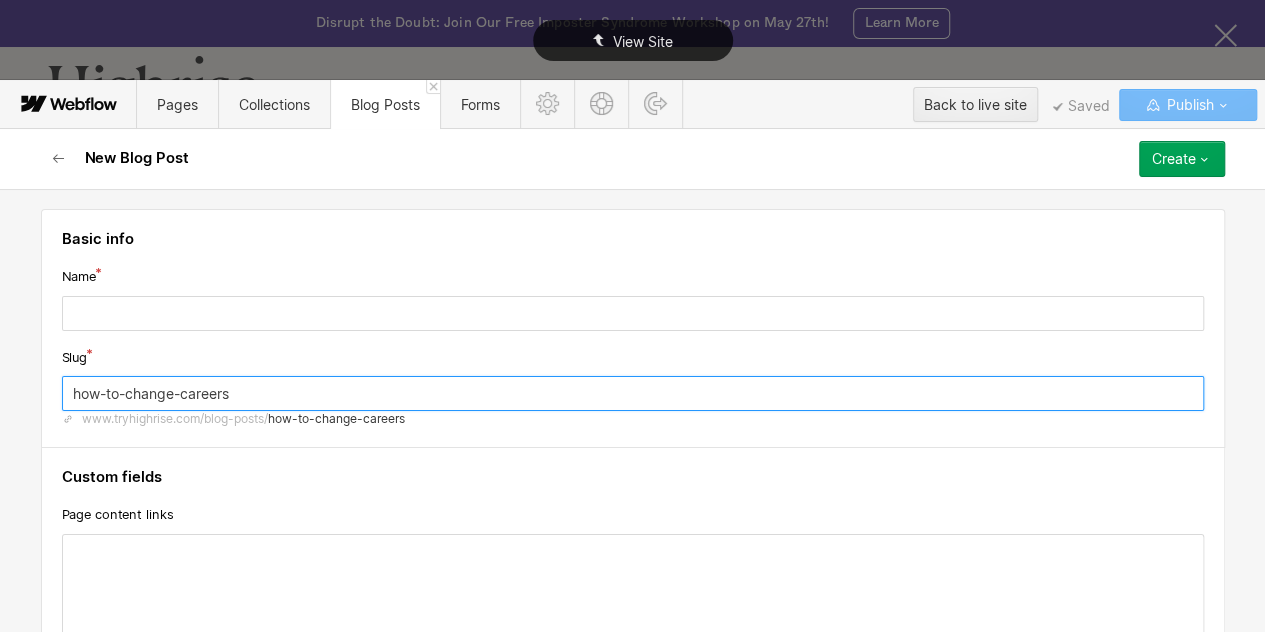 type on "how-to-change-careers" 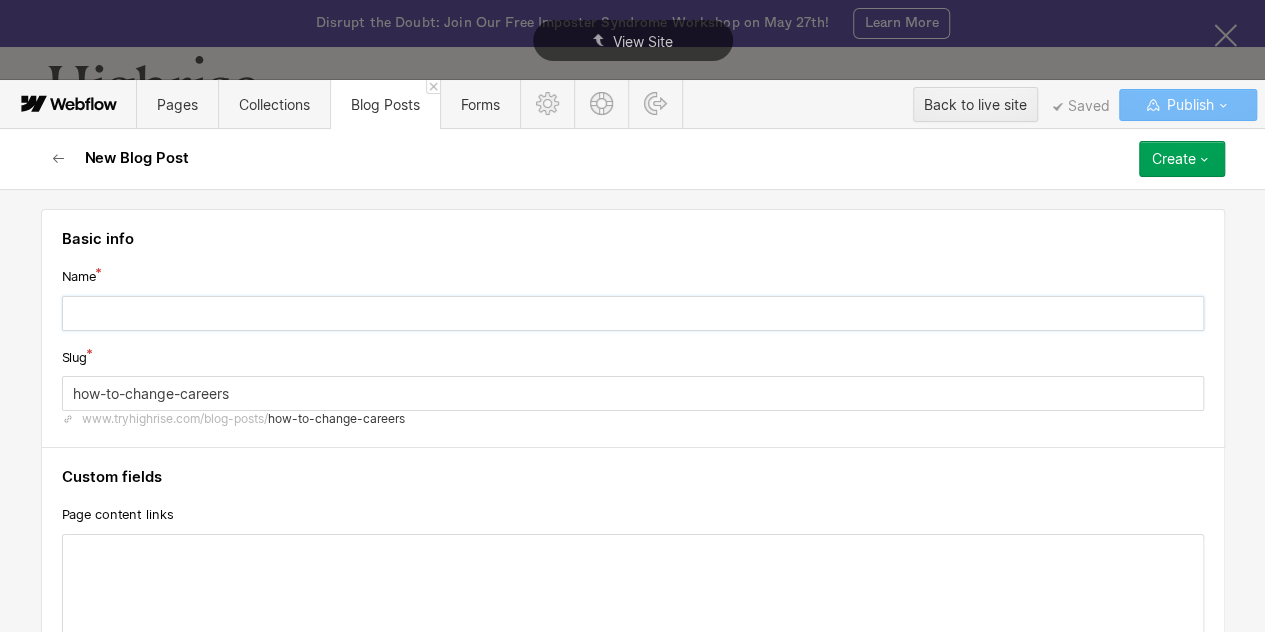 click at bounding box center [633, 313] 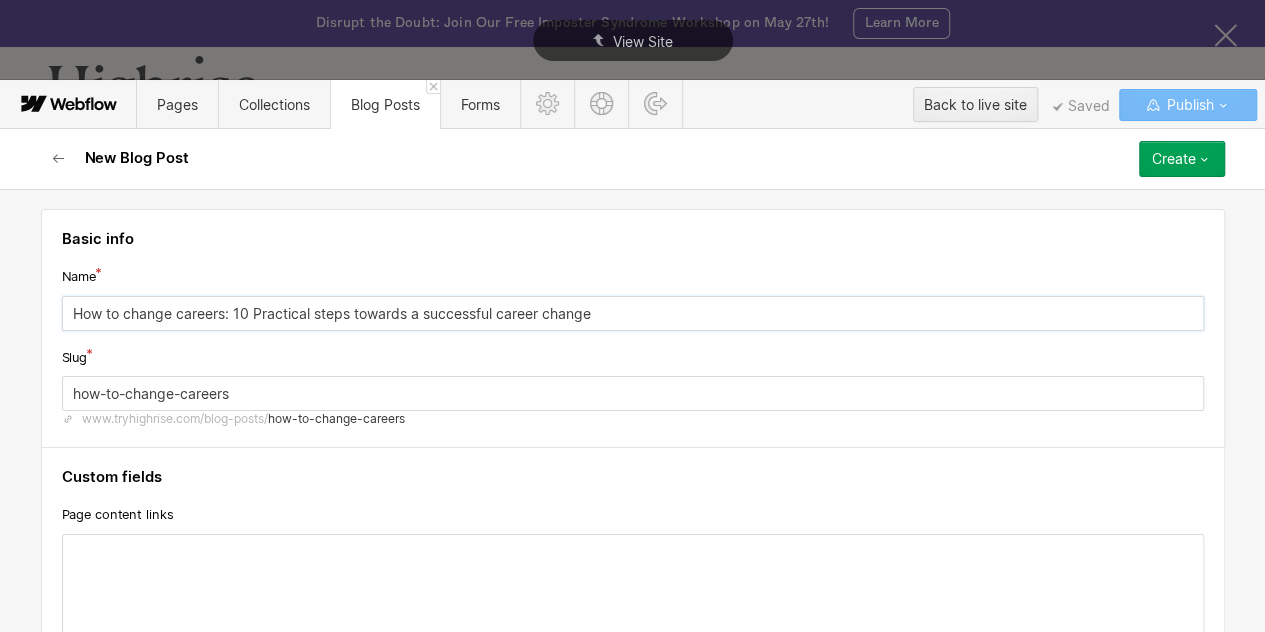 type on "how-to-change-careers-10-practical-steps-towards-a-successful-career-change" 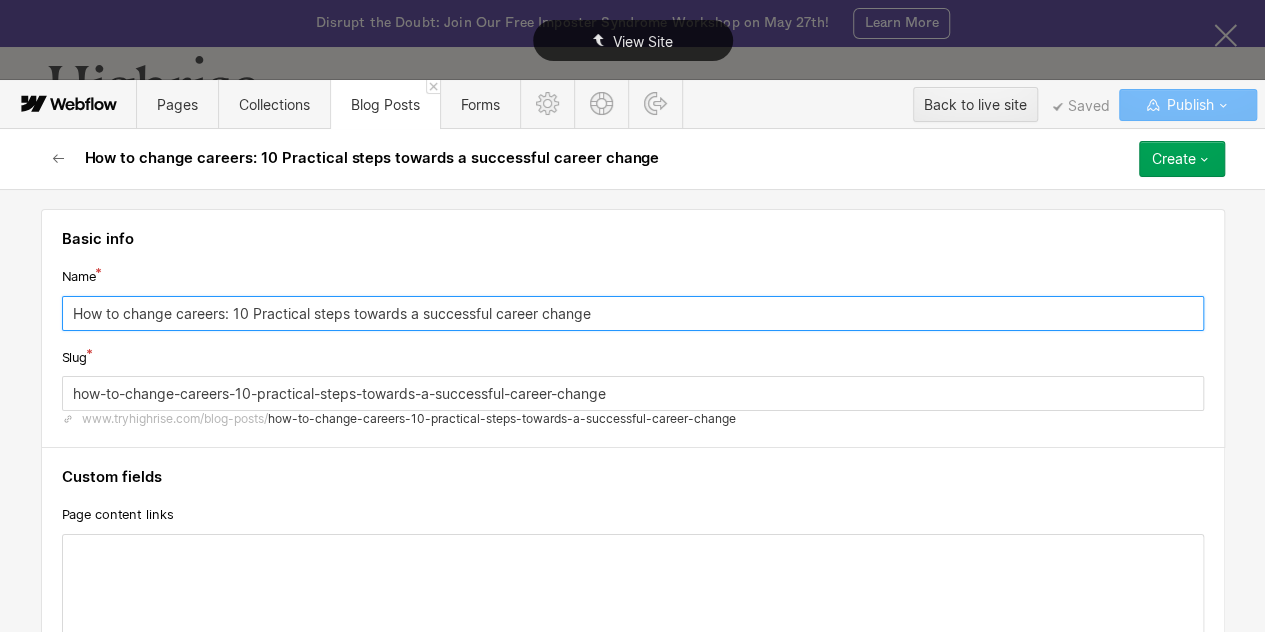 type on "How to change careers: 10 Practical steps towards a successful career change" 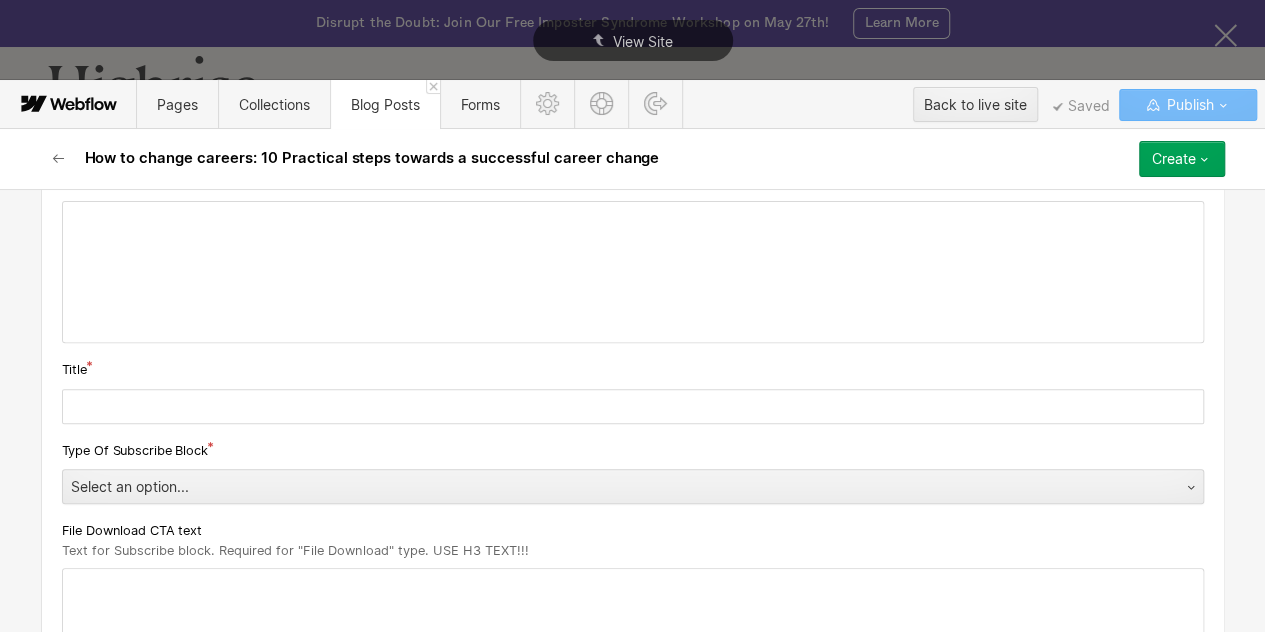 scroll, scrollTop: 305, scrollLeft: 0, axis: vertical 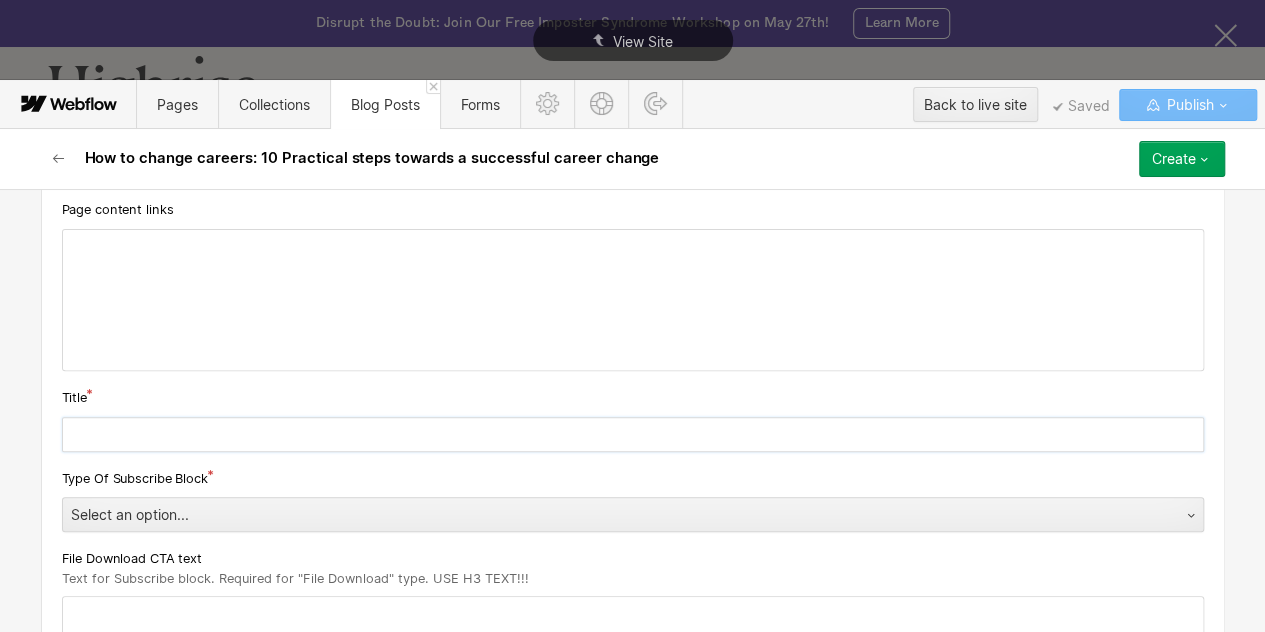 click at bounding box center (633, 434) 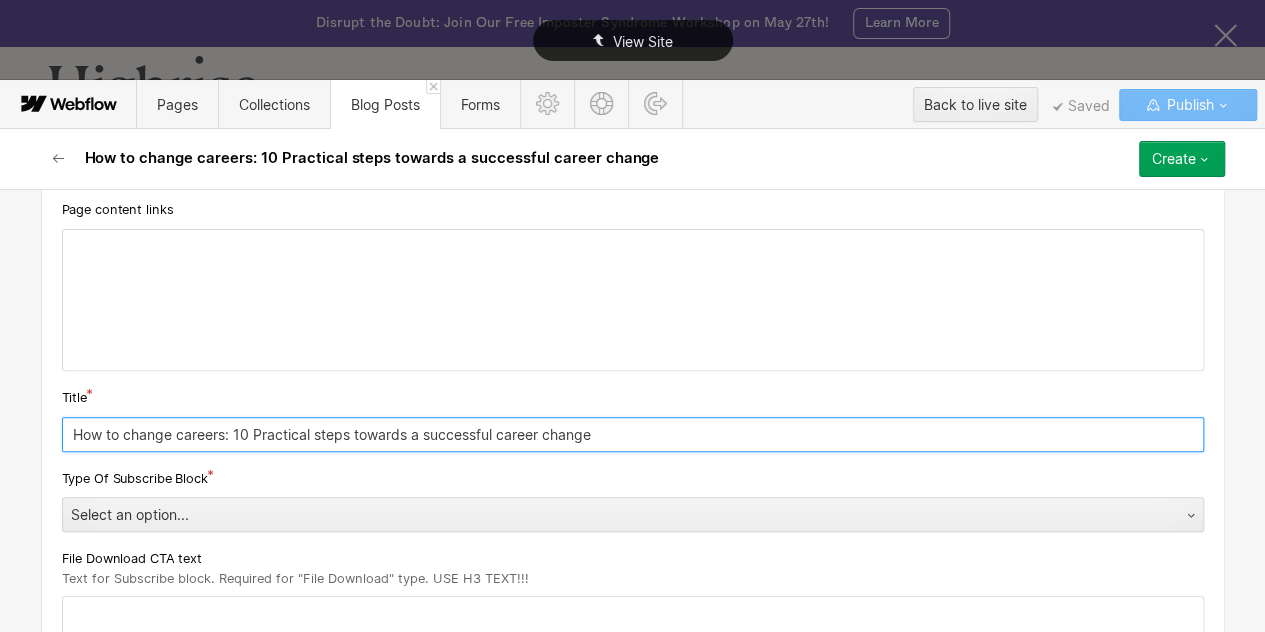 type on "How to change careers: 10 Practical steps towards a successful career change" 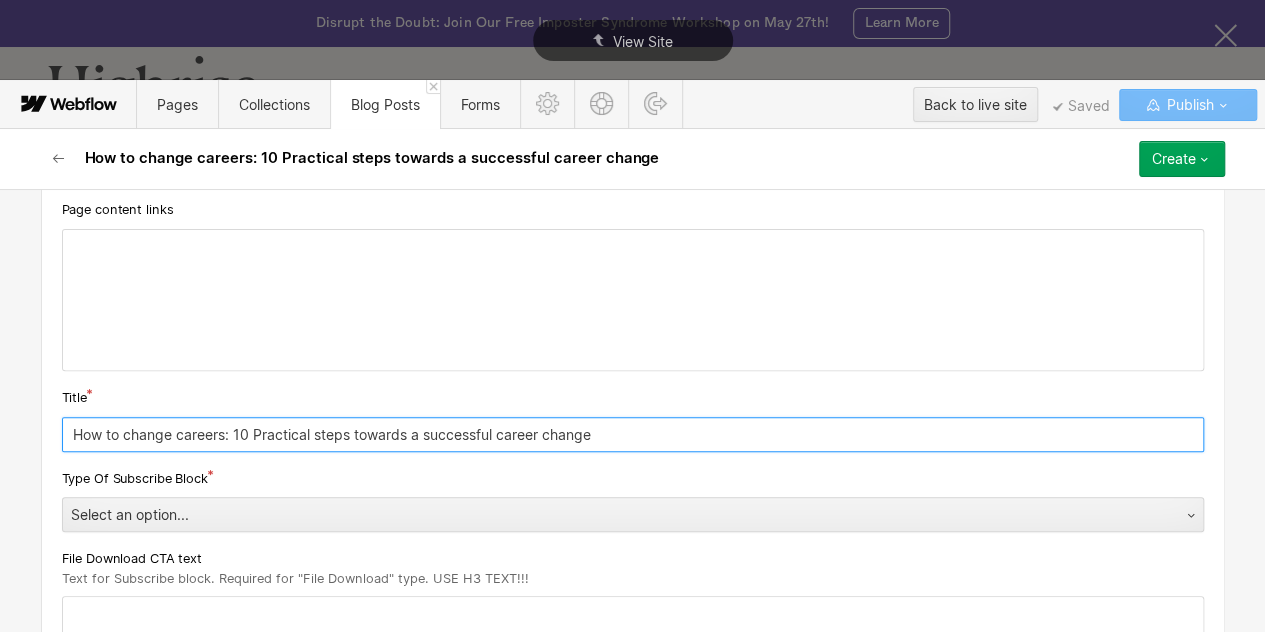 scroll, scrollTop: 0, scrollLeft: 0, axis: both 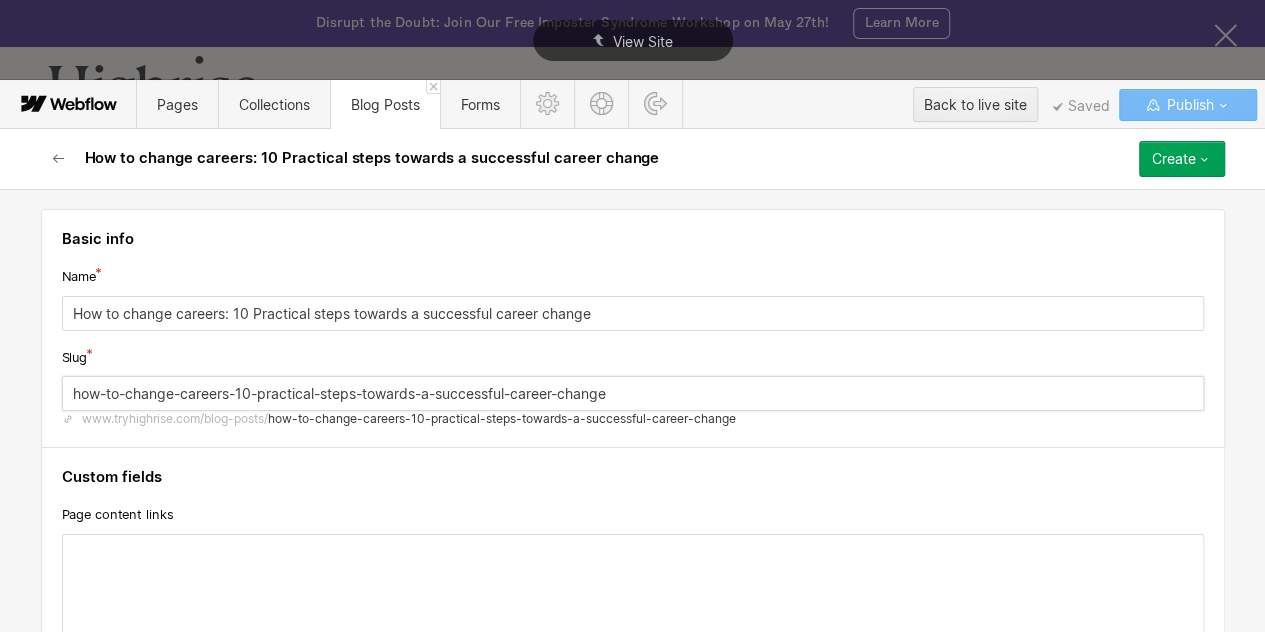 click on "how-to-change-careers-10-practical-steps-towards-a-successful-career-change" at bounding box center (633, 393) 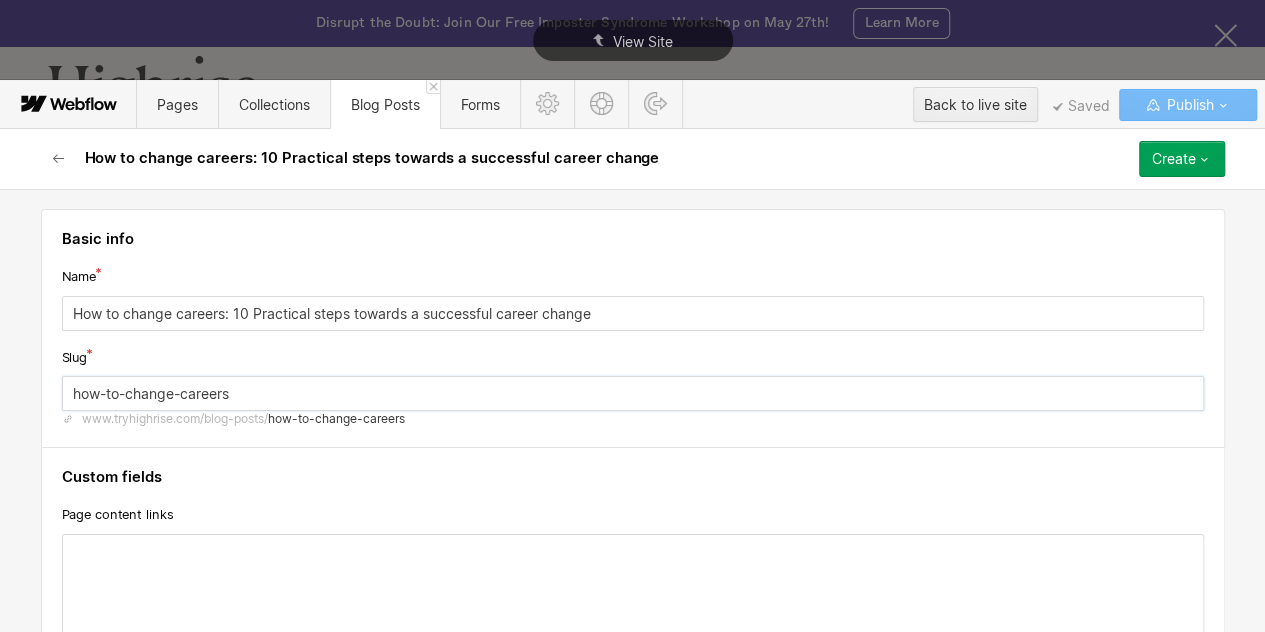 click on "how-to-change-careers" at bounding box center (633, 393) 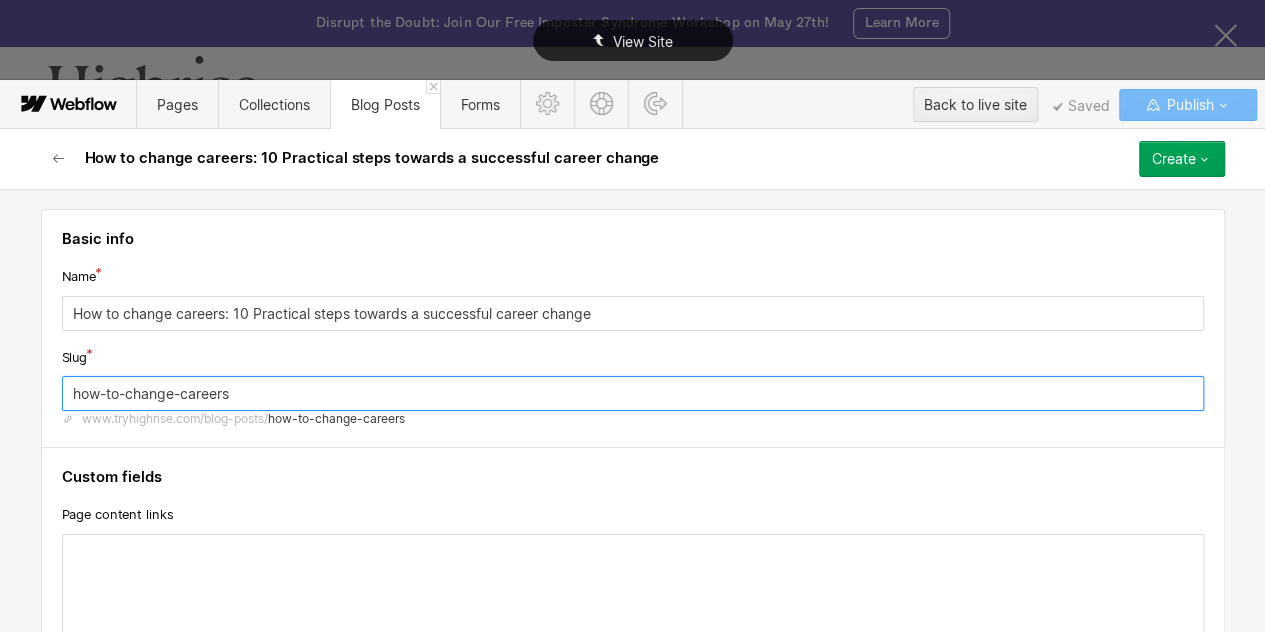 type on "how-to-change-careers" 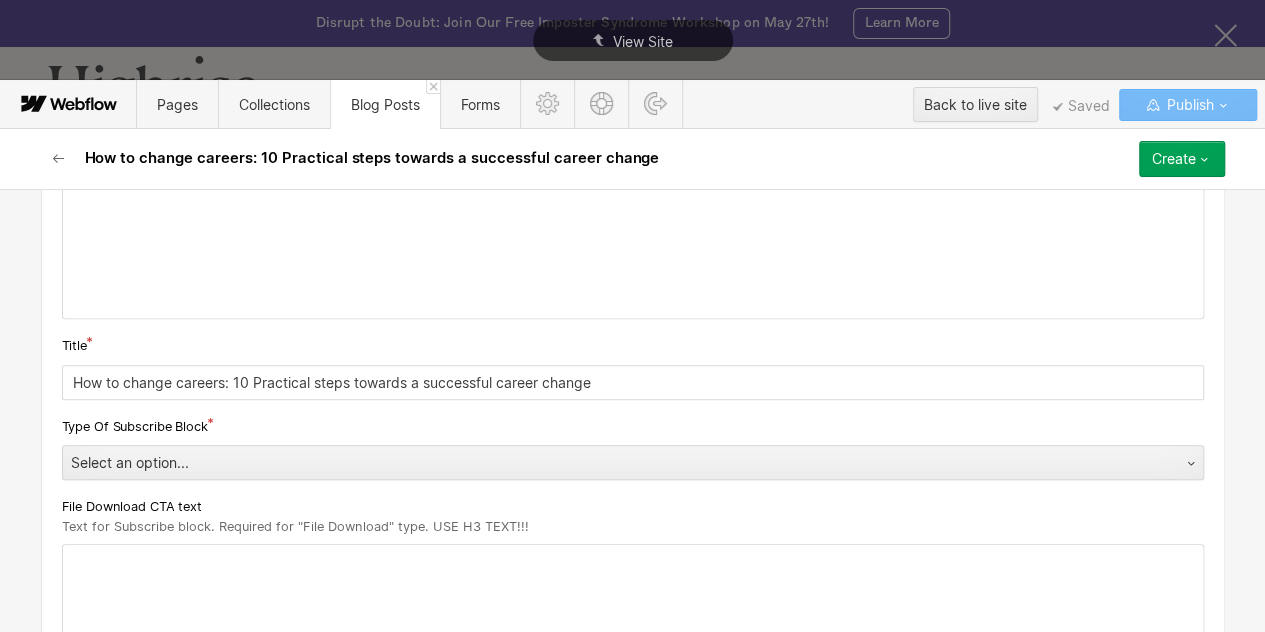 scroll, scrollTop: 395, scrollLeft: 0, axis: vertical 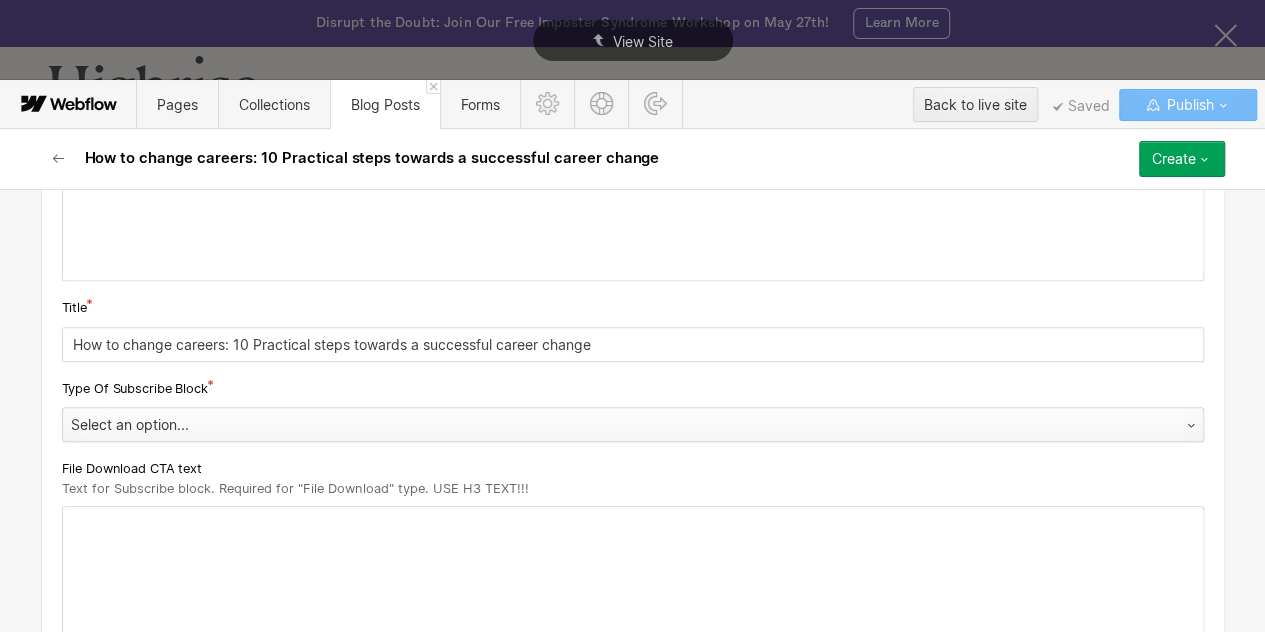 click on "Select an option..." at bounding box center (613, 425) 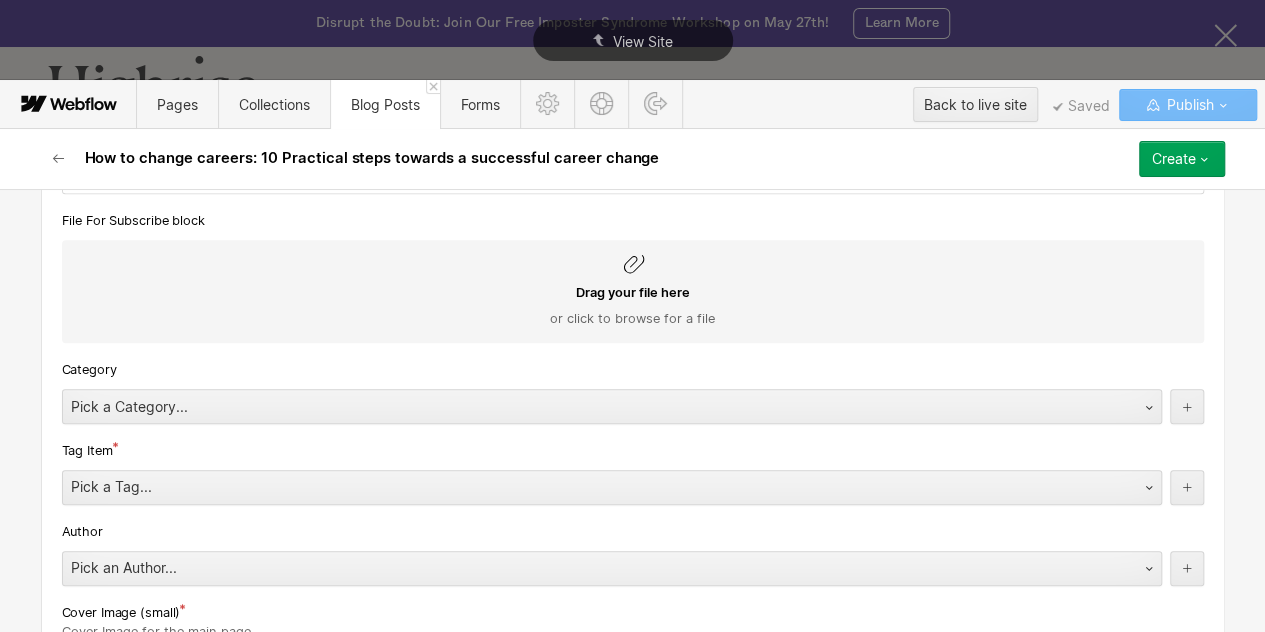 scroll, scrollTop: 850, scrollLeft: 0, axis: vertical 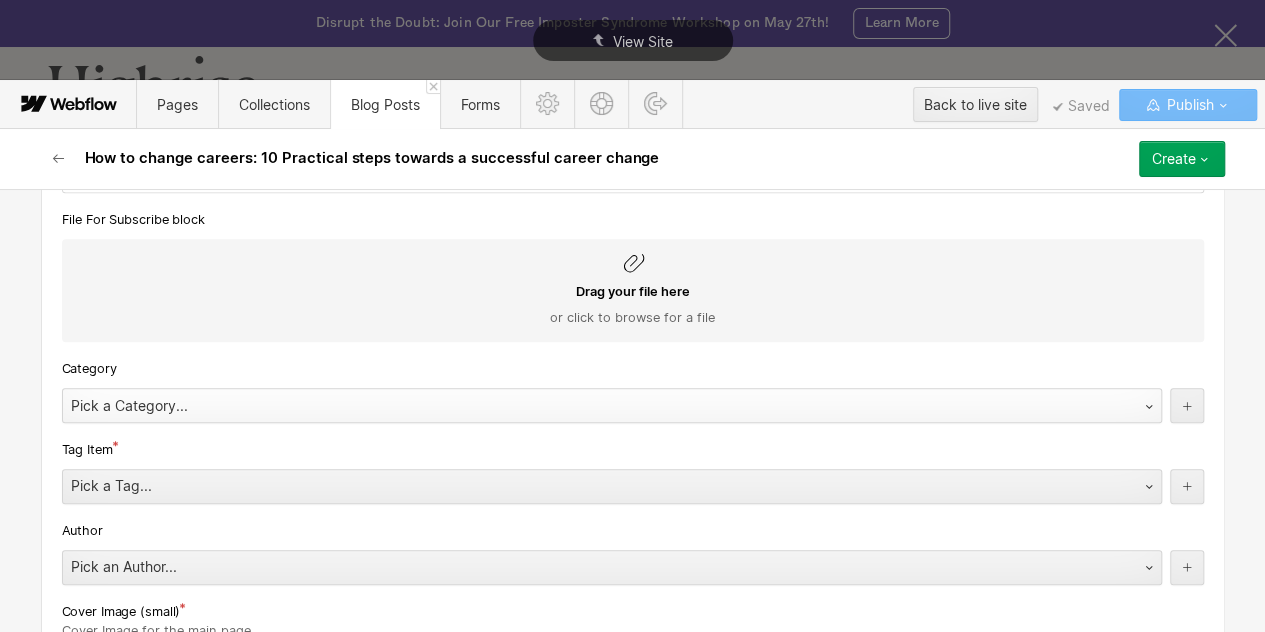 click on "Pick a Category..." at bounding box center [592, 406] 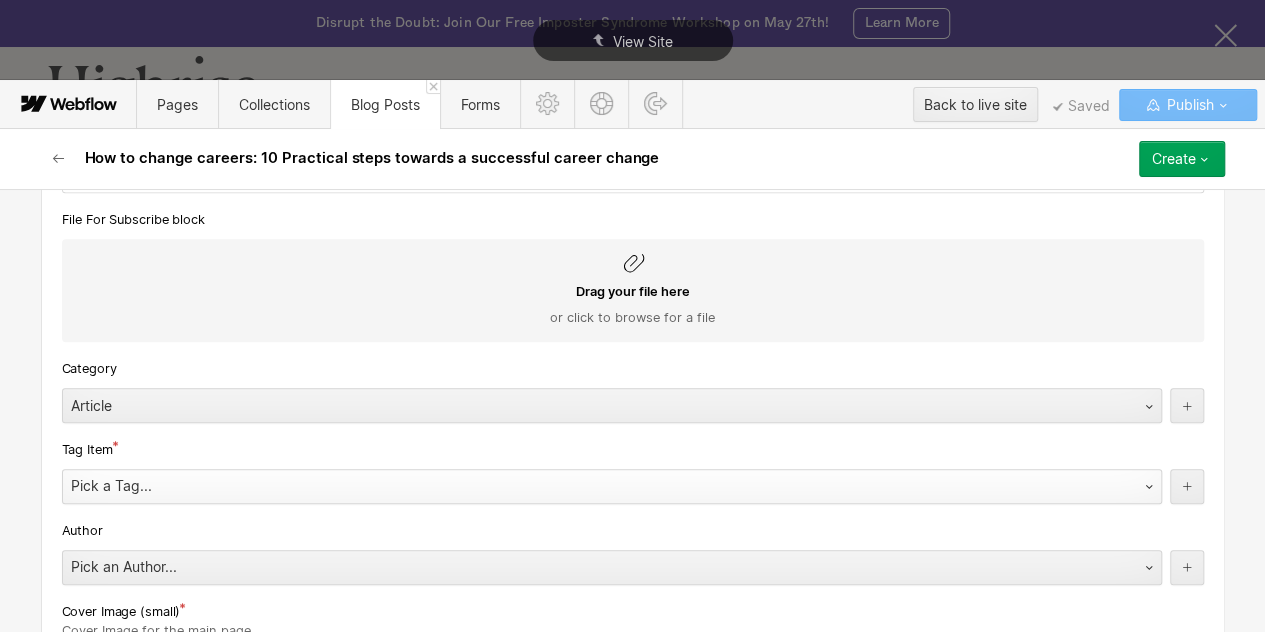click on "Pick a Tag..." at bounding box center [592, 486] 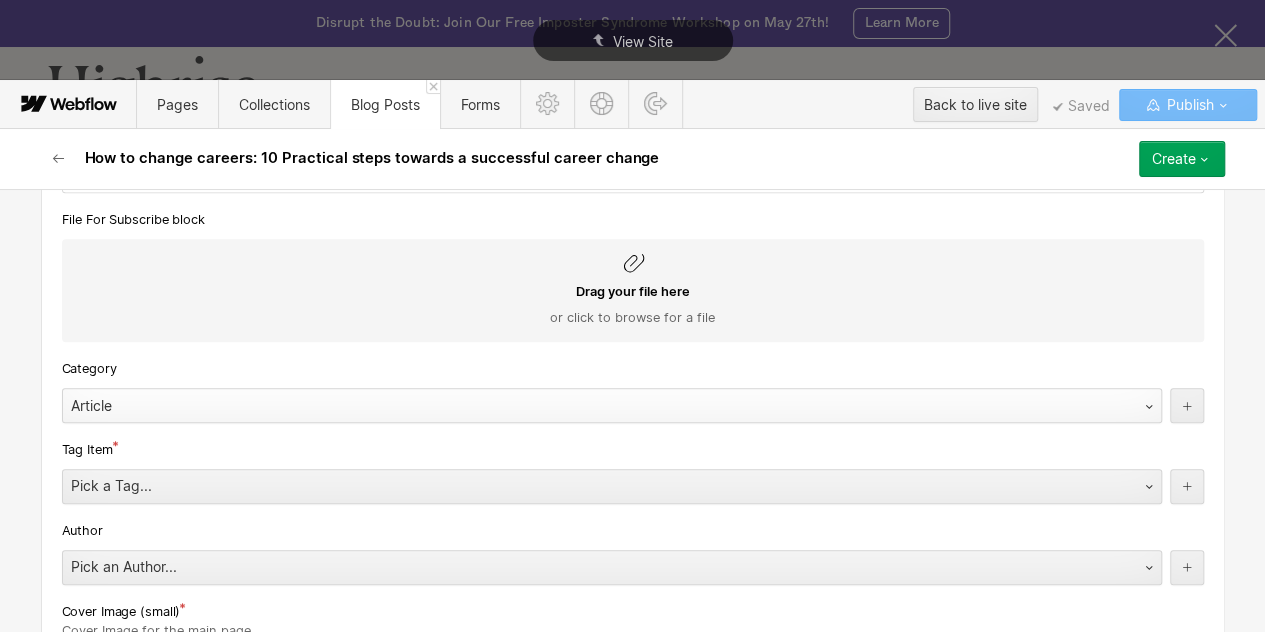 click on "Article" at bounding box center (592, 406) 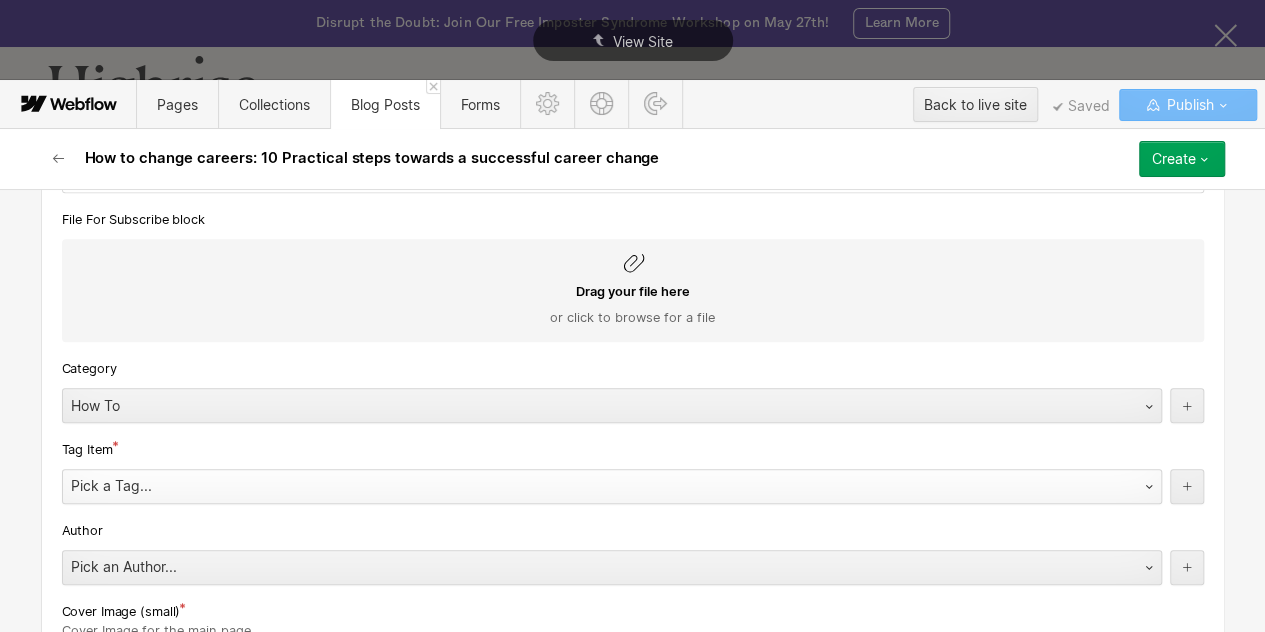 click on "Pick a Tag..." at bounding box center (592, 486) 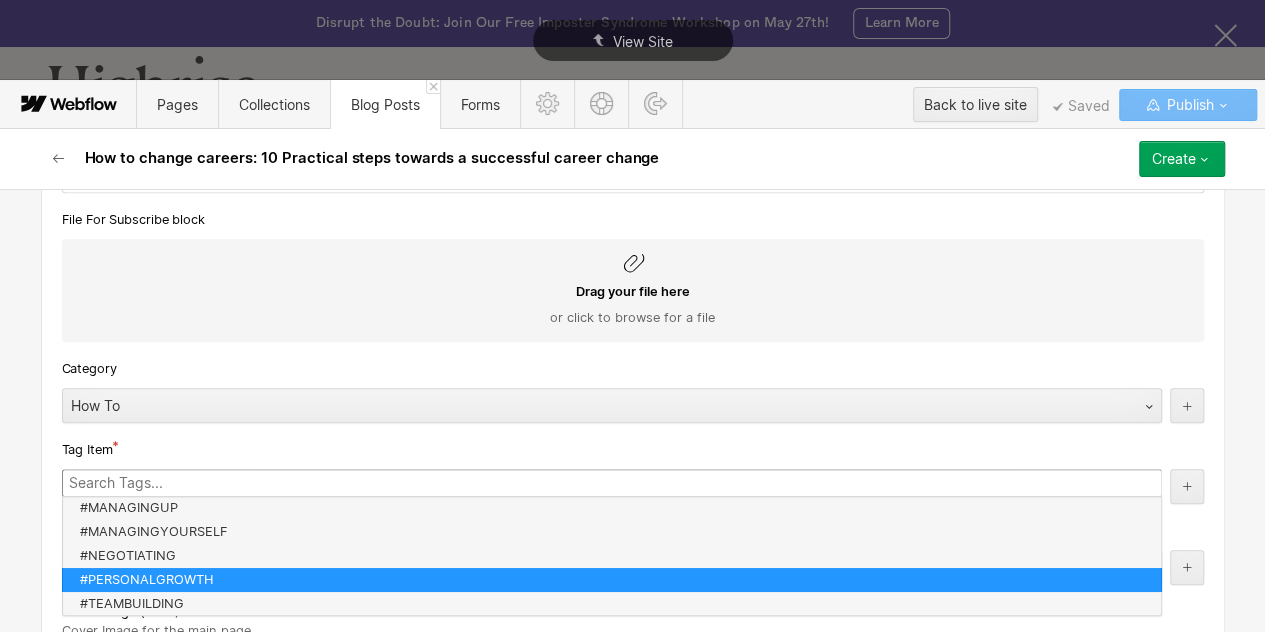 scroll, scrollTop: 95, scrollLeft: 0, axis: vertical 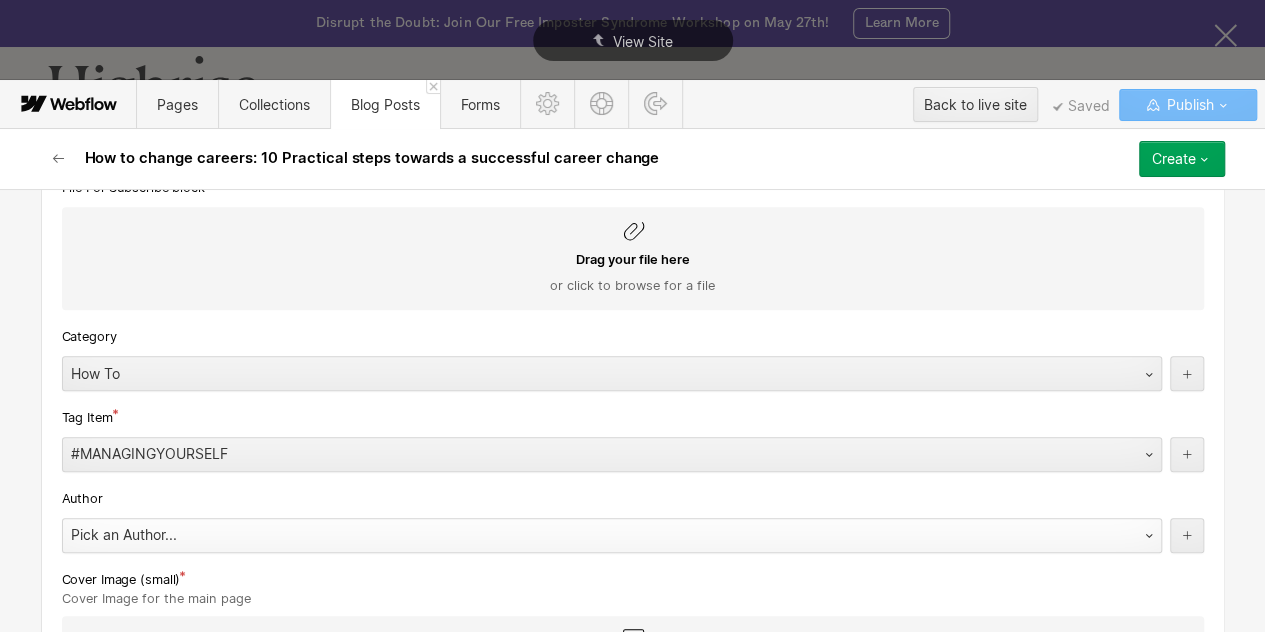 click on "Pick an Author..." at bounding box center [592, 535] 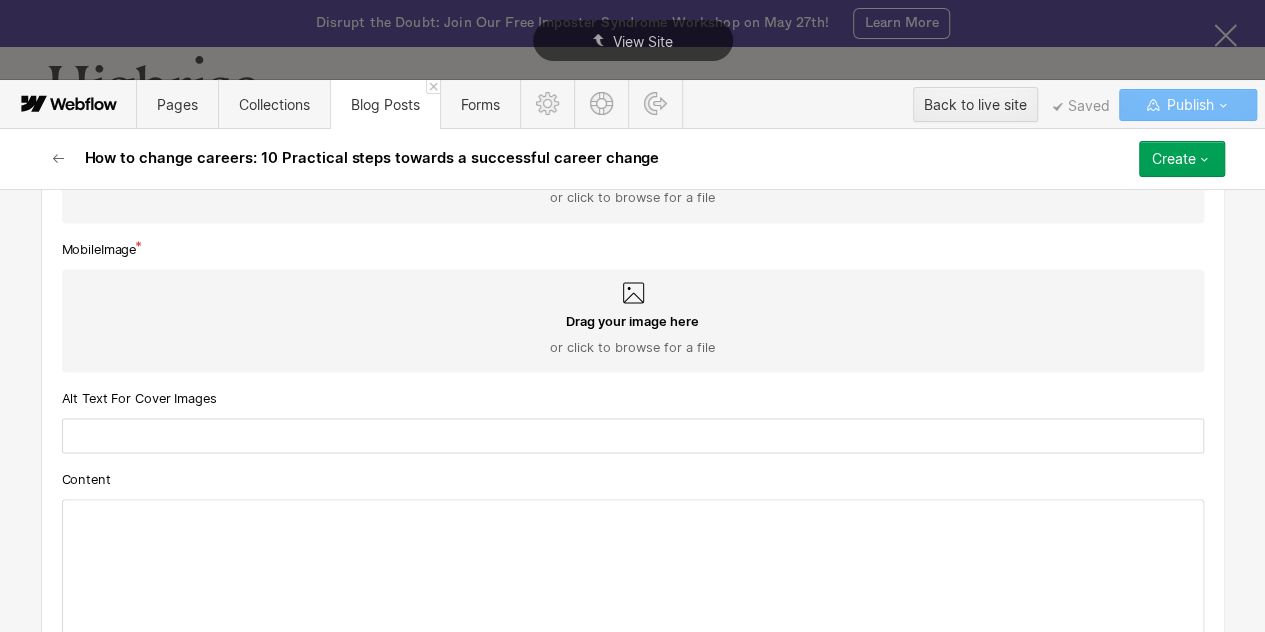 scroll, scrollTop: 1529, scrollLeft: 0, axis: vertical 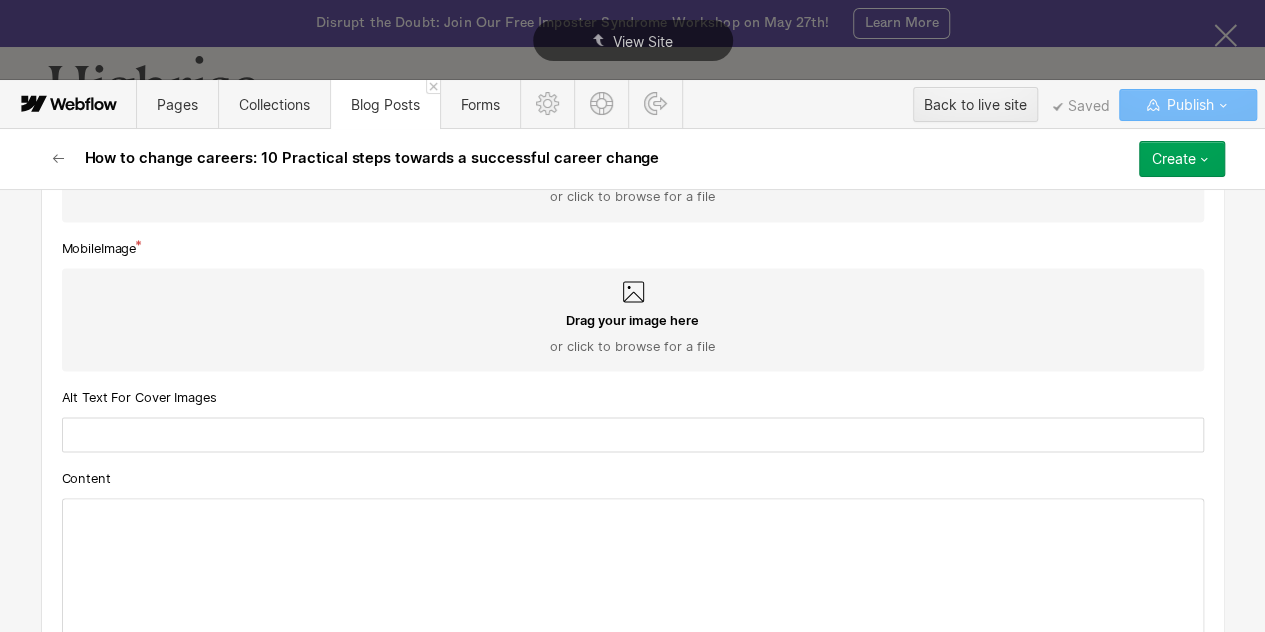 click at bounding box center (633, 569) 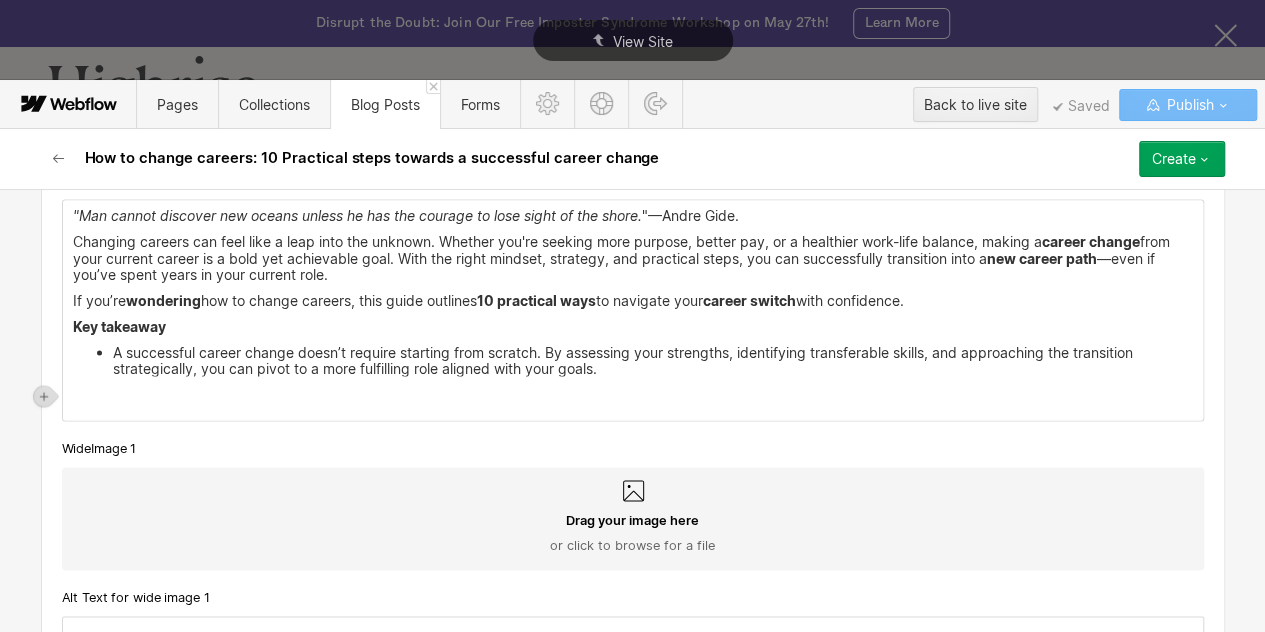 scroll, scrollTop: 1832, scrollLeft: 0, axis: vertical 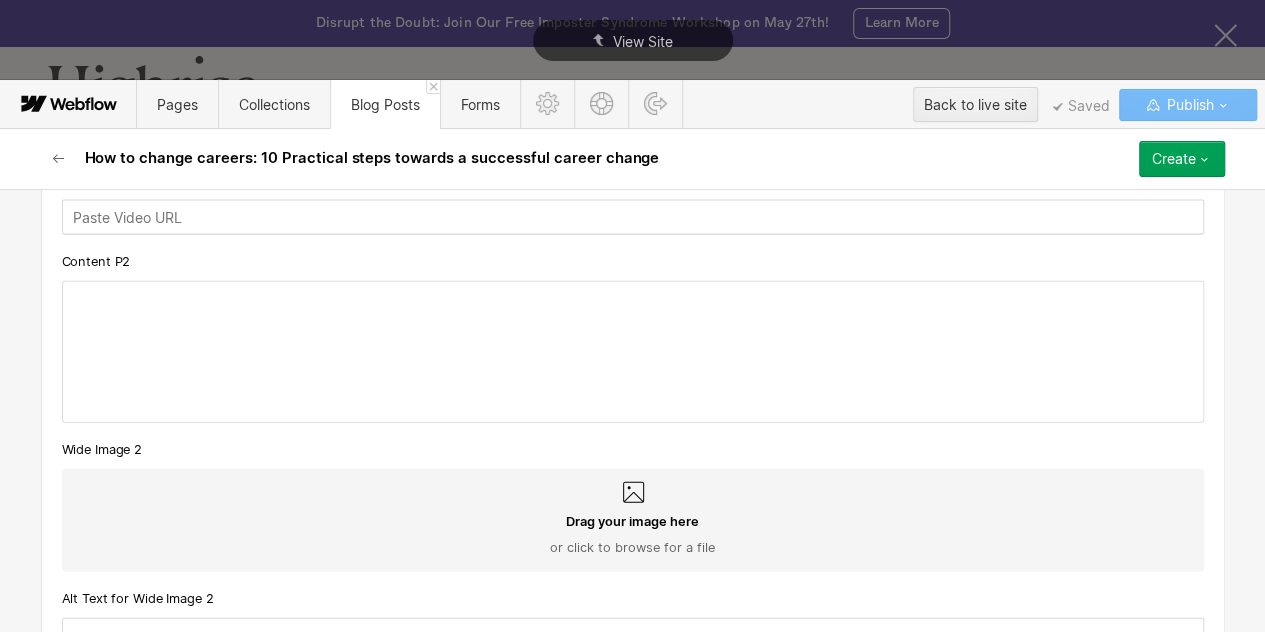 click at bounding box center (633, 352) 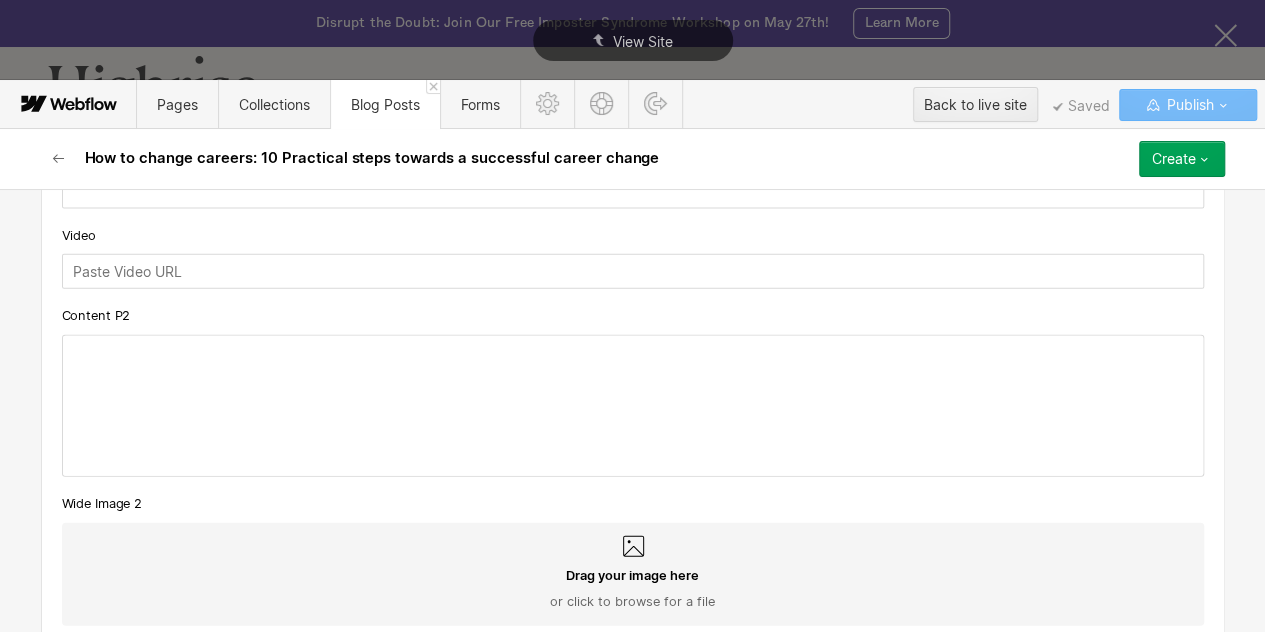 click at bounding box center (633, 406) 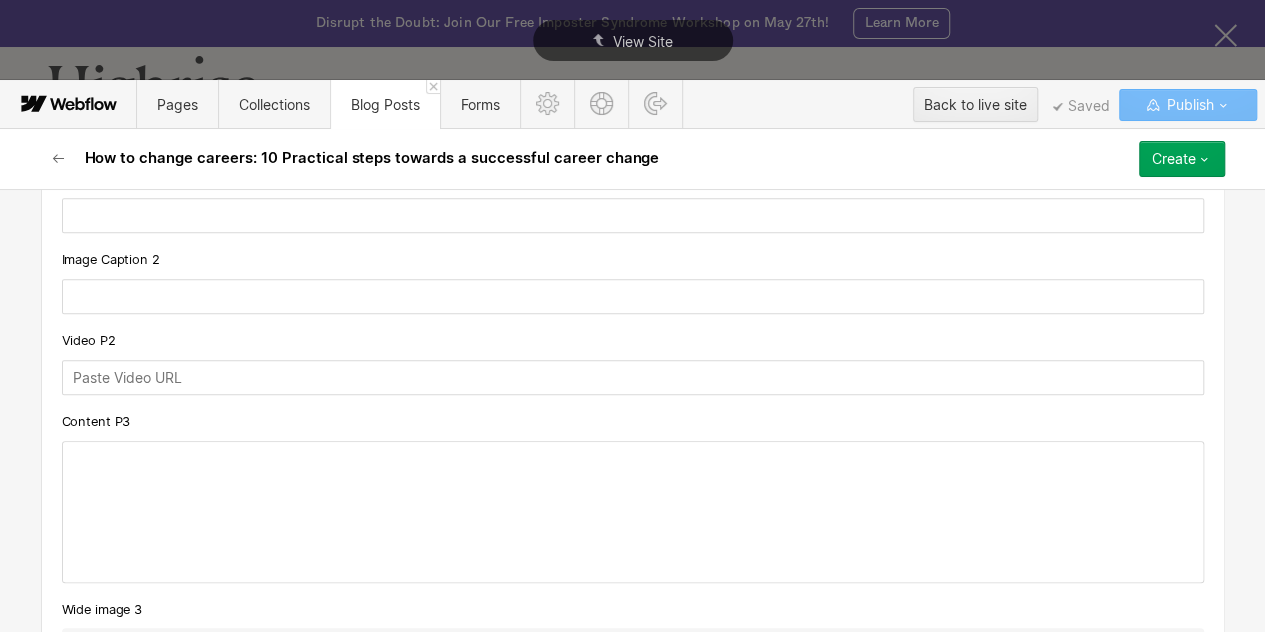 scroll, scrollTop: 4652, scrollLeft: 0, axis: vertical 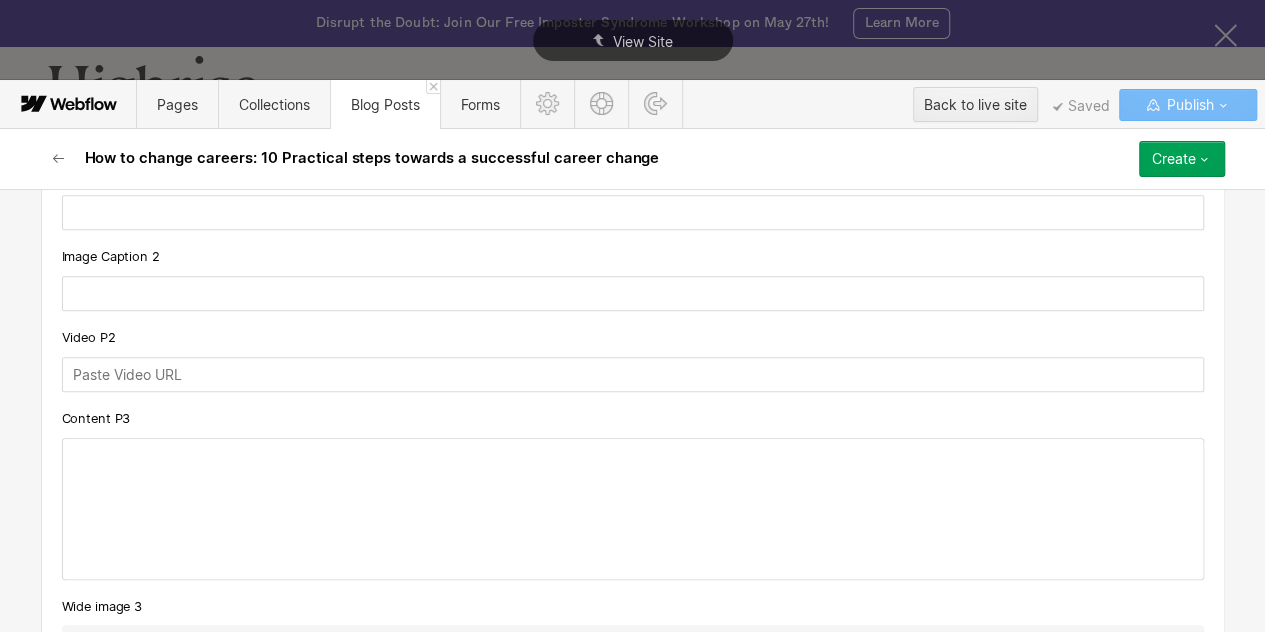 click at bounding box center [633, 509] 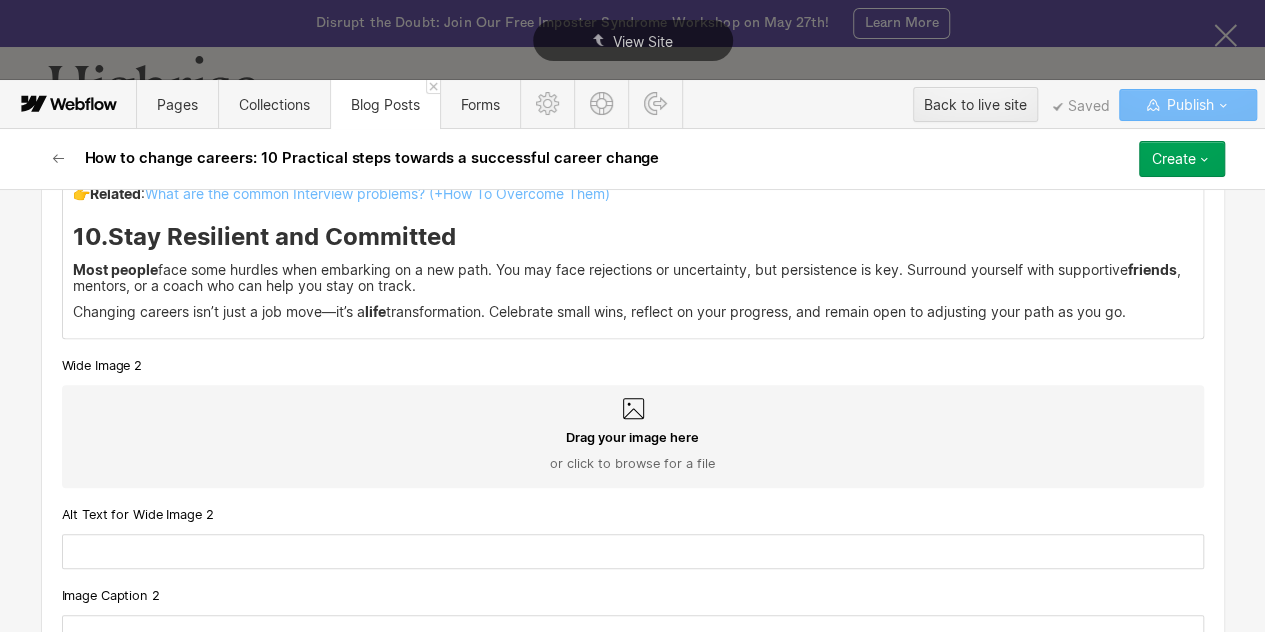 scroll, scrollTop: 4452, scrollLeft: 0, axis: vertical 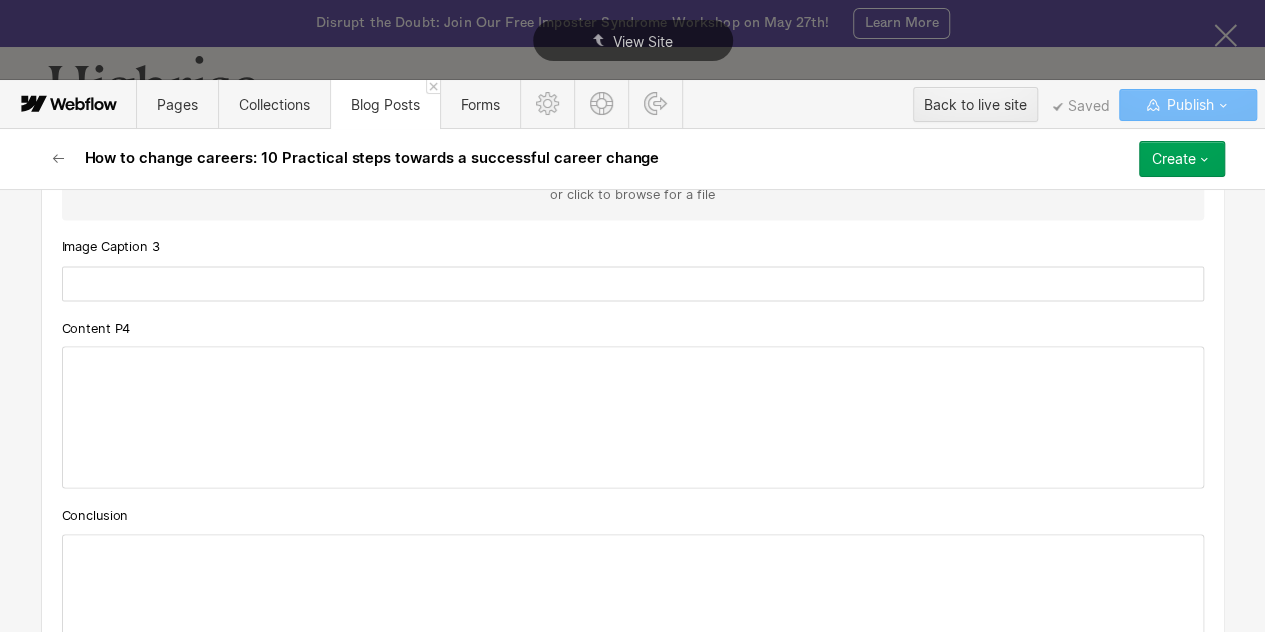click on "Custom fields Page content links Title How to change careers: 10 Practical steps towards a successful career change Type Of Subscribe Block Just Subscribe File Download CTA text Text for Subscribe block. Required for "File Download" type. USE H3 TEXT!!! File For Subscribe block Drag your file here or click to browse for a file Category How To Tag Item #MANAGINGYOURSELF Author [NAME] Cover Image (small) Cover Image for the main page Drag your image here or click to browse for a file ArticleThumbnail Drag your image here or click to browse for a file MobileImage Drag your image here or click to browse for a file Alt Text For Cover Images Content "Man cannot discover new oceans unless he has the courage to lose sight of the shore. "—[NAME]. Changing careers can feel like a leap into the unknown. Whether you're seeking more purpose, better pay, or a healthier work-life balance, making a  career change new career path —even if you’ve spent years in your current role. If you’re  wondering Video ?" at bounding box center [633, -2065] 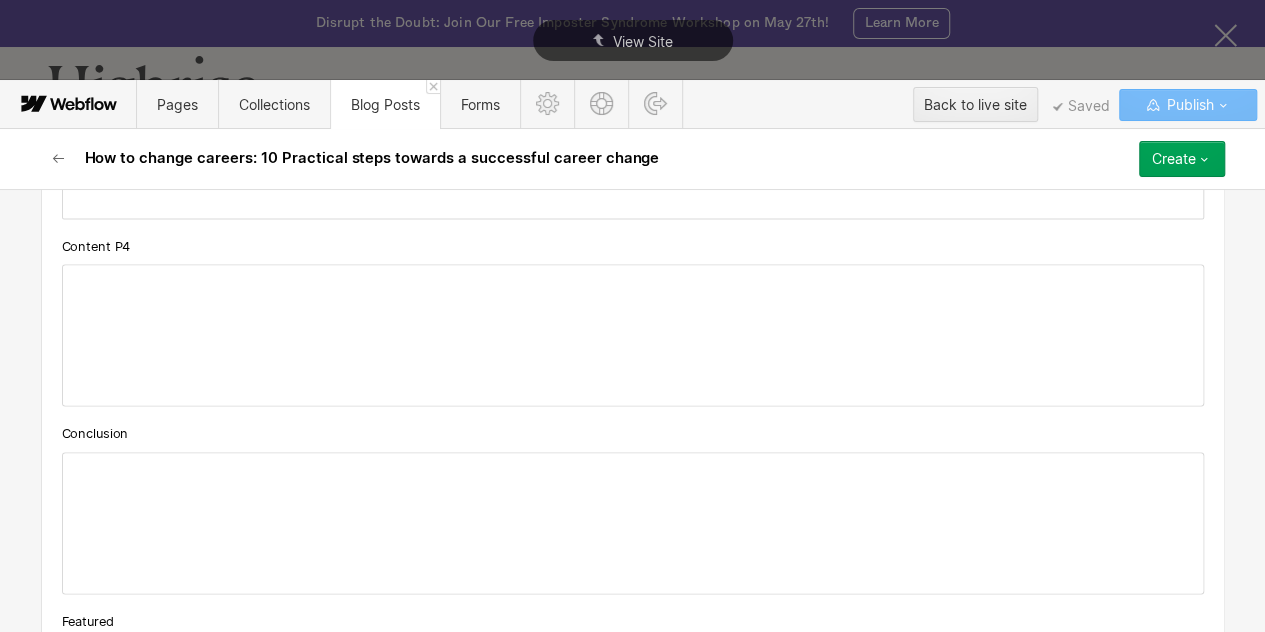 scroll, scrollTop: 5634, scrollLeft: 0, axis: vertical 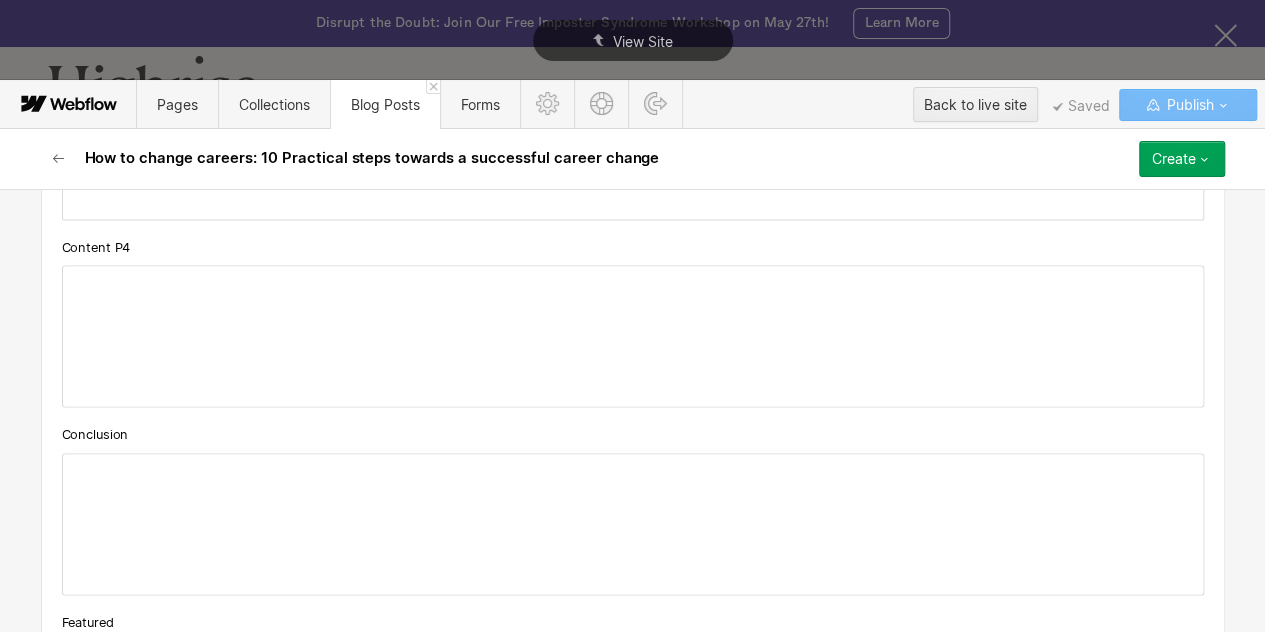 click at bounding box center (633, 336) 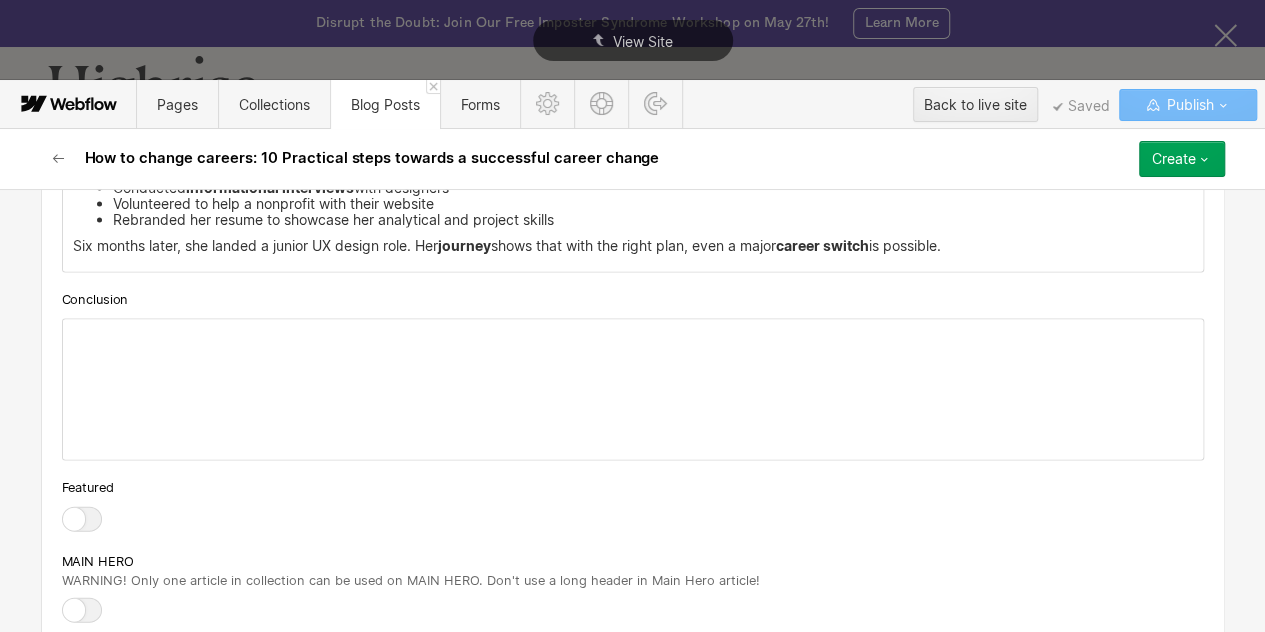 scroll, scrollTop: 5876, scrollLeft: 0, axis: vertical 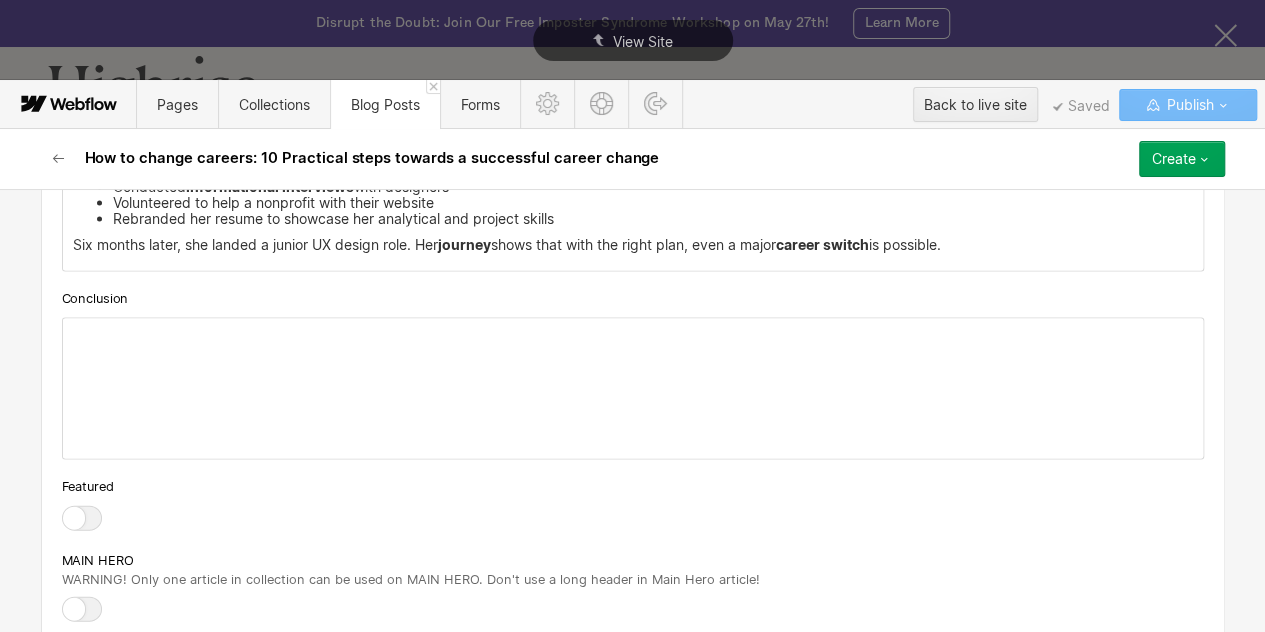 click at bounding box center [633, 388] 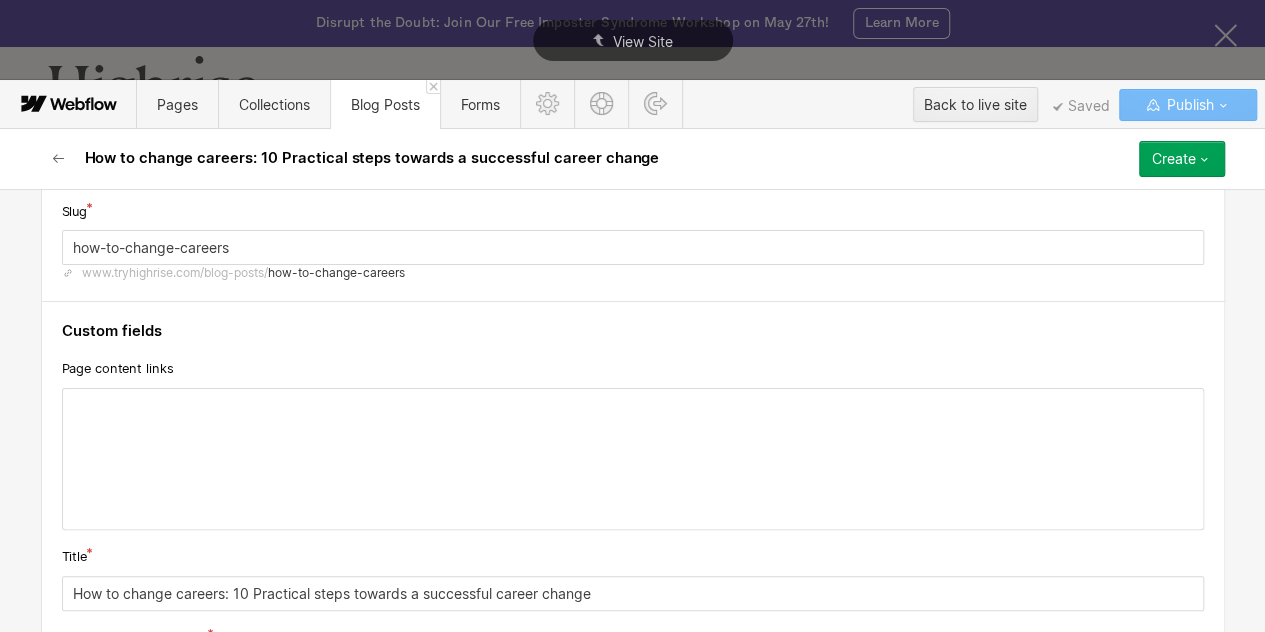 scroll, scrollTop: 145, scrollLeft: 0, axis: vertical 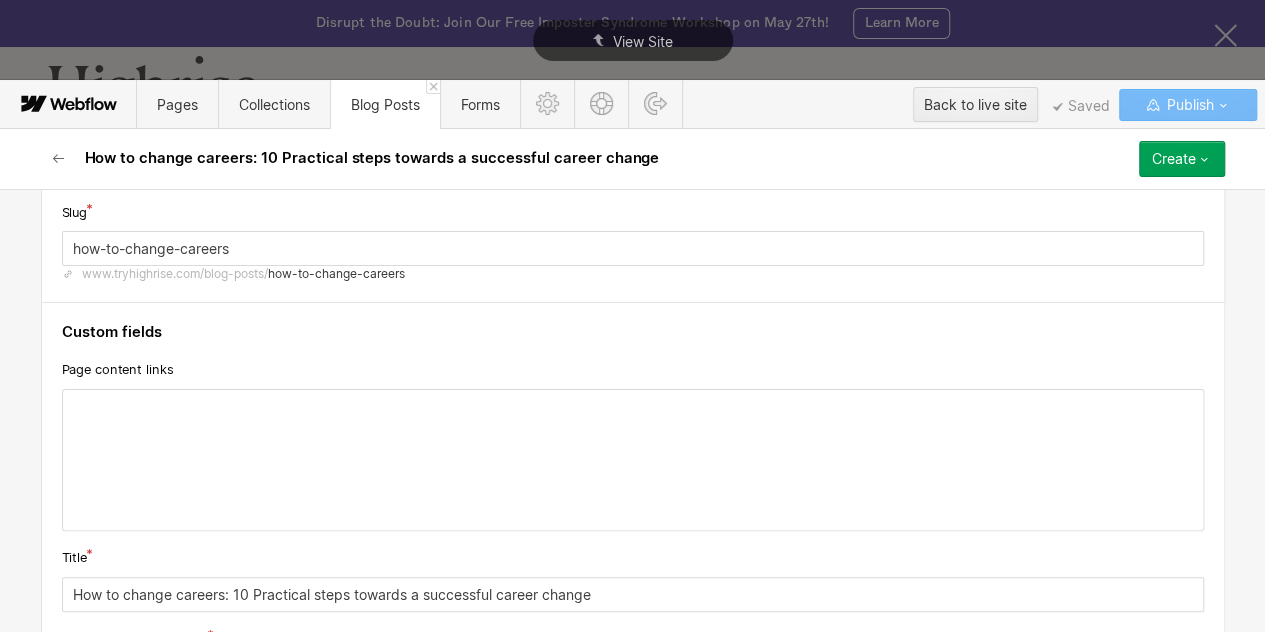 click at bounding box center (633, 460) 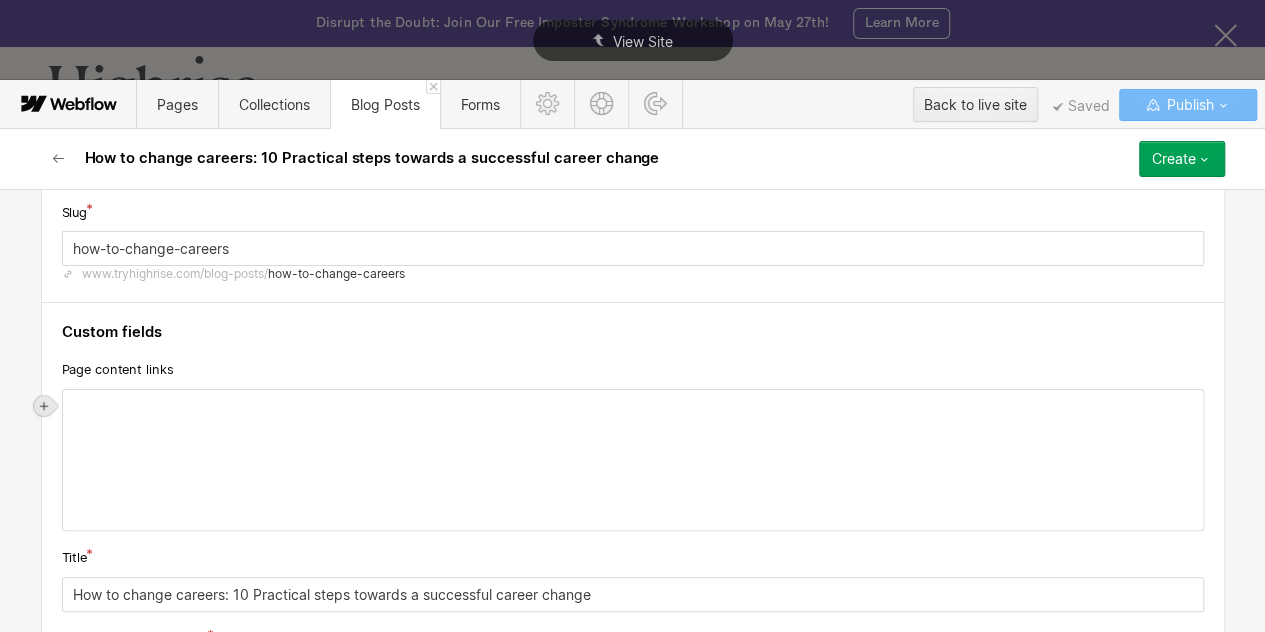 click 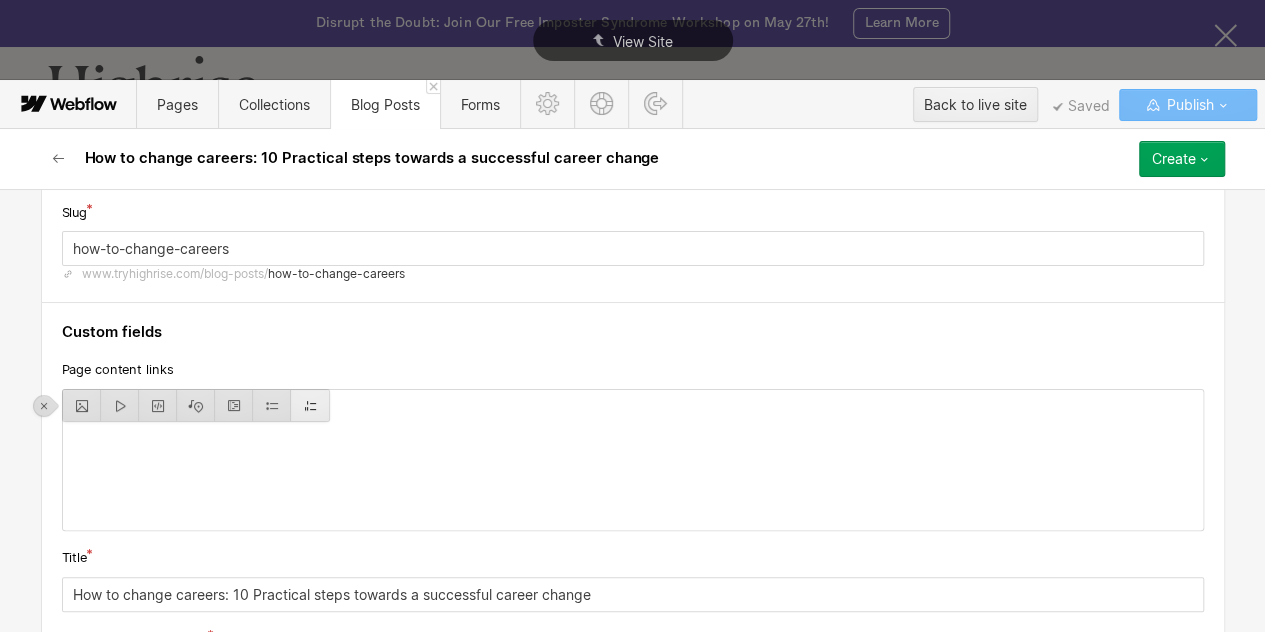click at bounding box center [310, 405] 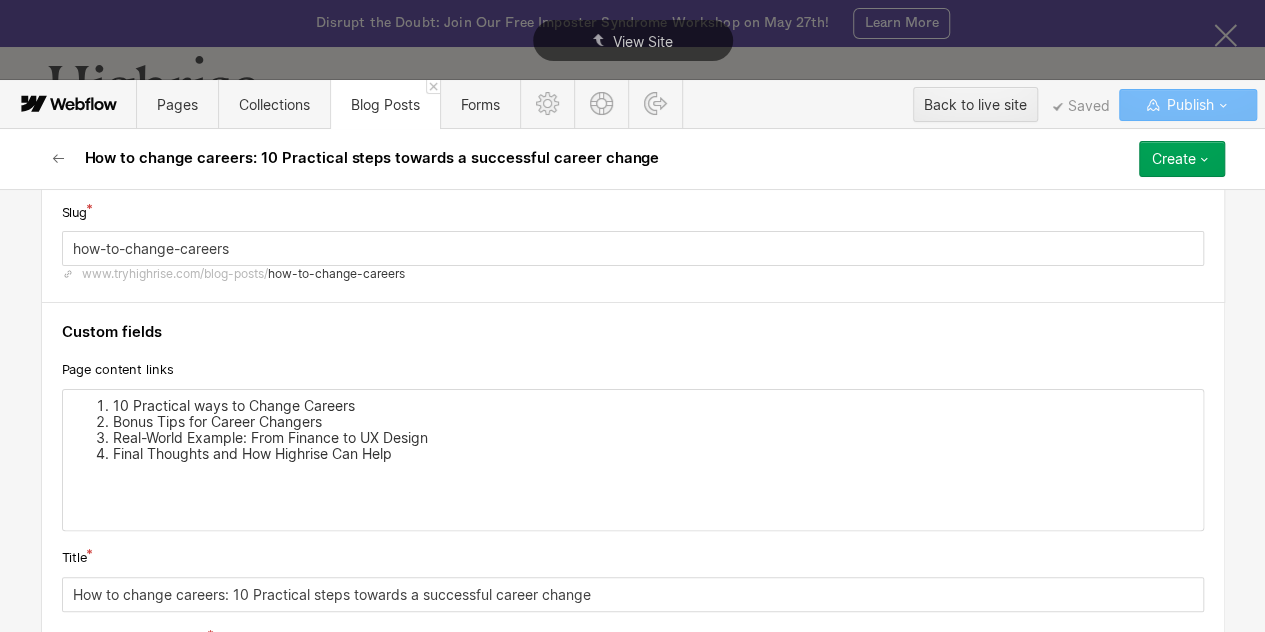 scroll, scrollTop: 0, scrollLeft: 0, axis: both 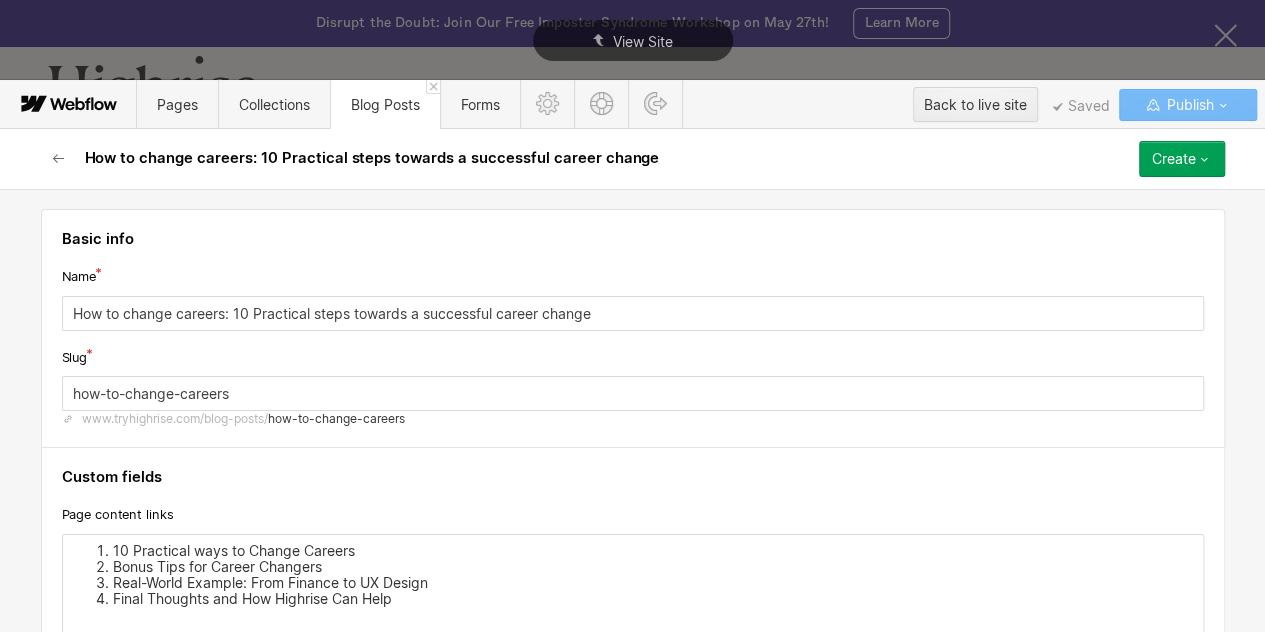 click on "Create" at bounding box center (1174, 159) 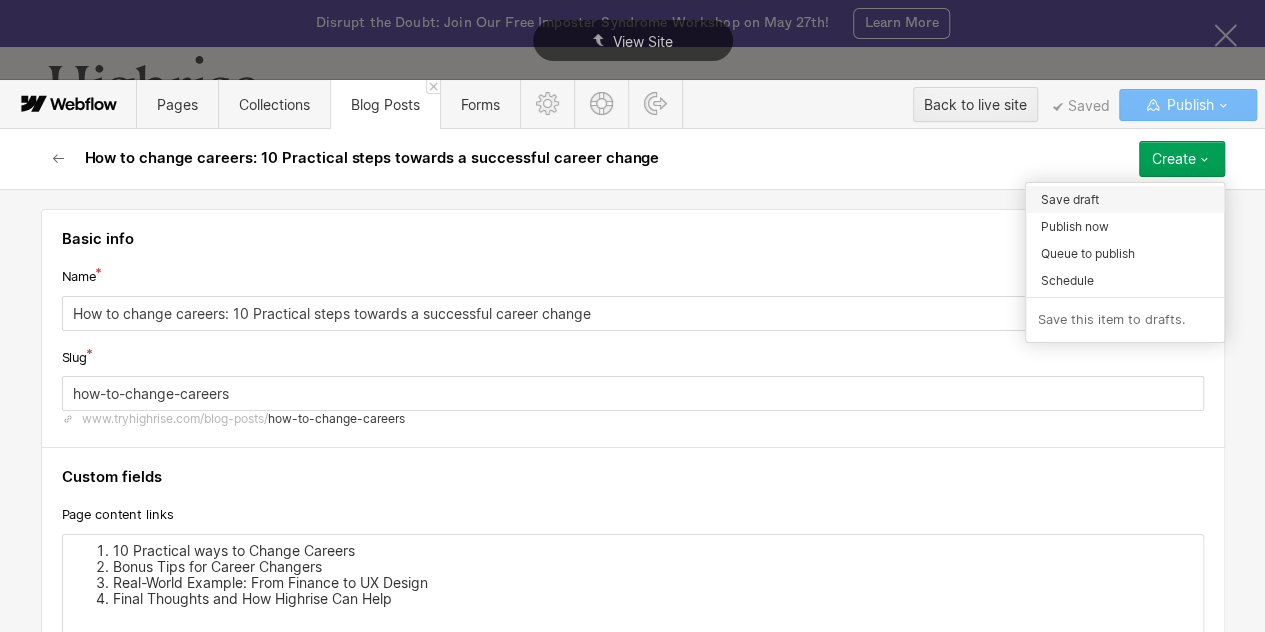 click on "Save draft" at bounding box center (1070, 199) 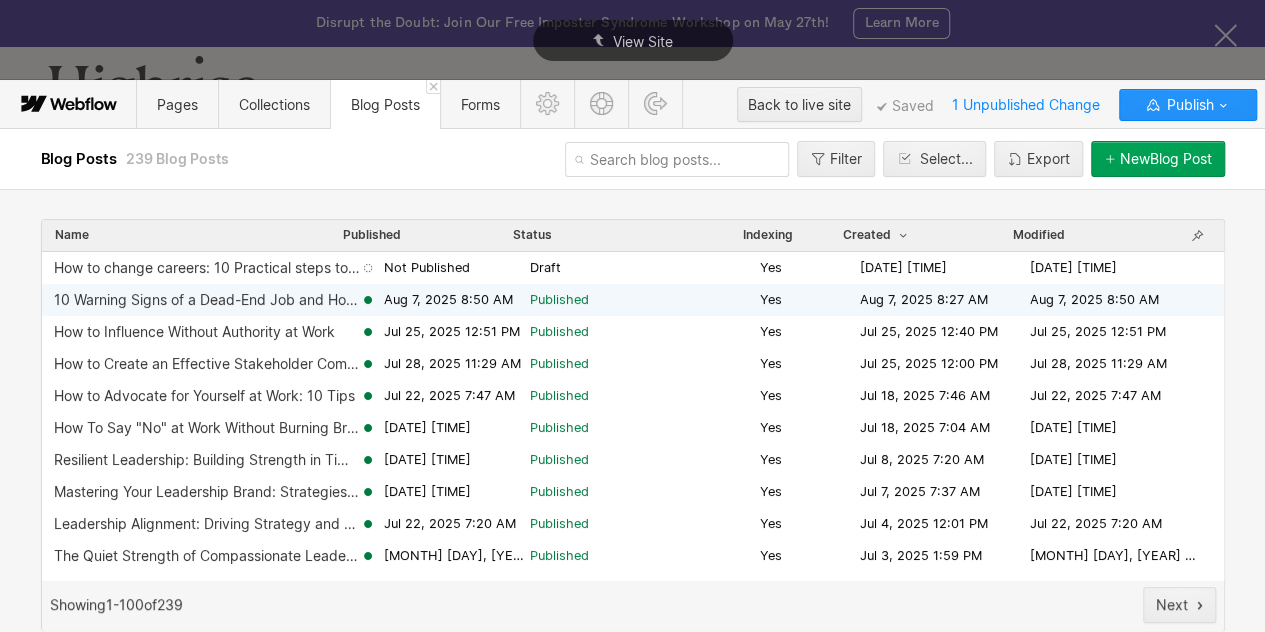 click on "10 Warning Signs of a Dead-End Job and How to Move Forward Aug 7, 2025 8:50 AM Published Yes Aug 7, 2025 8:27 AM Aug 7, 2025 8:50 AM" at bounding box center [633, 300] 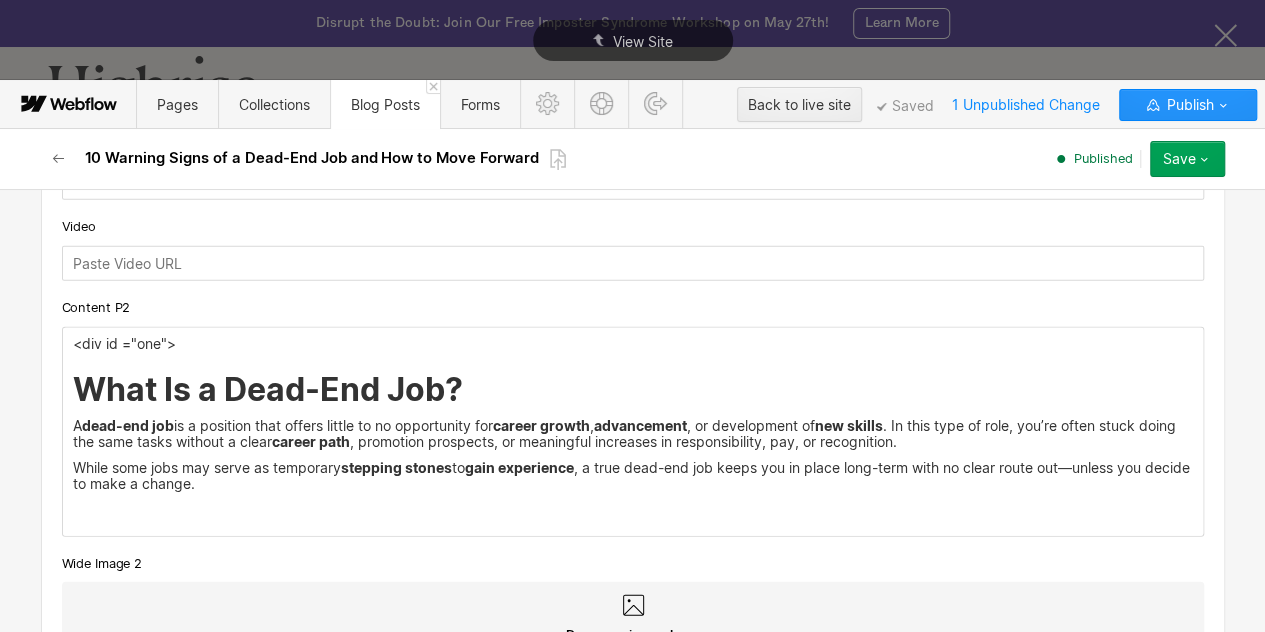 scroll, scrollTop: 2397, scrollLeft: 0, axis: vertical 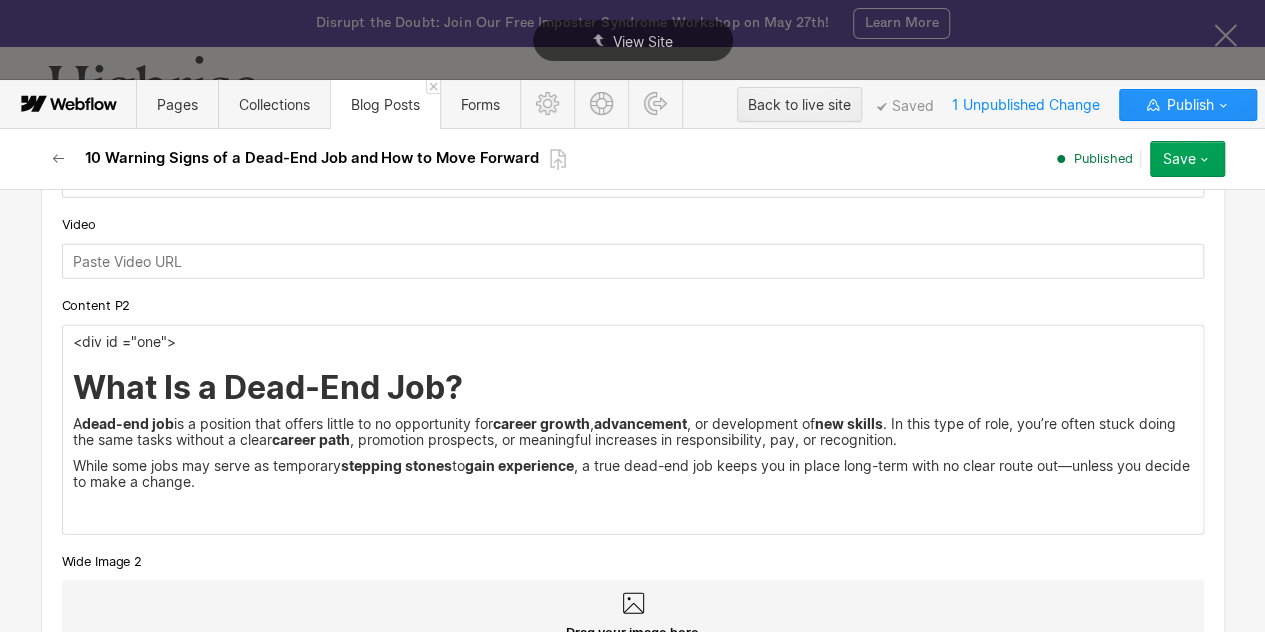 click on "<div id ="one">" at bounding box center [633, 342] 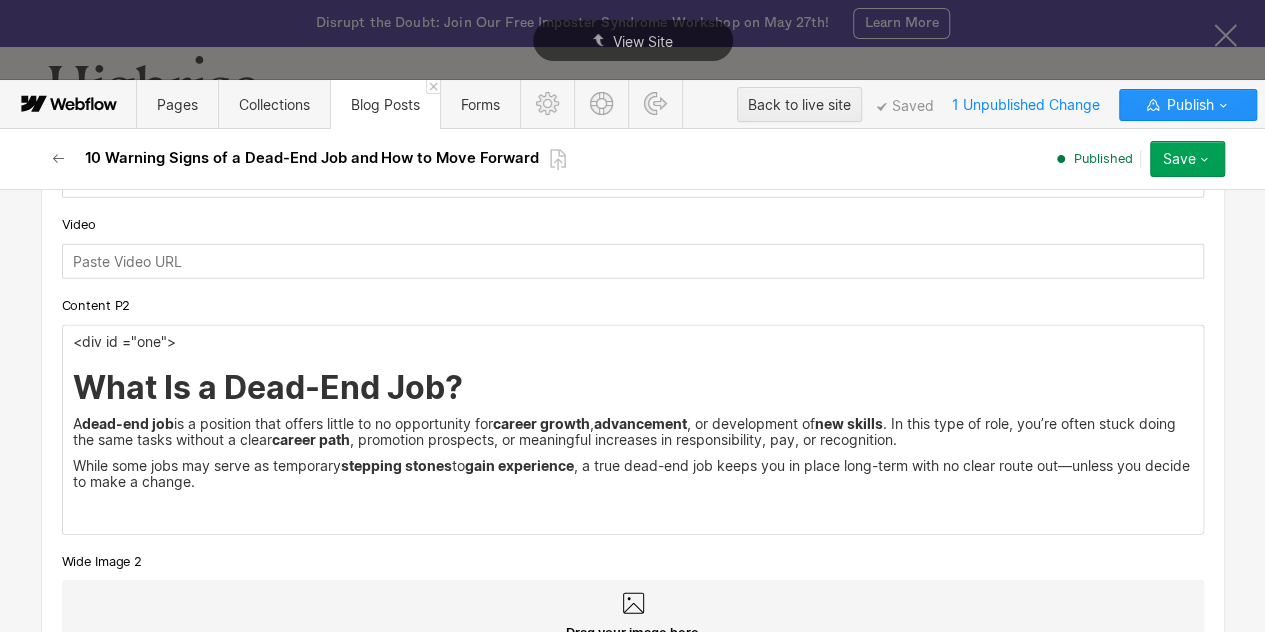click on "<div id ="one">" at bounding box center (633, 342) 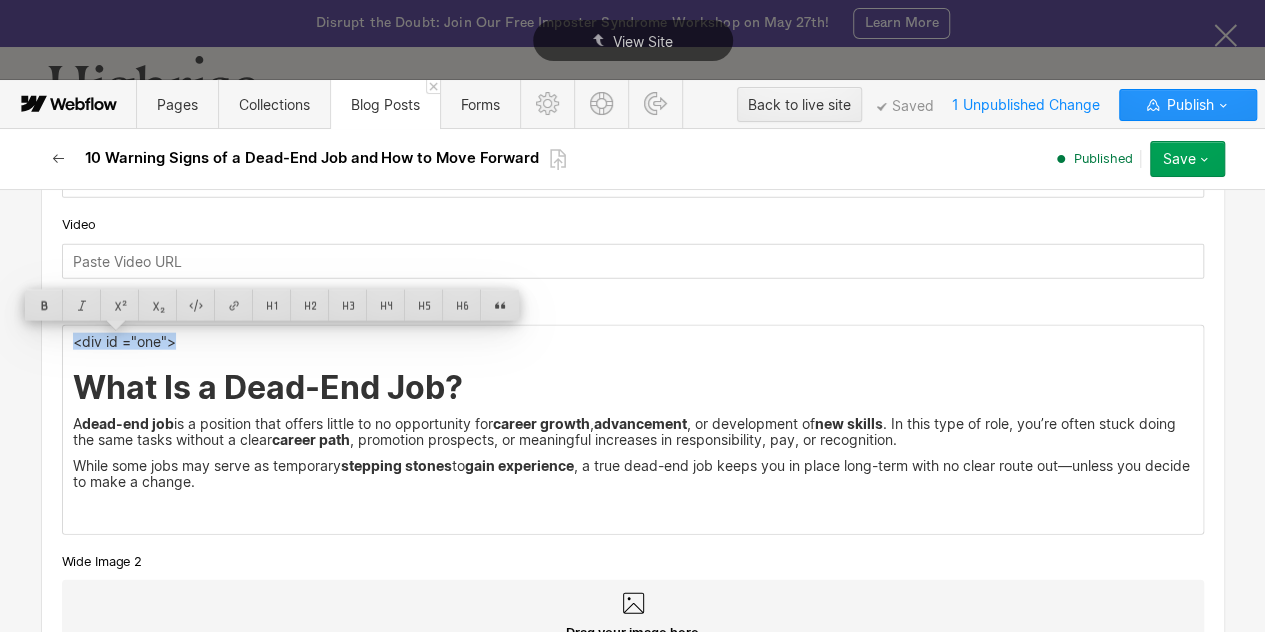 click 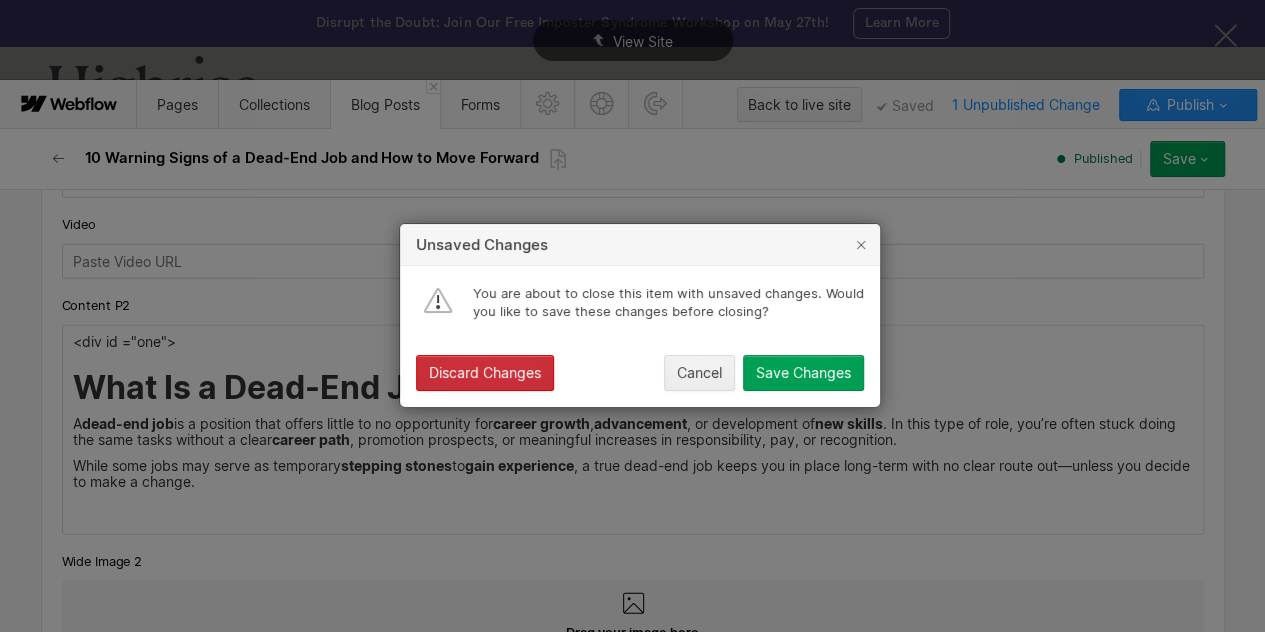 click on "Discard Changes" at bounding box center (485, 374) 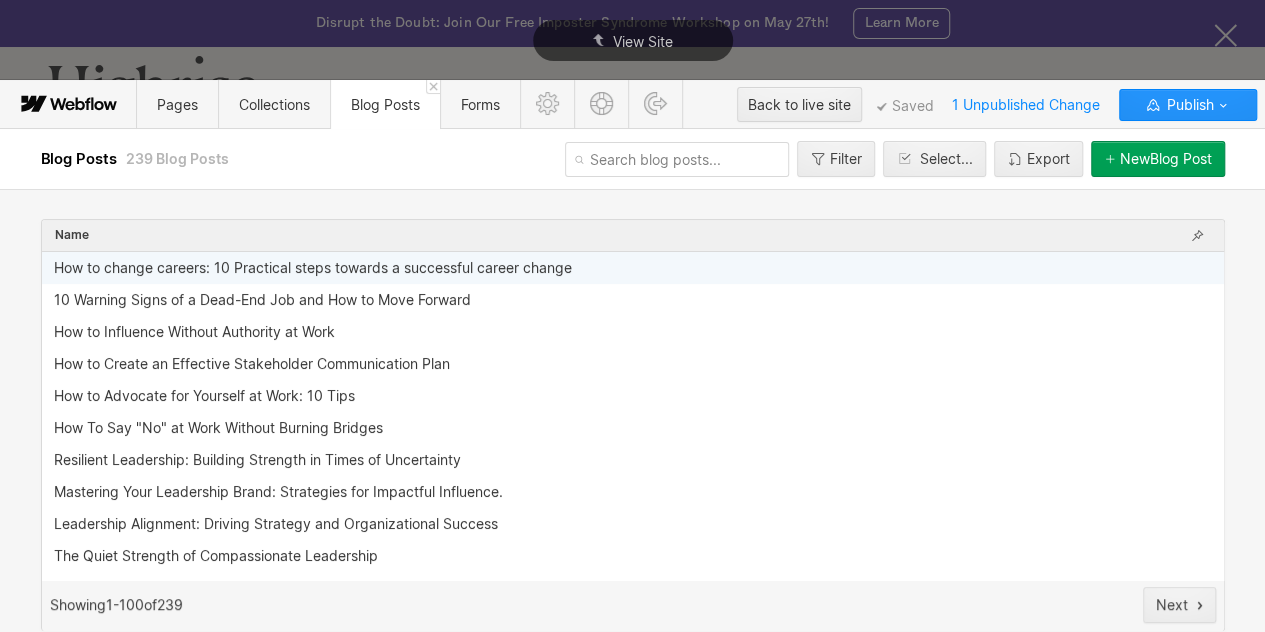 click on "How to change careers: 10 Practical steps towards a successful career change" at bounding box center [313, 268] 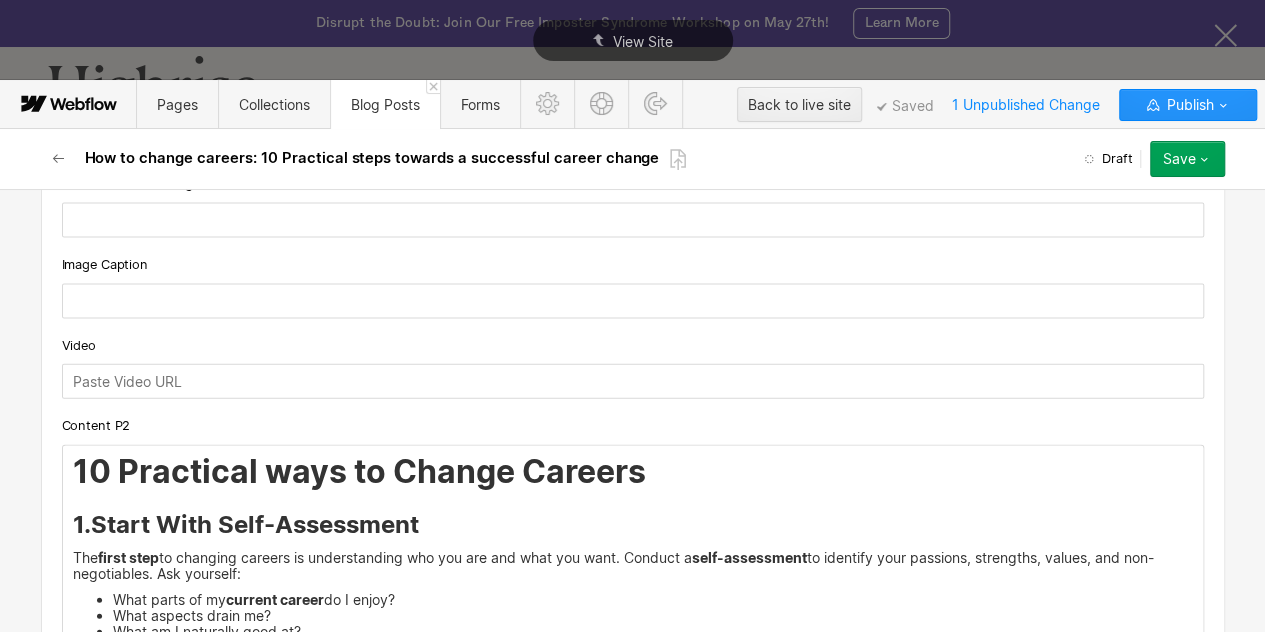 scroll, scrollTop: 2216, scrollLeft: 0, axis: vertical 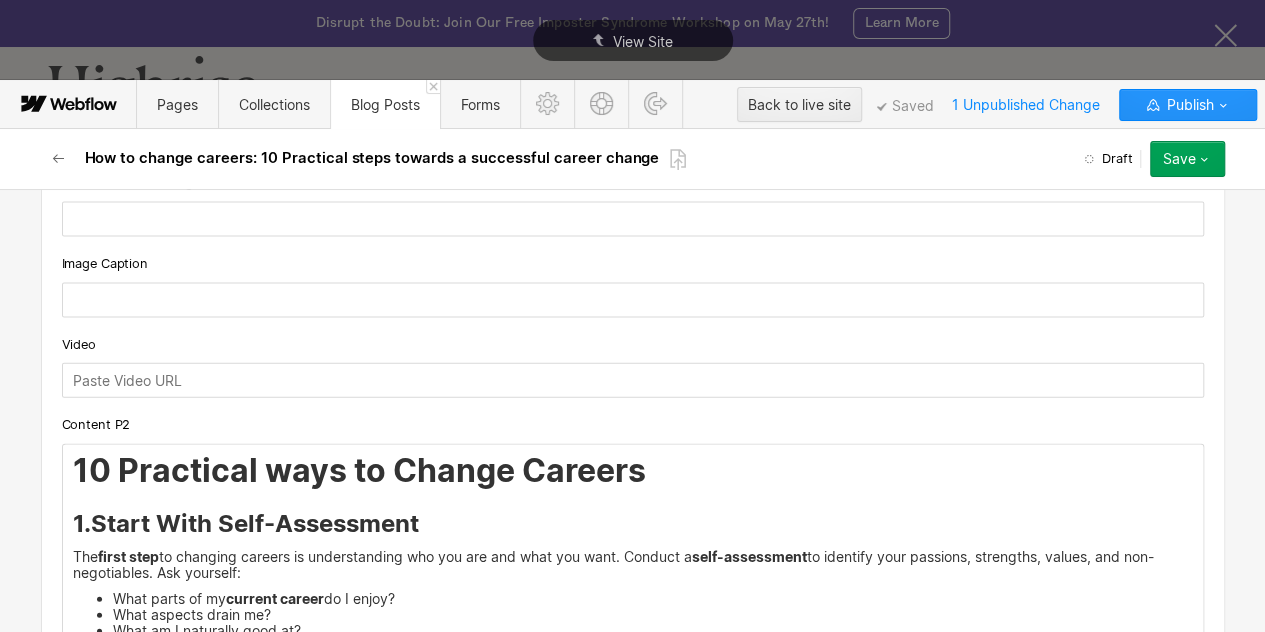 click on "10 Practical ways to Change Careers 1. Start With Self-Assessment The first step to changing careers is understanding who you are and what you want. Conduct a self-assessment to identify your passions, strengths, values, and non-negotiables. Ask yourself: What parts of my current career do I enjoy? What aspects drain me? What am I naturally good at? What kind of work environment suits me? What salary range do I need to support my family? Use career assessment tools or personality tests to help clarify your career goals. This insight helps ensure that your next move isn’t just a reaction to frustration but a strategic shift towards long-term career growth. You can also use career assessment tools or personality tests like MBTI, CliftonStrengths, or the Holland Code to gain deeper insights. These help ensure that your next move is a deliberate step toward long-term growth, not just an escape from a frustrating role. 👉 Related : What Are Leadership Assessment Tools? 13 Types Explained ." at bounding box center [633, 1440] 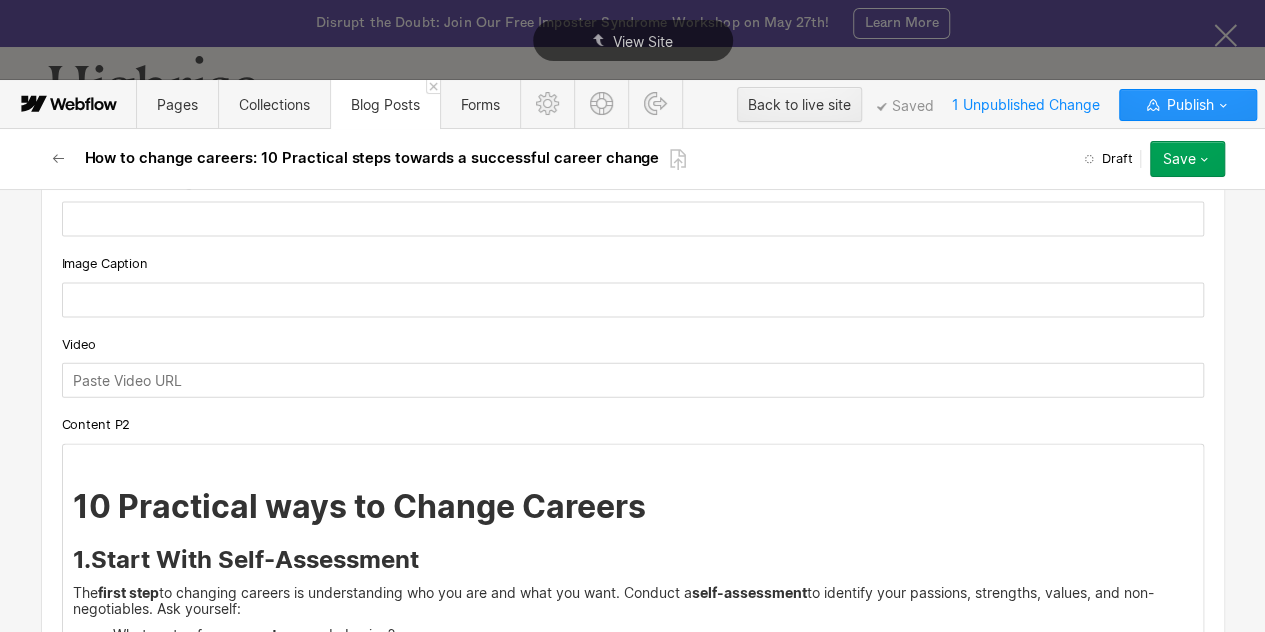 click on "‍" at bounding box center [633, 461] 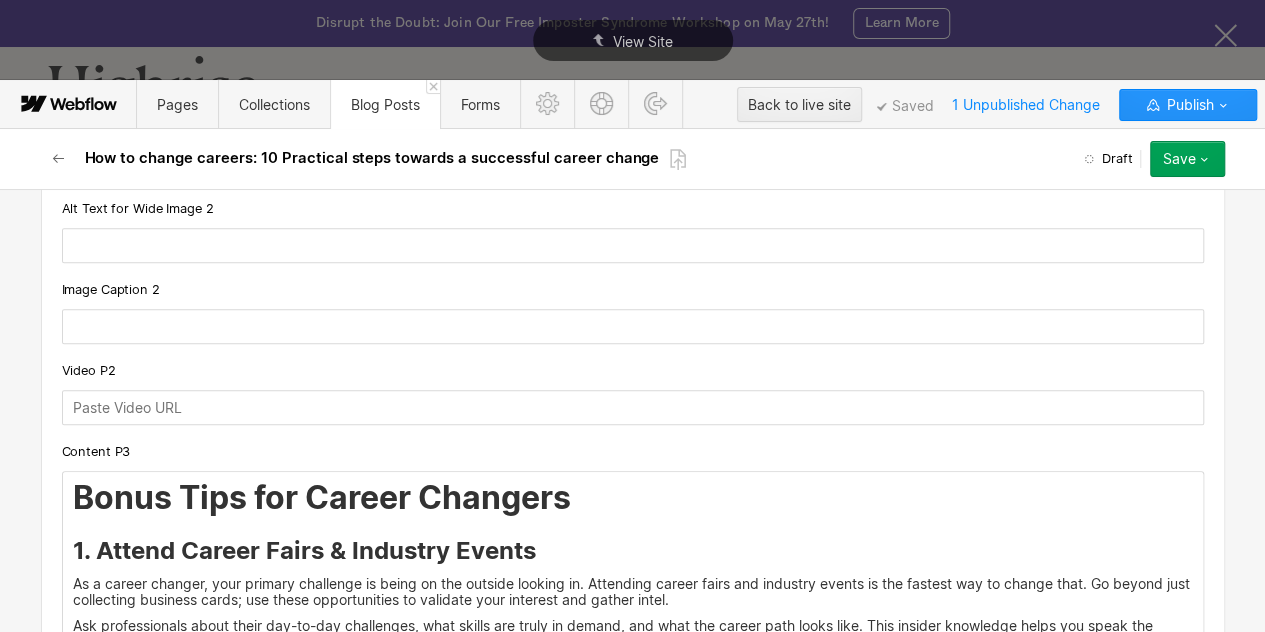 scroll, scrollTop: 4668, scrollLeft: 0, axis: vertical 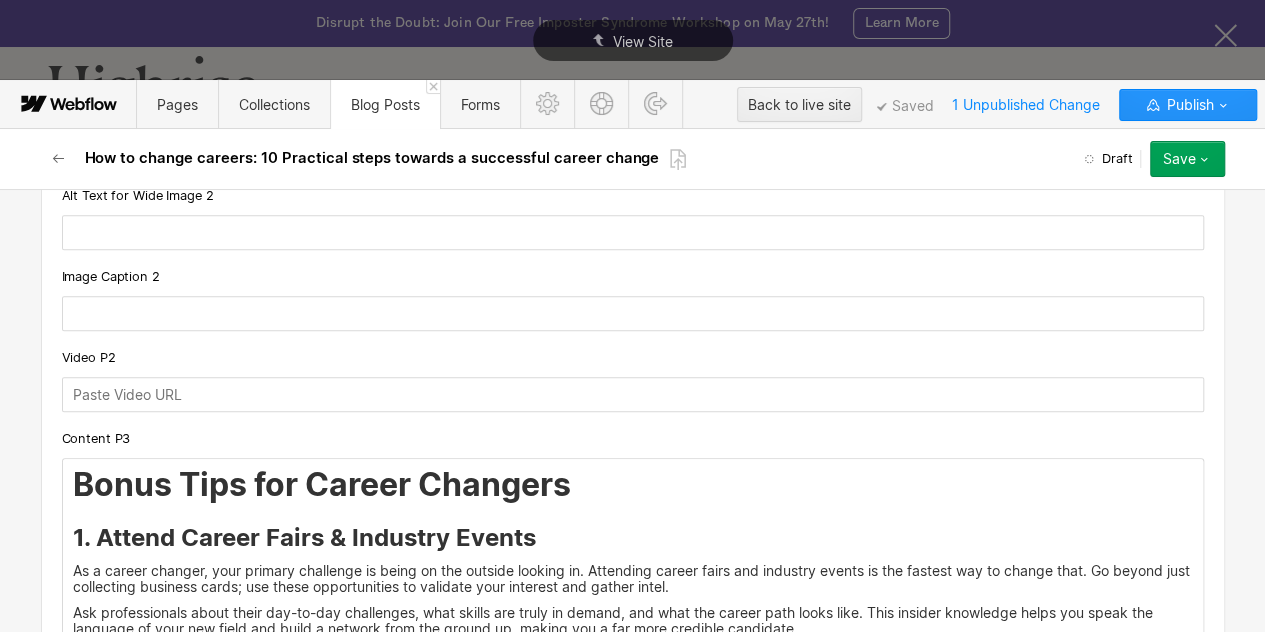 click on "Bonus Tips for Career Changers" at bounding box center (633, 485) 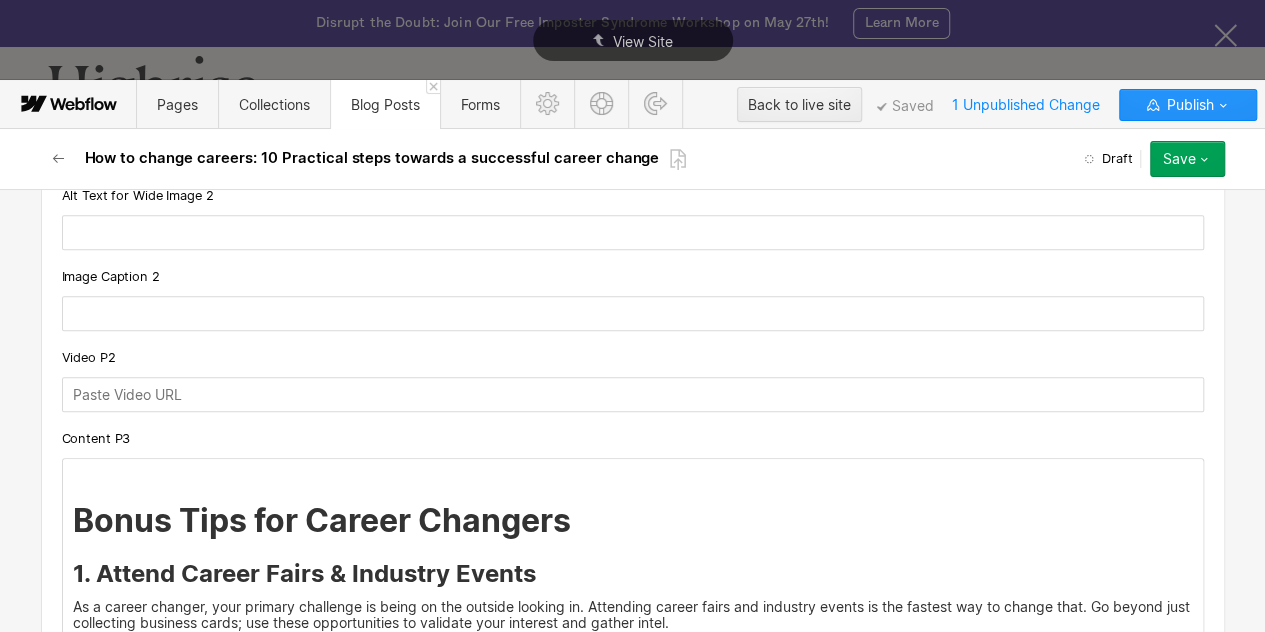 click on "‍" at bounding box center [633, 475] 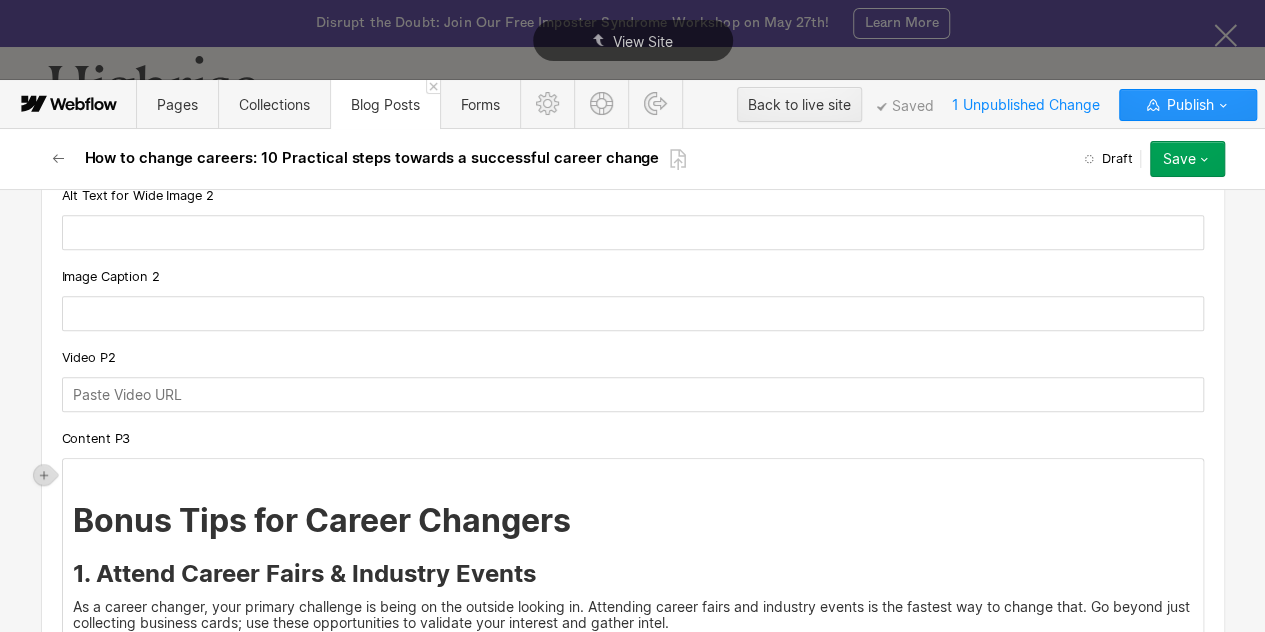 type 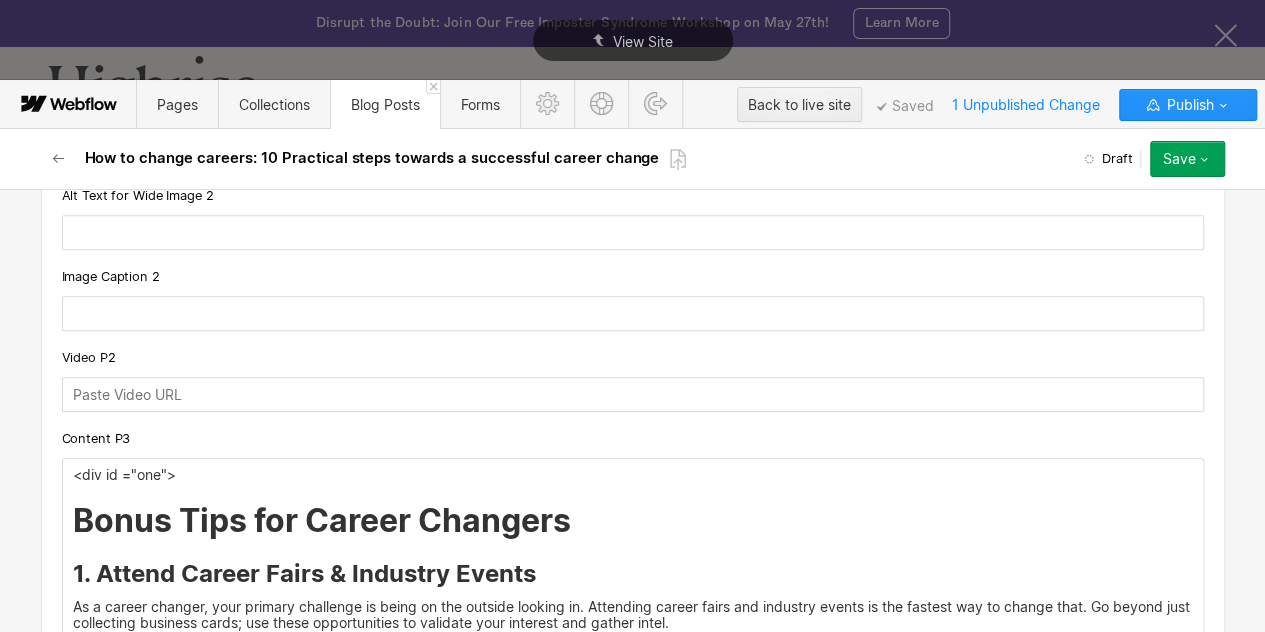 click on "<div id ="one">" at bounding box center (633, 475) 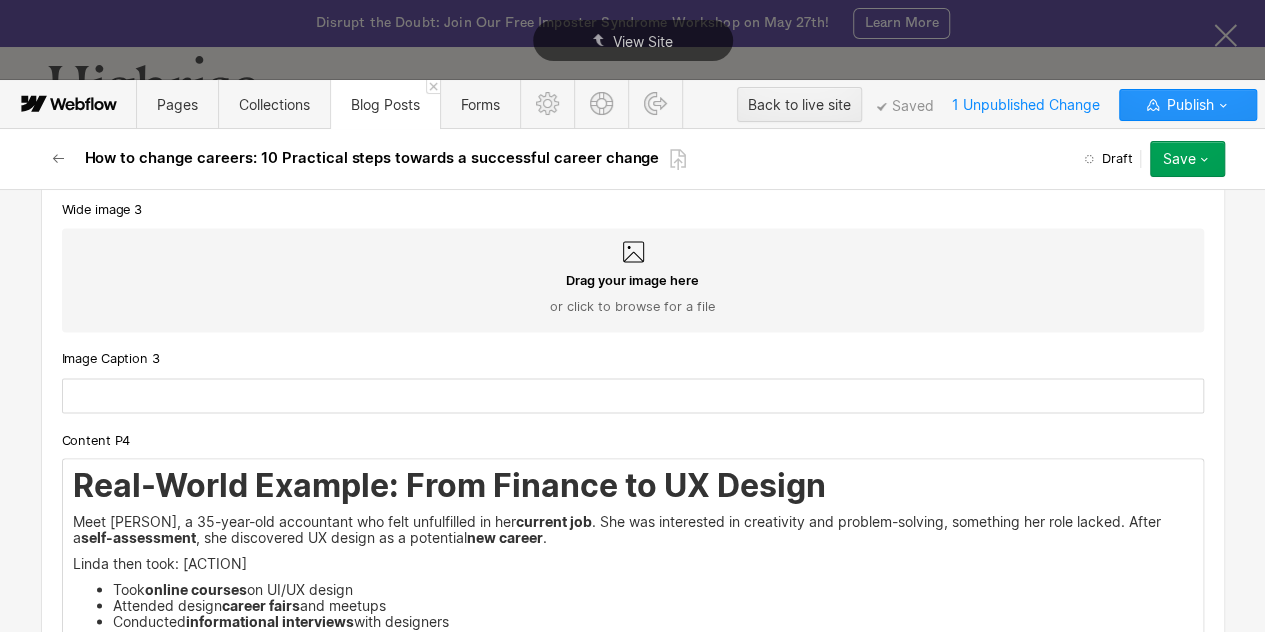 scroll, scrollTop: 5537, scrollLeft: 0, axis: vertical 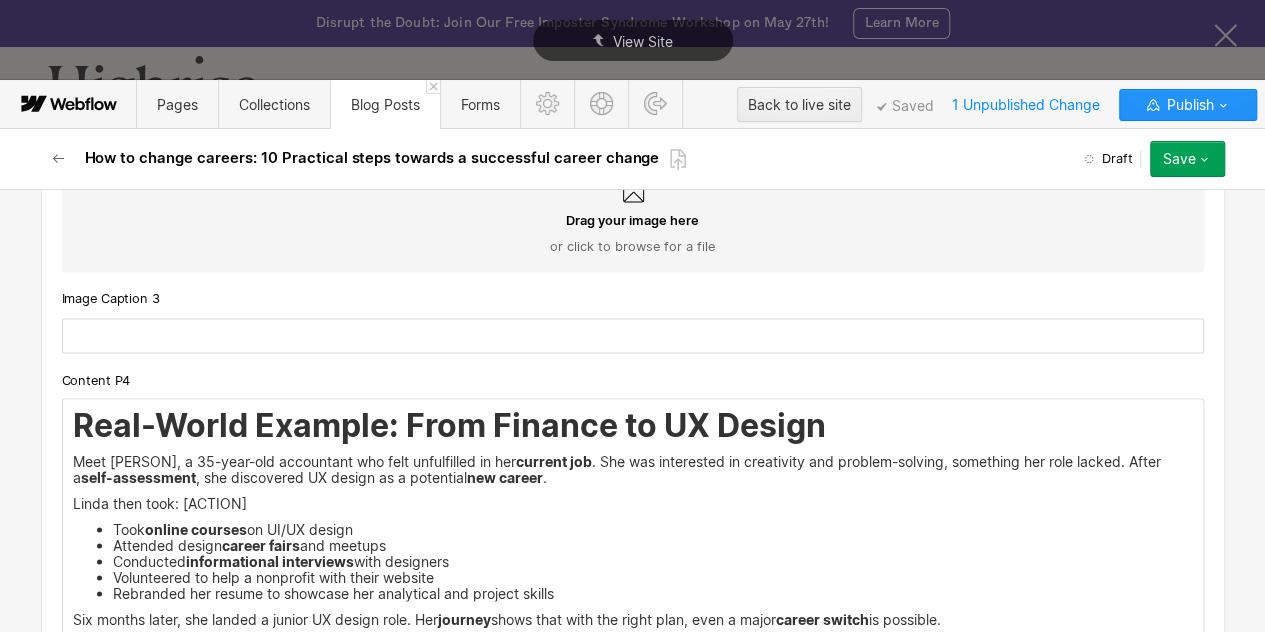 click on "Real-World Example: From Finance to UX Design Meet Linda, a 35-year-old accountant who felt unfulfilled in her current job. She was interested in creativity and problem-solving, something her role lacked. After a self-assessment, she discovered UX design as a potential new career. Linda then took: Took online courses on UI/UX design Attended design career fairs and meetups Conducted informational interviews with designers Volunteered to help a nonprofit with their website Rebranded her resume to showcase her analytical and project skills Six months later, she landed a junior UX design role. Her journey shows that with the right plan, even a major career switch is possible." at bounding box center (633, 522) 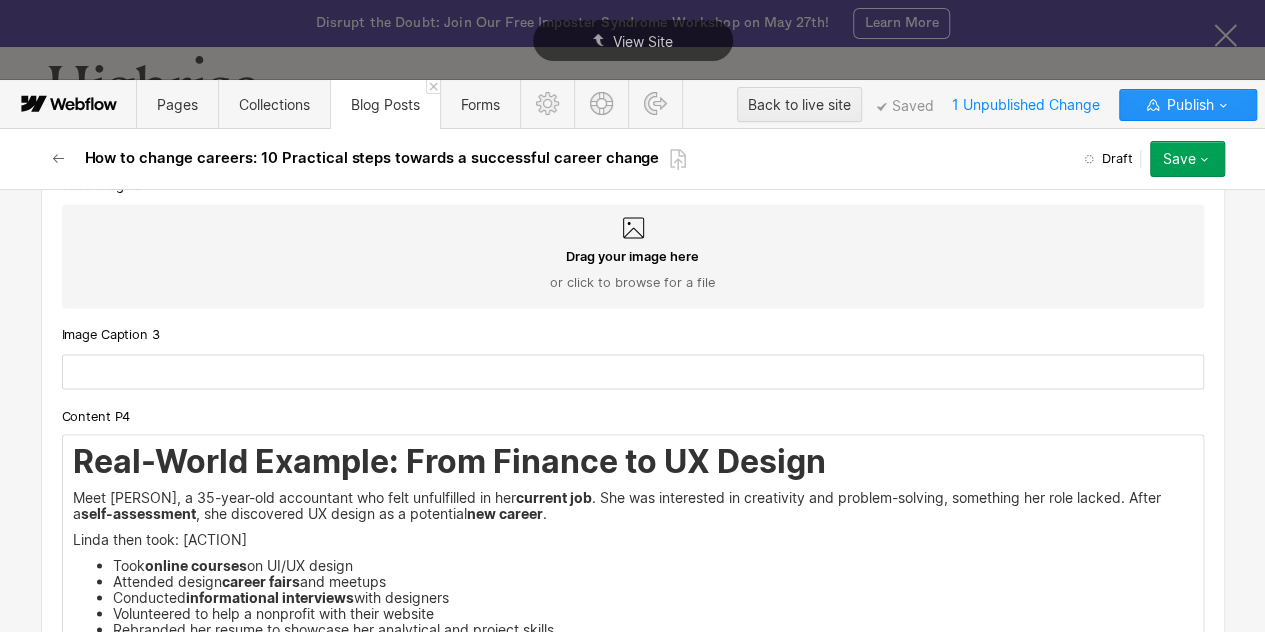 click on "Real-World Example: From Finance to UX Design Meet Linda, a 35-year-old accountant who felt unfulfilled in her current job. She was interested in creativity and problem-solving, something her role lacked. After a self-assessment, she discovered UX design as a potential new career. Linda then took: Took online courses on UI/UX design Attended design career fairs and meetups Conducted informational interviews with designers Volunteered to help a nonprofit with their website Rebranded her resume to showcase her analytical and project skills Six months later, she landed a junior UX design role. Her journey shows that with the right plan, even a major career switch is possible." at bounding box center [633, 558] 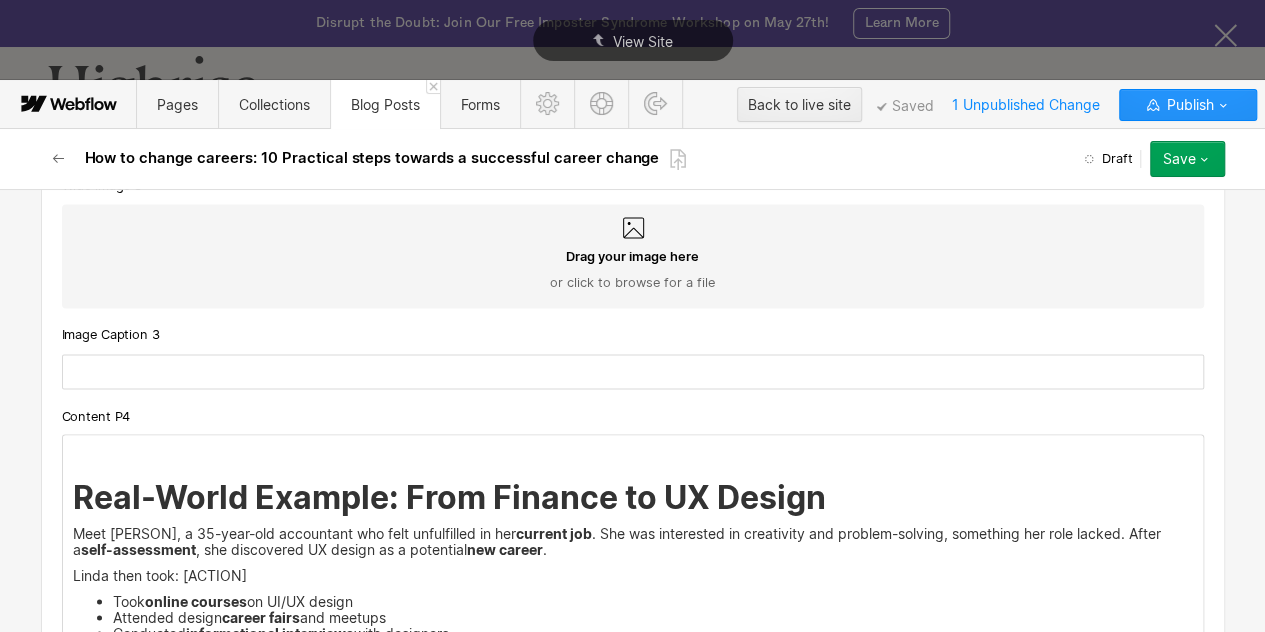 click on "‍ Real-World Example: From Finance to UX Design Meet [NAME], a [AGE]-year-old accountant who felt unfulfilled in her  current job . She was interested in creativity and problem-solving, something her role lacked. After a  self-assessment , she discovered UX design as a potential  new career . [NAME] then took: Took  online courses  on UI/UX design Attended design  career fairs  and meetups Conducted  informational interviews  with designers Volunteered to help a nonprofit with their website Rebranded her resume to showcase her analytical and project skills Six months later, she landed a junior UX design role. Her  journey  shows that with the right plan, even a major  career switch  is possible." at bounding box center (633, 576) 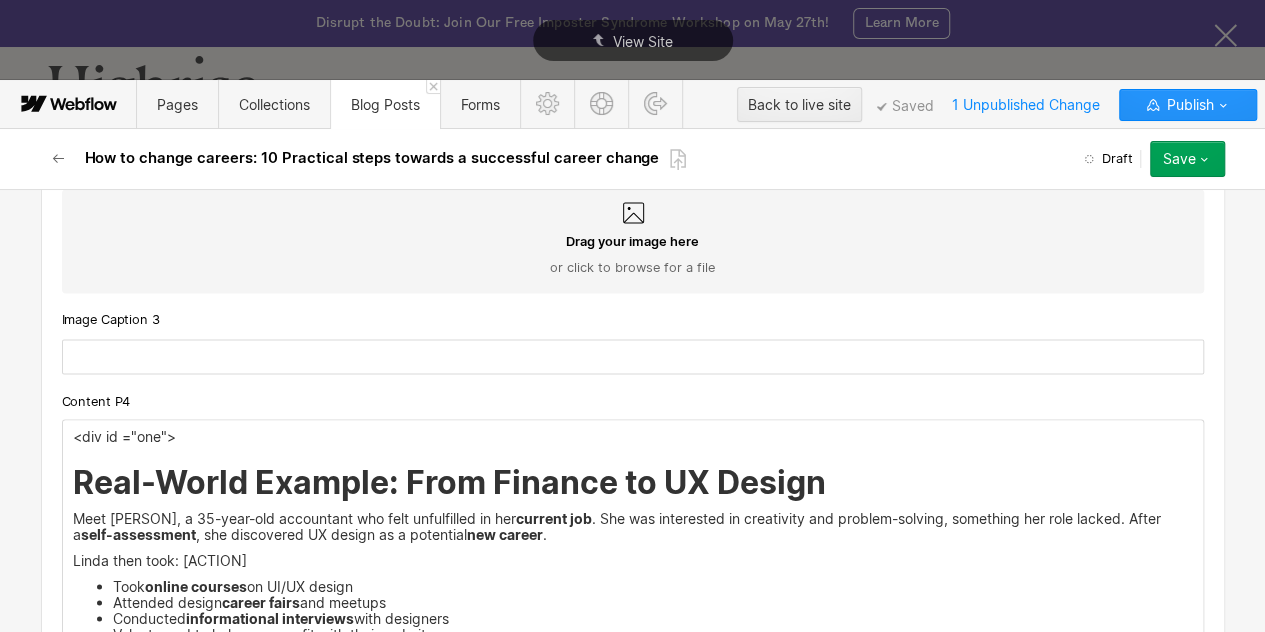 scroll, scrollTop: 5553, scrollLeft: 0, axis: vertical 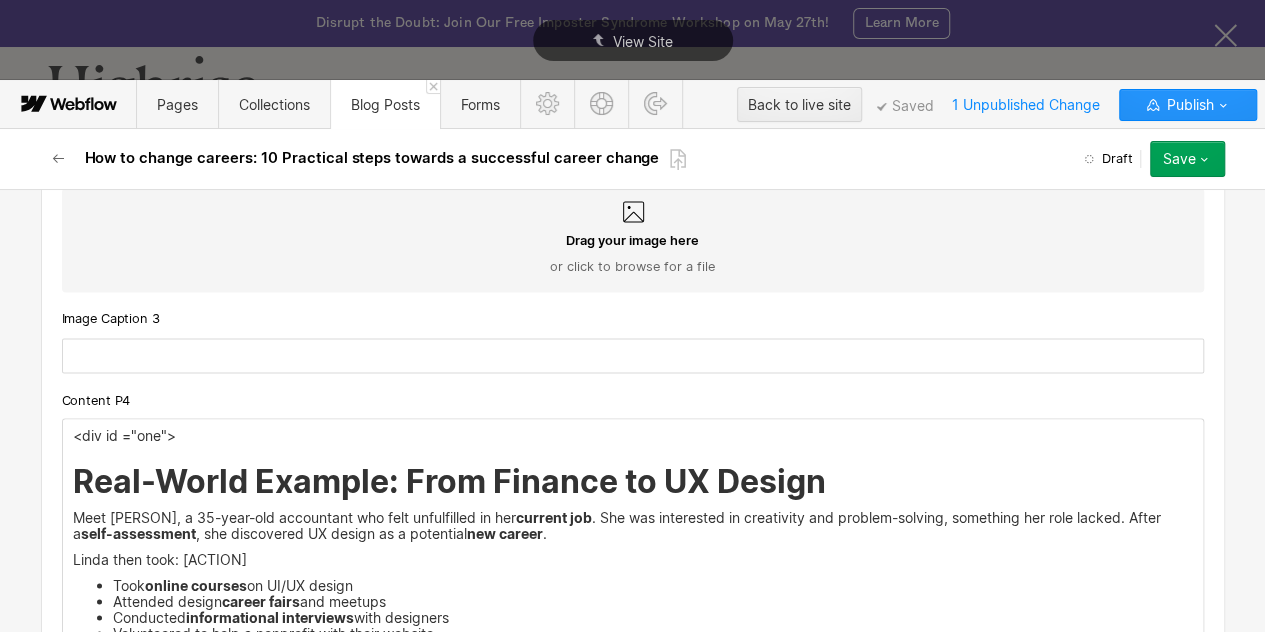 click on "<div id ="one">" at bounding box center (633, 435) 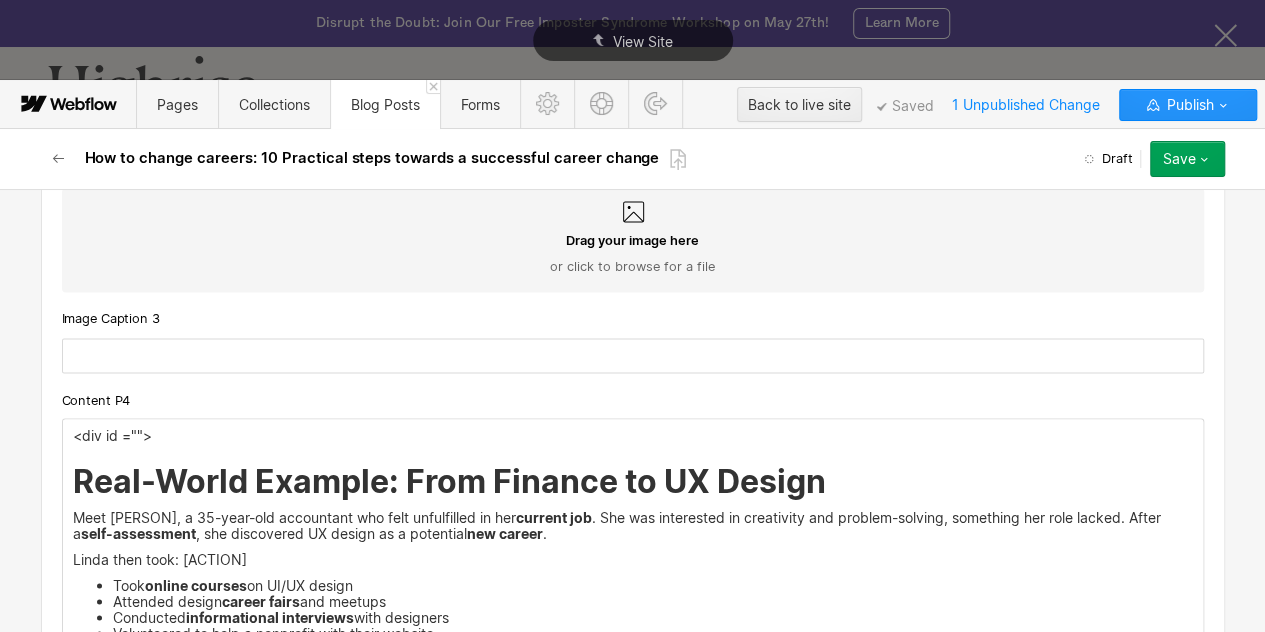 type 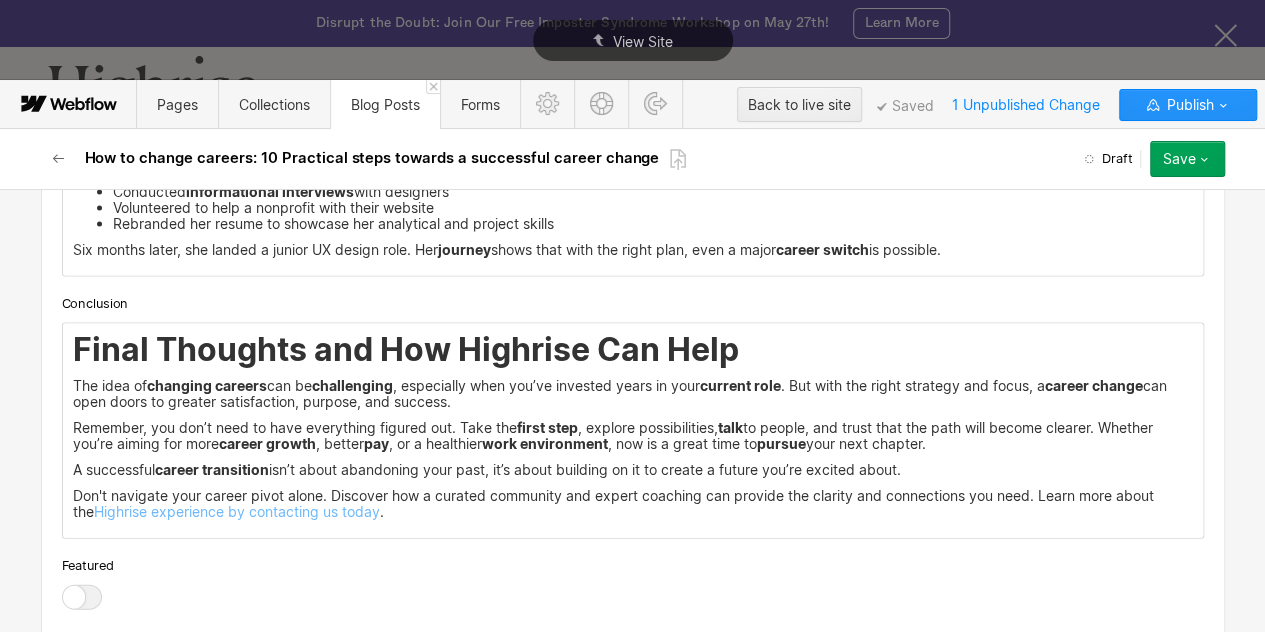 scroll, scrollTop: 5979, scrollLeft: 0, axis: vertical 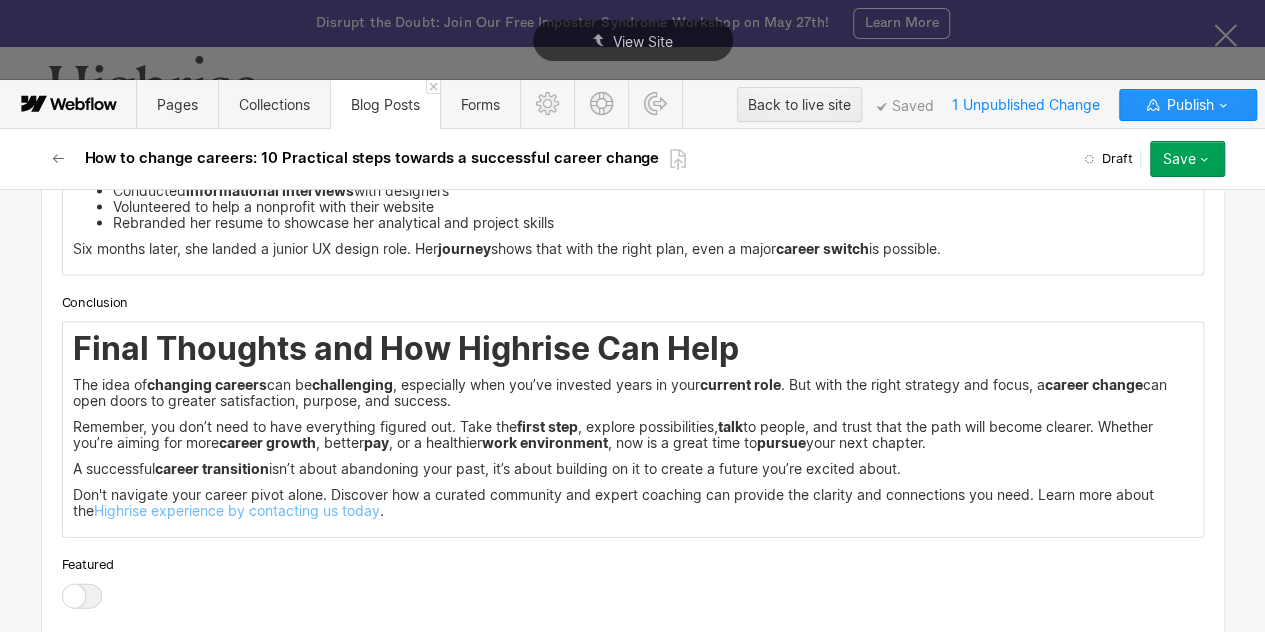 click on "Final Thoughts and How Highrise Can Help The idea of changing careers can be challenging , especially when you’ve invested years in your current role . But with the right strategy and focus, a career change can open doors to greater satisfaction, purpose, and success. Remember, you don’t need to have everything figured out. Take the first step , explore possibilities, talk to people, and trust that the path will become clearer. Whether you’re aiming for more career growth , better pay , or a healthier work environment , now is a great time to pursue your next chapter. A successful career transition isn’t about abandoning your past, it’s about building on it to create a future you’re excited about. Don't navigate your career pivot alone. Discover how a curated community and expert coaching can provide the clarity and connections you need. Learn more about the Highrise experience by contacting us today ." at bounding box center (633, 430) 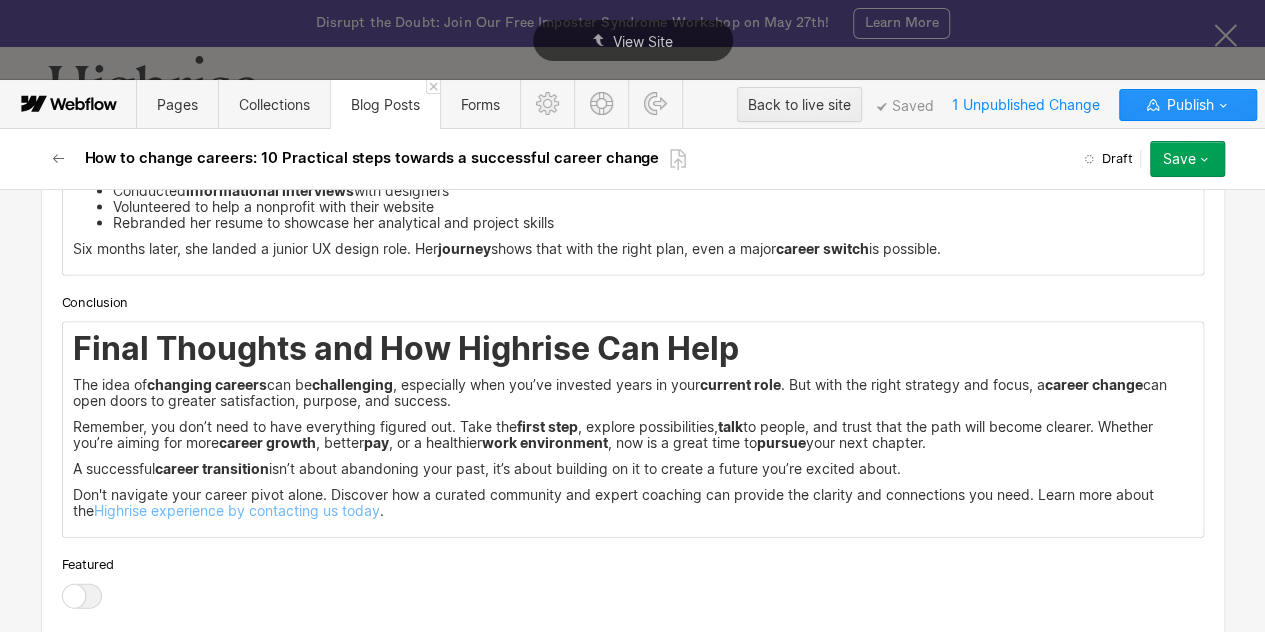 scroll, scrollTop: 5979, scrollLeft: 0, axis: vertical 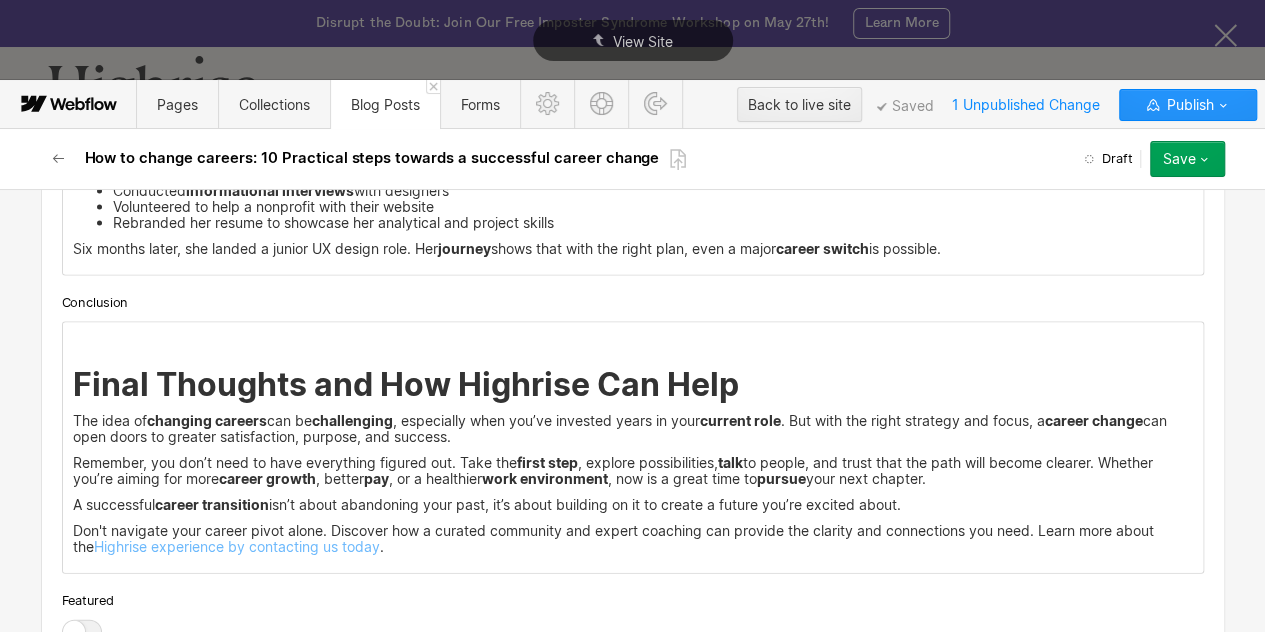 click on "‍ Final Thoughts and How Highrise Can Help The idea of  changing careers  can be  challenging , especially when you’ve invested years in your  current role . But with the right strategy and focus, a  career change  can open doors to greater satisfaction, purpose, and success. Remember, you don’t need to have everything figured out. Take the  first step , explore possibilities,  talk  to people, and trust that the path will become clearer. Whether you’re aiming for more  career growth , better  pay , or a healthier  work environment , now is a great time to  pursue  your next chapter. A successful  career transition  isn’t about abandoning your past, it’s about building on it to create a future you’re excited about. Don't navigate your career pivot alone. Discover how a curated community and expert coaching can provide the clarity and connections you need. Learn more about the  Highrise experience by contacting us today ." at bounding box center (633, 448) 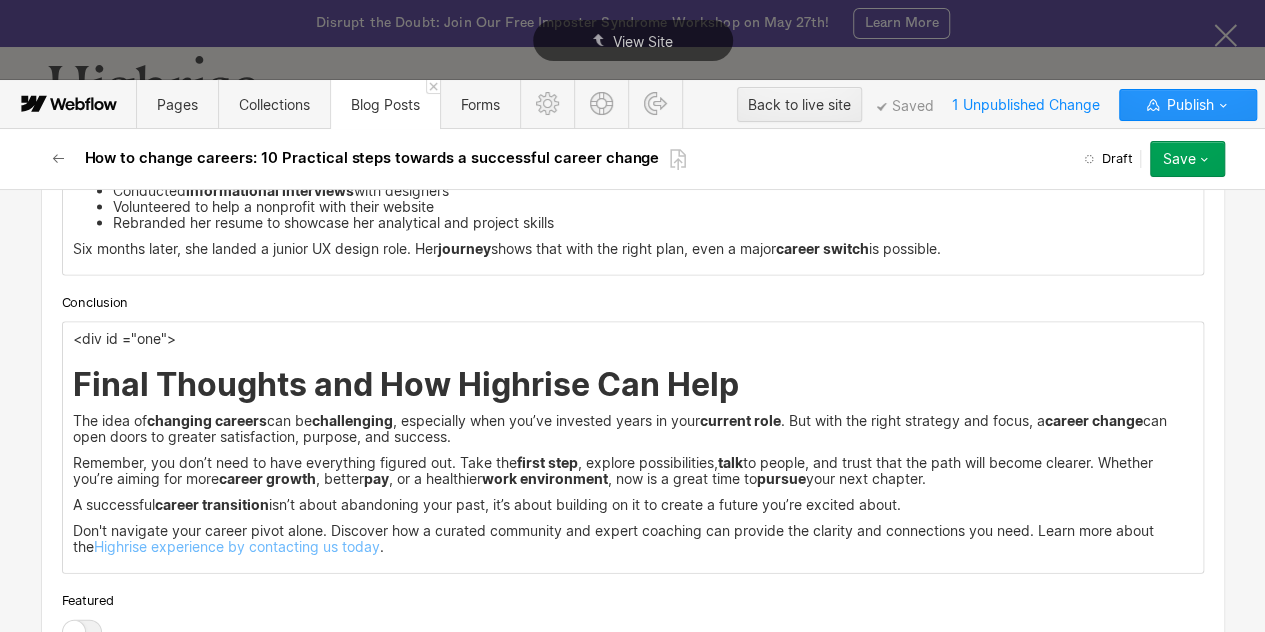 click on "<div id ="one">" at bounding box center [633, 339] 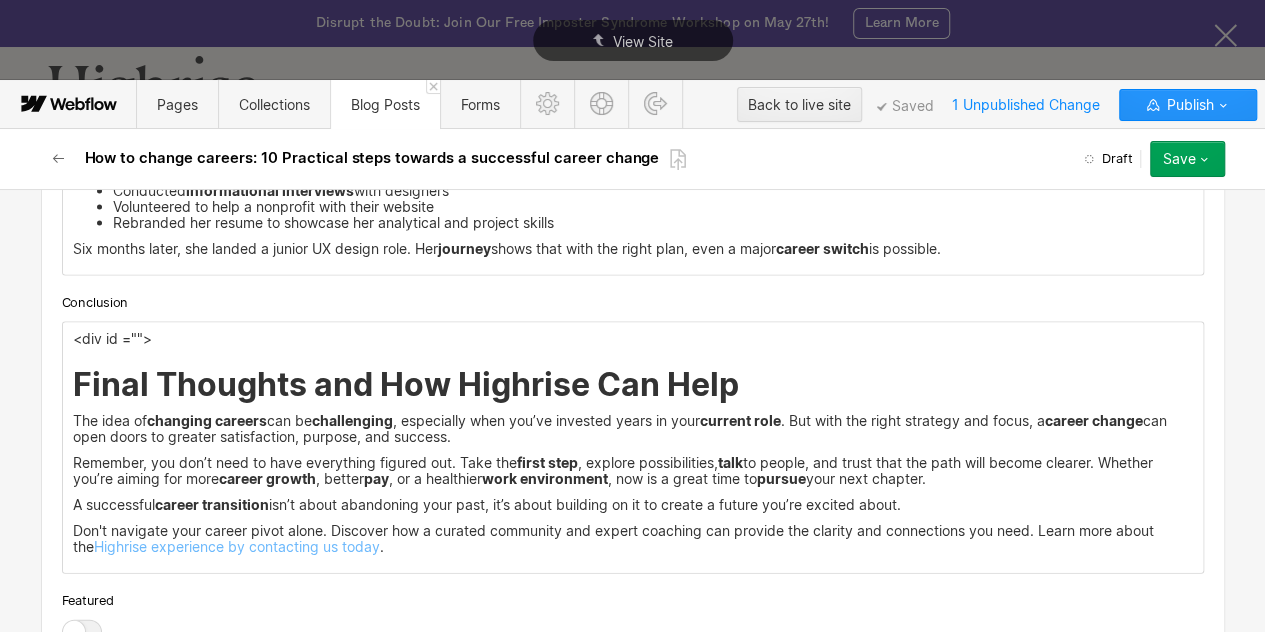 type 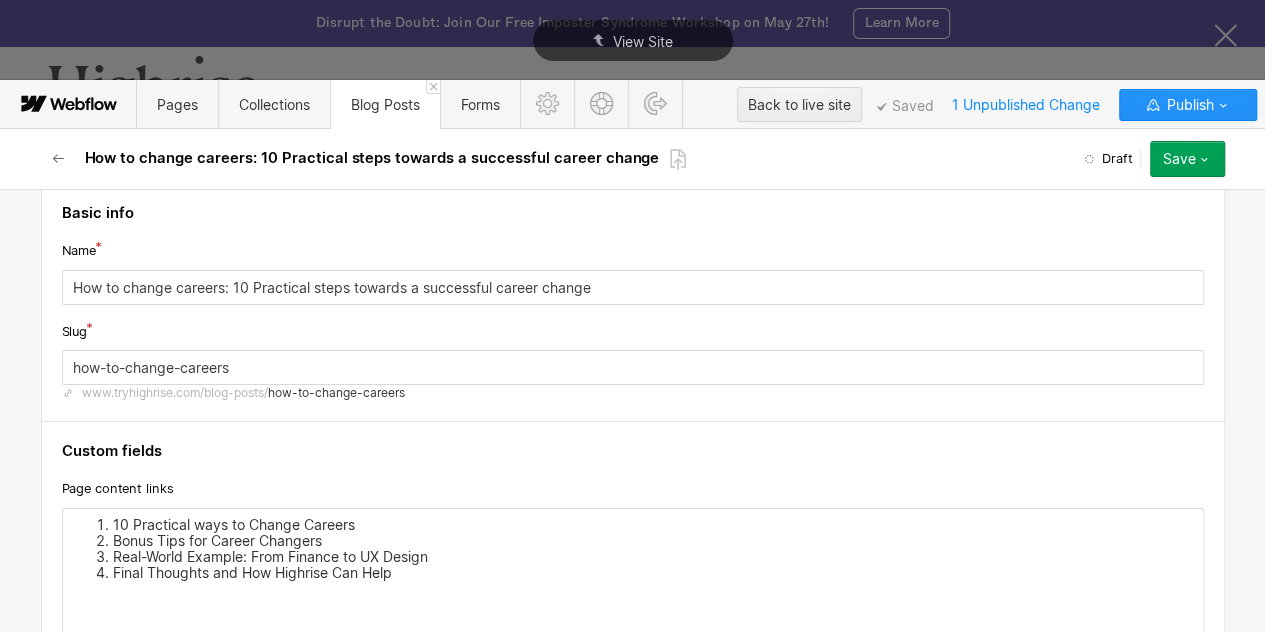 scroll, scrollTop: 0, scrollLeft: 0, axis: both 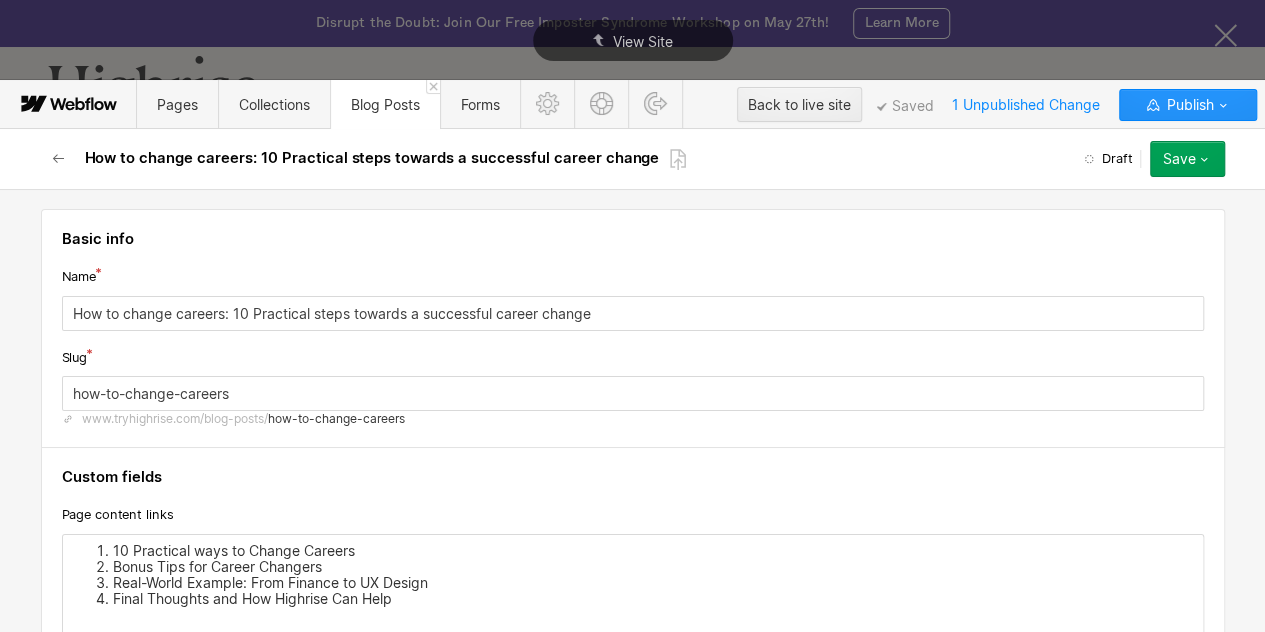 click on "10 Practical ways to Change Careers" at bounding box center (653, 551) 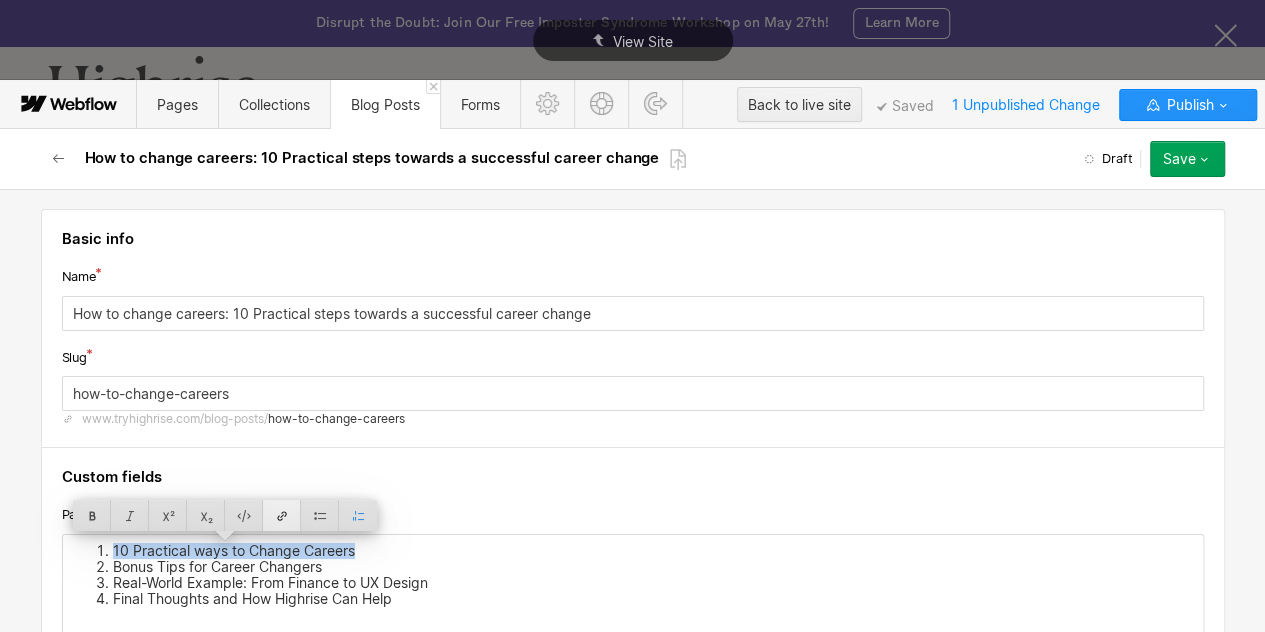 click at bounding box center [282, 515] 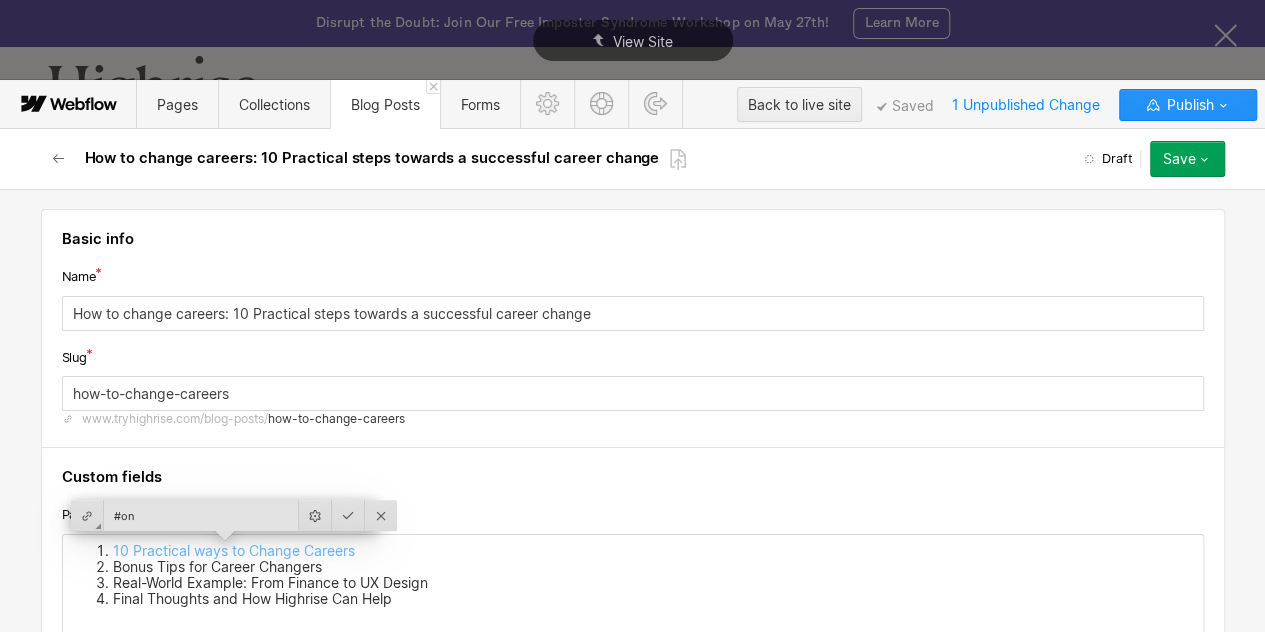 type on "#one" 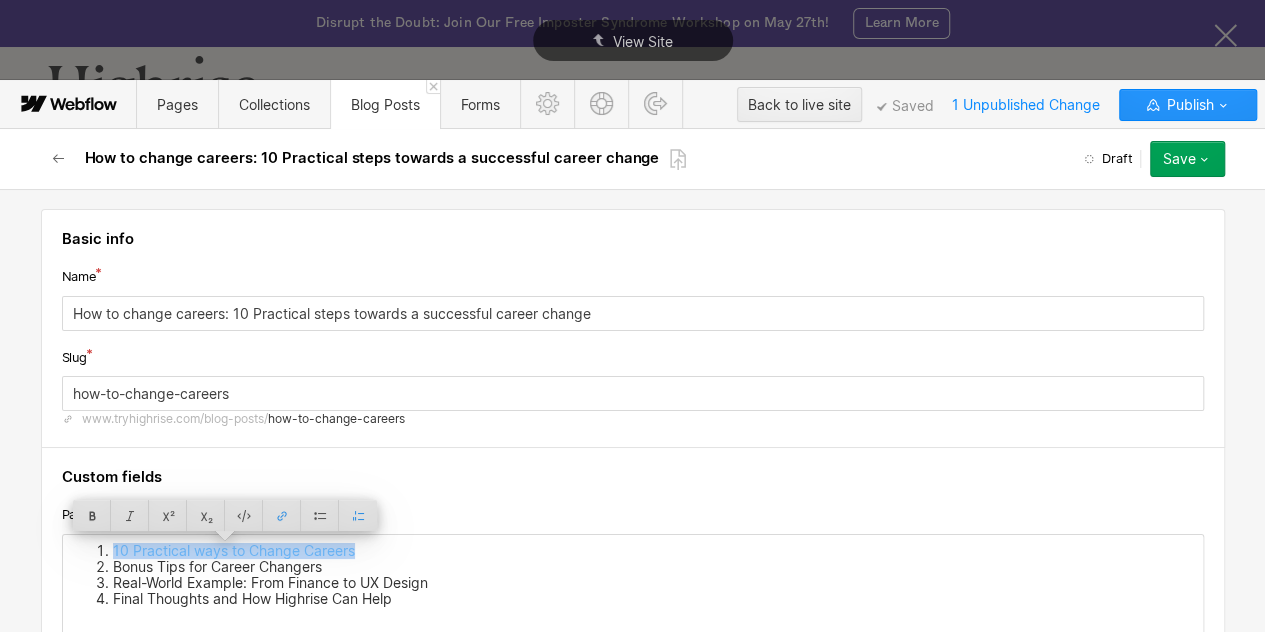 click on "Bonus Tips for Career Changers" at bounding box center [653, 567] 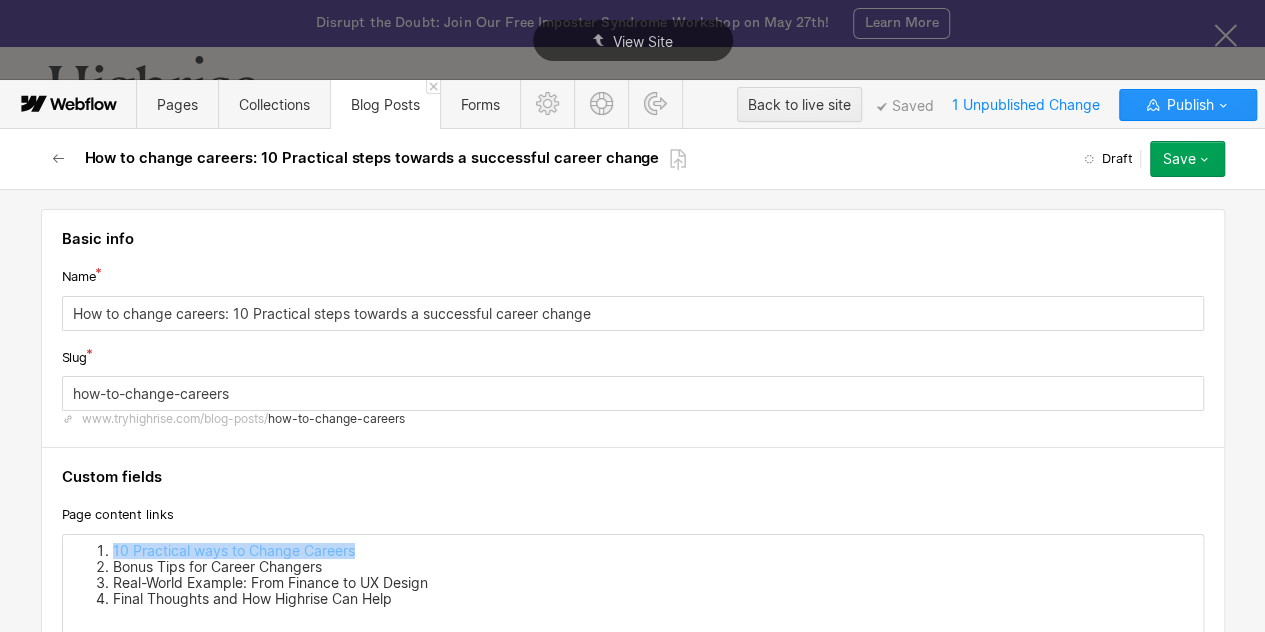 click on "Bonus Tips for Career Changers" at bounding box center (653, 567) 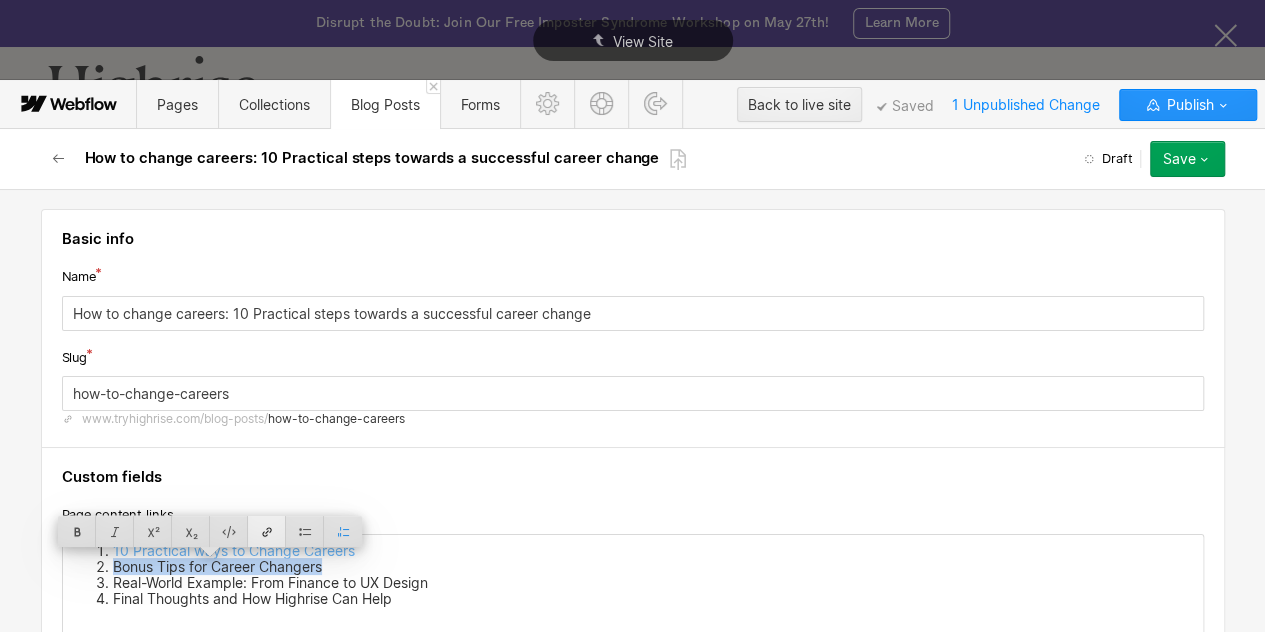 click at bounding box center [267, 531] 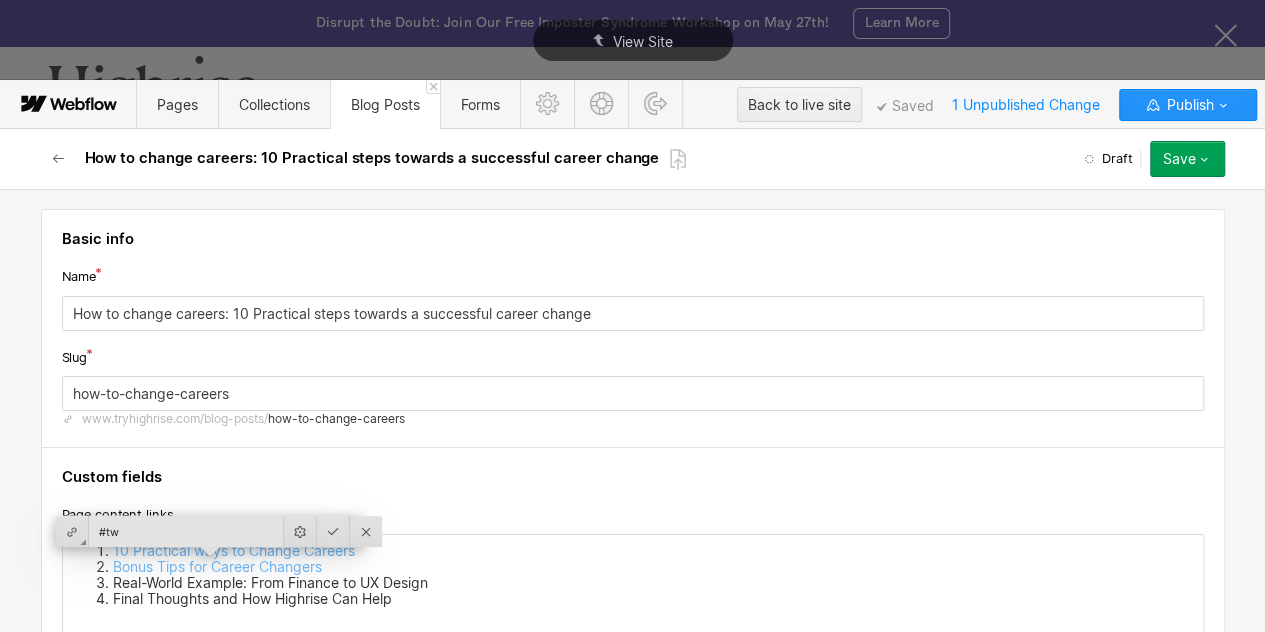 type on "#two" 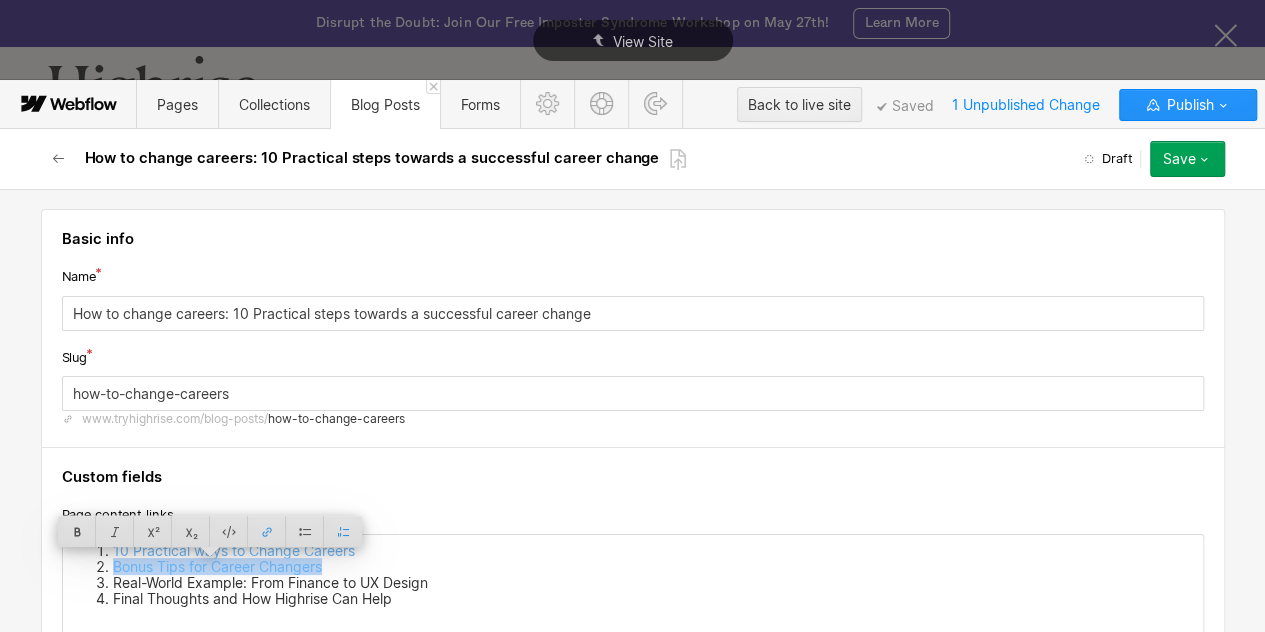 click on "Real-World Example: From Finance to UX Design" at bounding box center [653, 583] 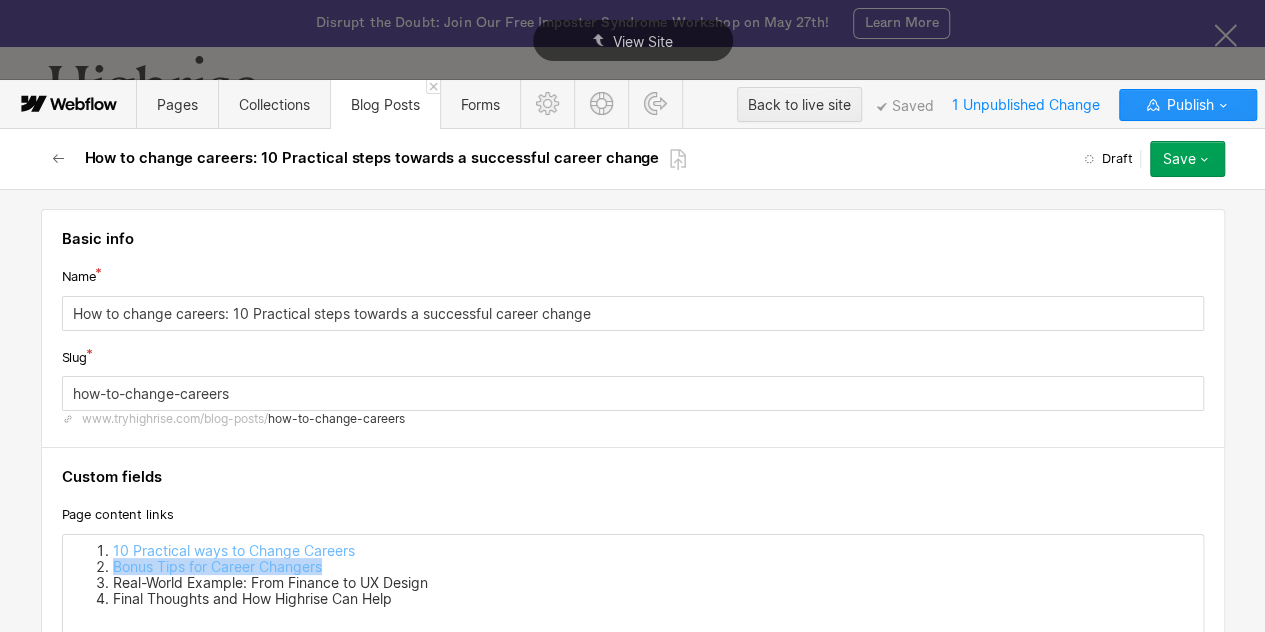 click on "Real-World Example: From Finance to UX Design" at bounding box center (653, 583) 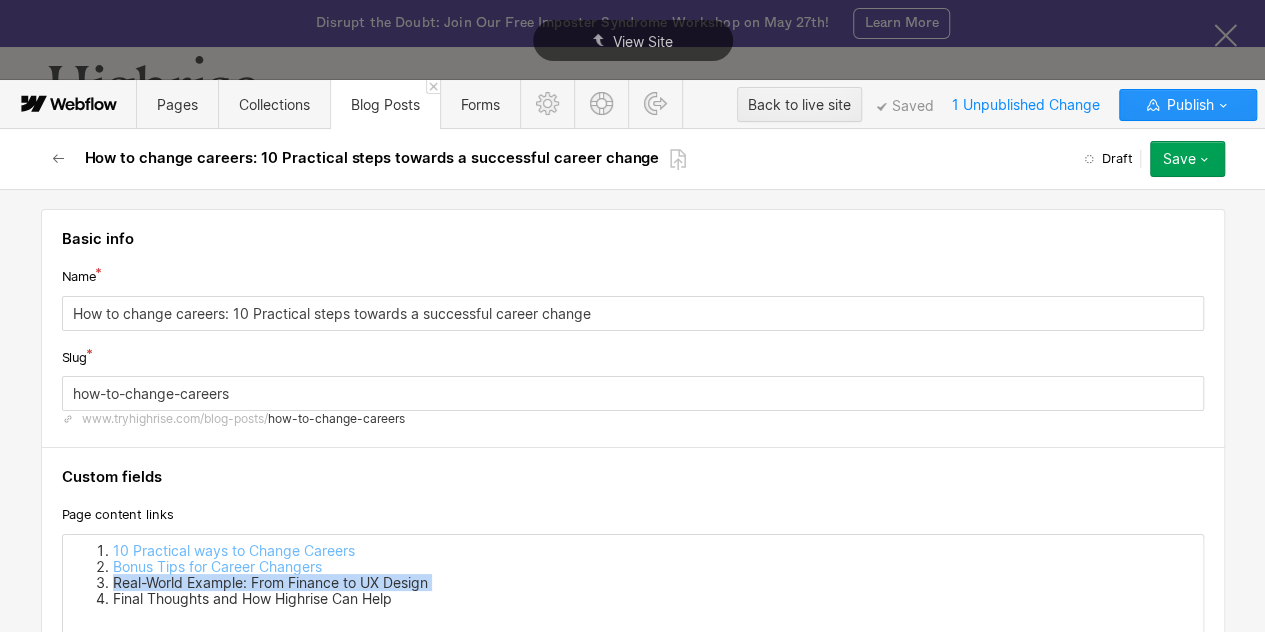 click on "Real-World Example: From Finance to UX Design" at bounding box center (653, 583) 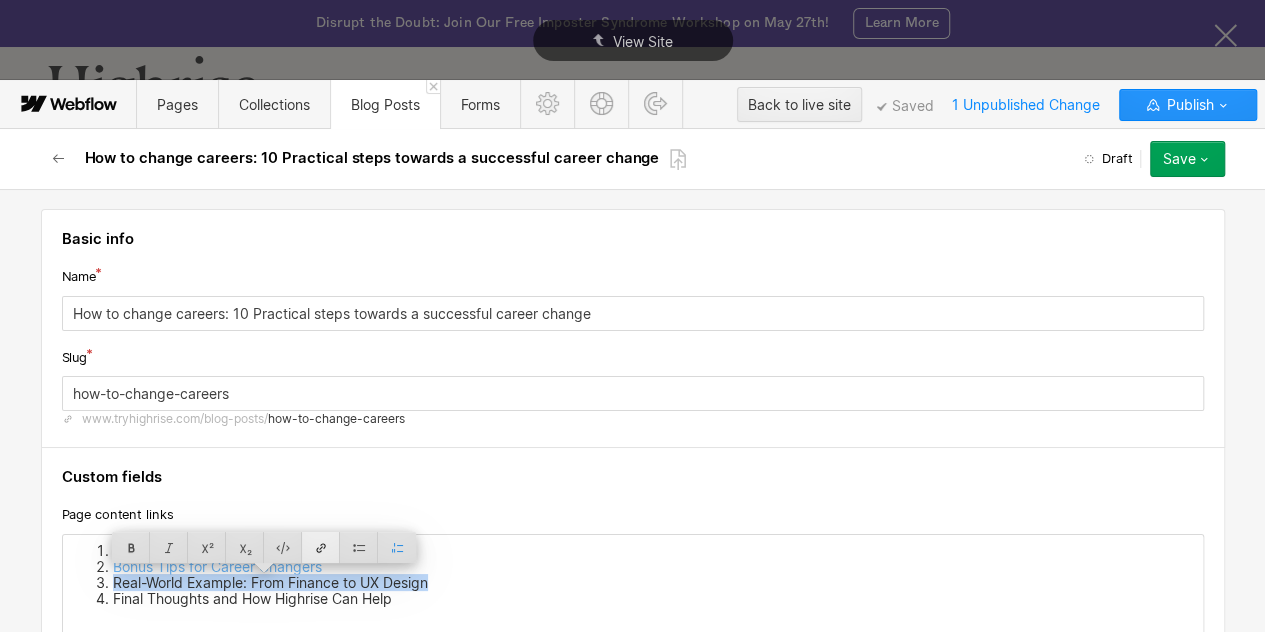 click at bounding box center (321, 547) 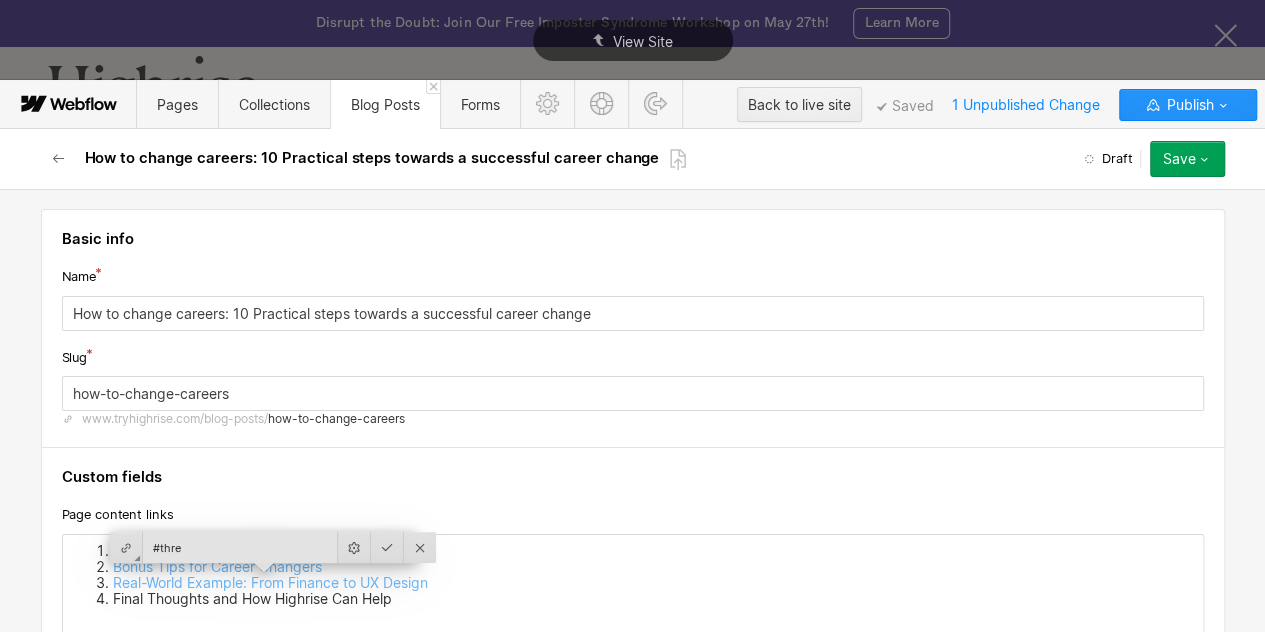 type on "#three" 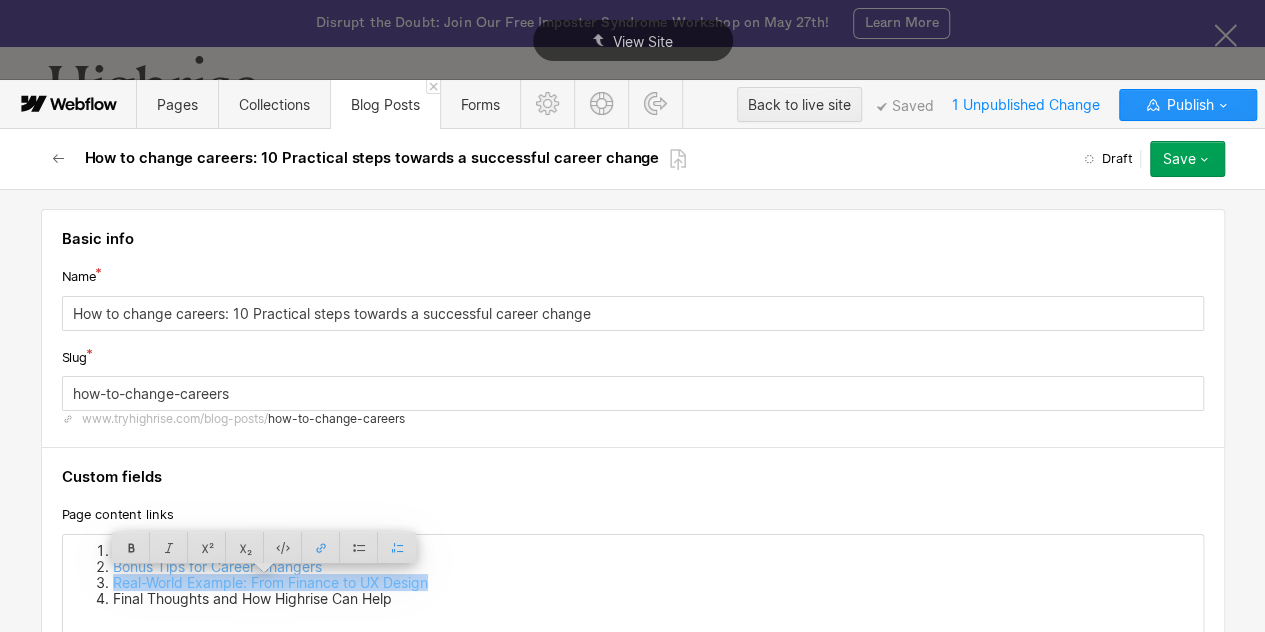 click on "Final Thoughts and How Highrise Can Help" at bounding box center [653, 599] 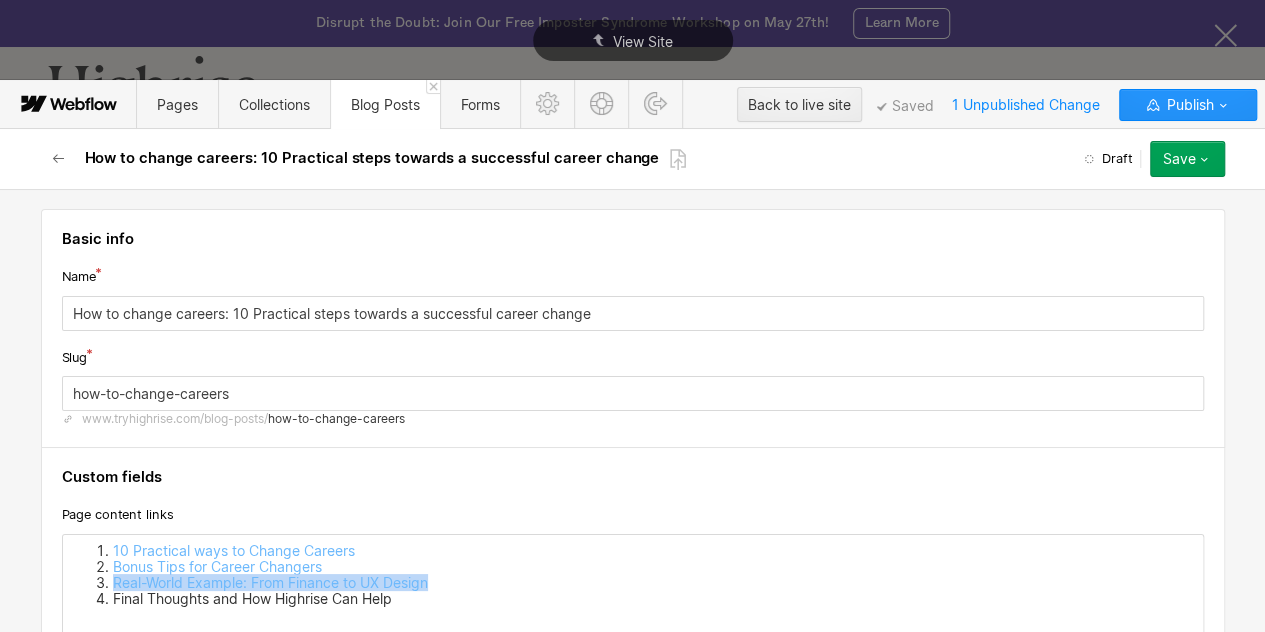 click on "Final Thoughts and How Highrise Can Help" at bounding box center [653, 599] 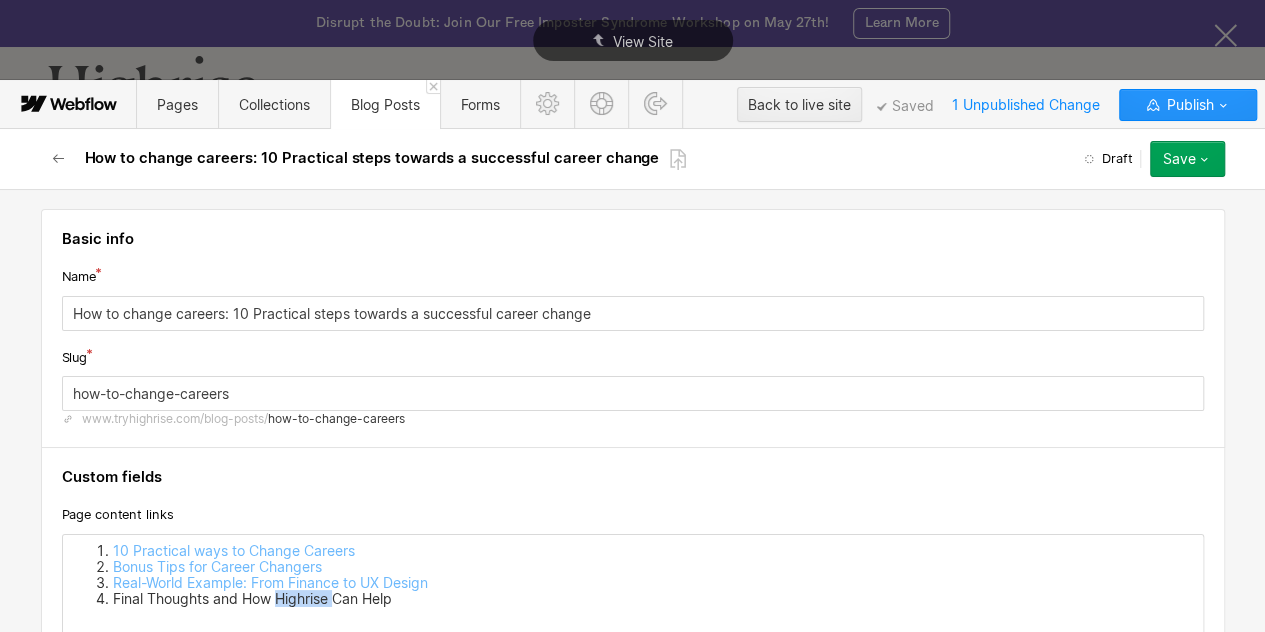click on "Final Thoughts and How Highrise Can Help" at bounding box center (653, 599) 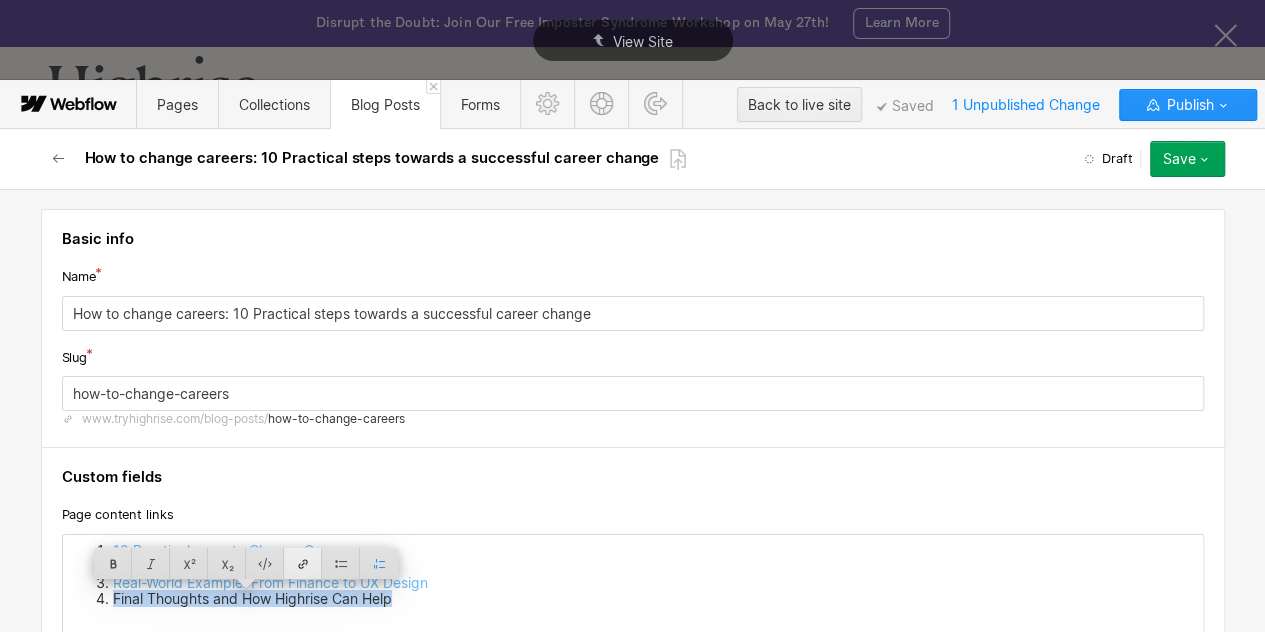 click at bounding box center (303, 563) 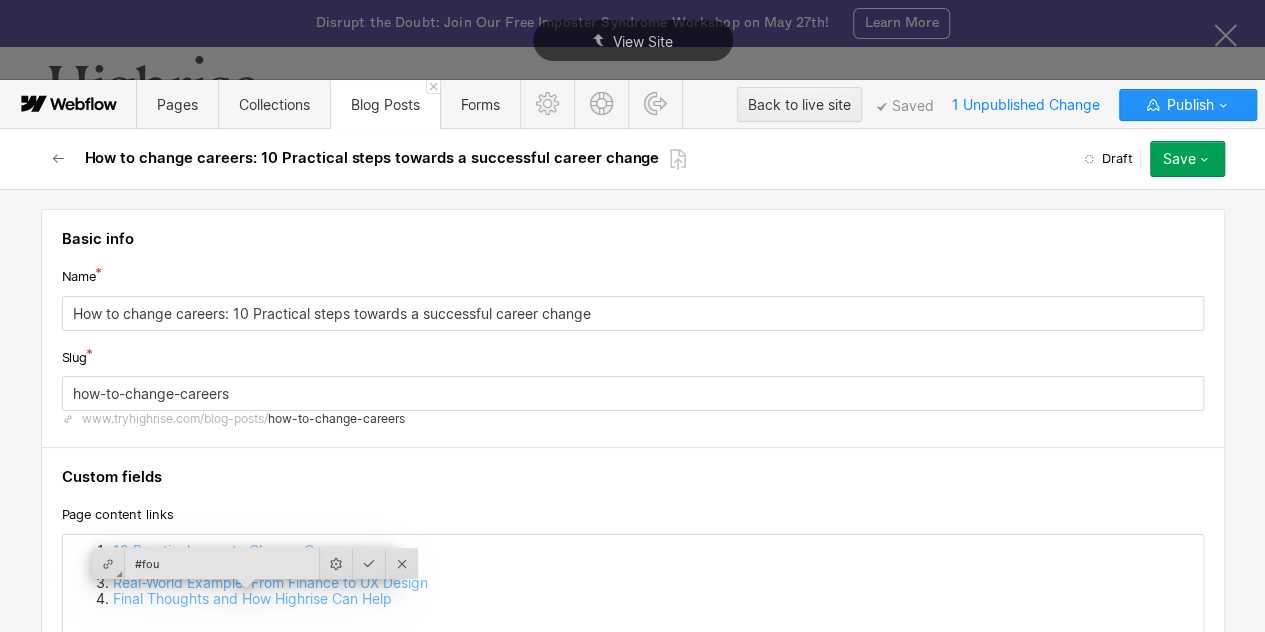 type on "#four" 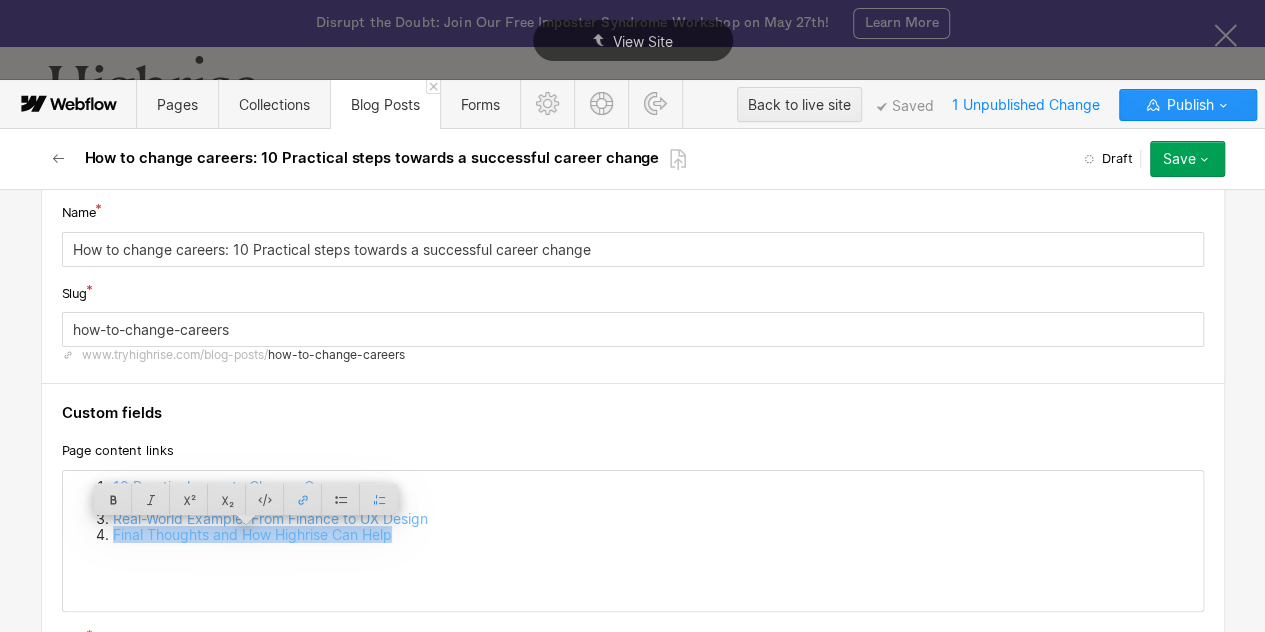 scroll, scrollTop: 73, scrollLeft: 0, axis: vertical 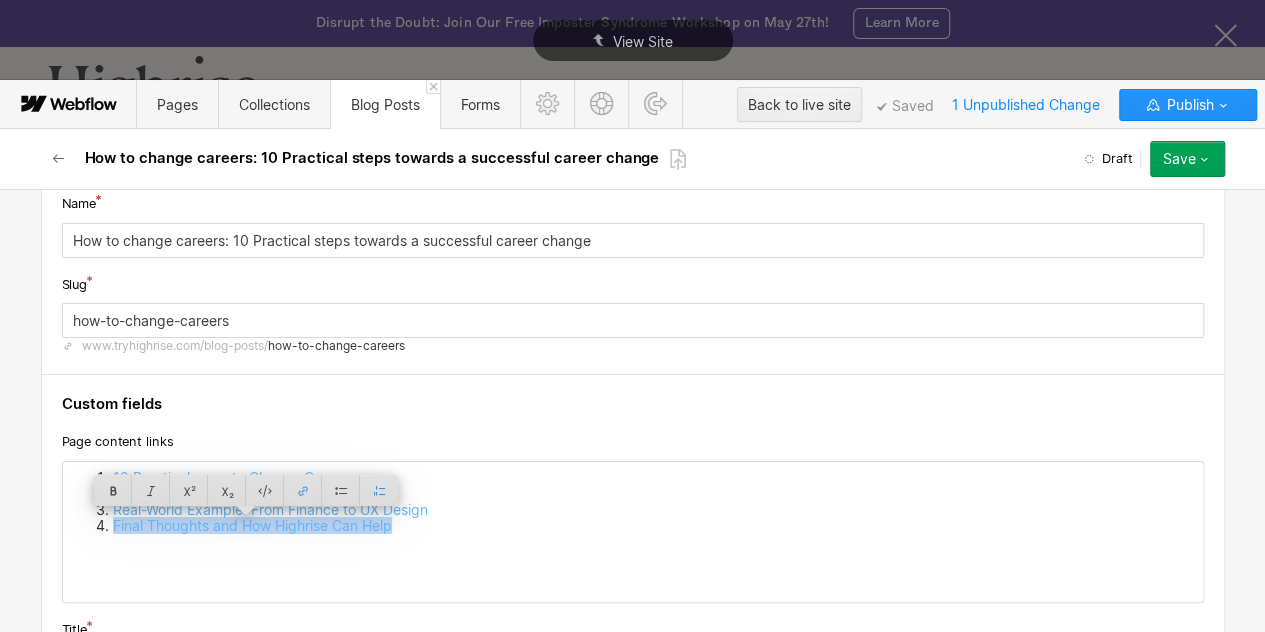 click on "Final Thoughts and How Highrise Can Help" at bounding box center [653, 526] 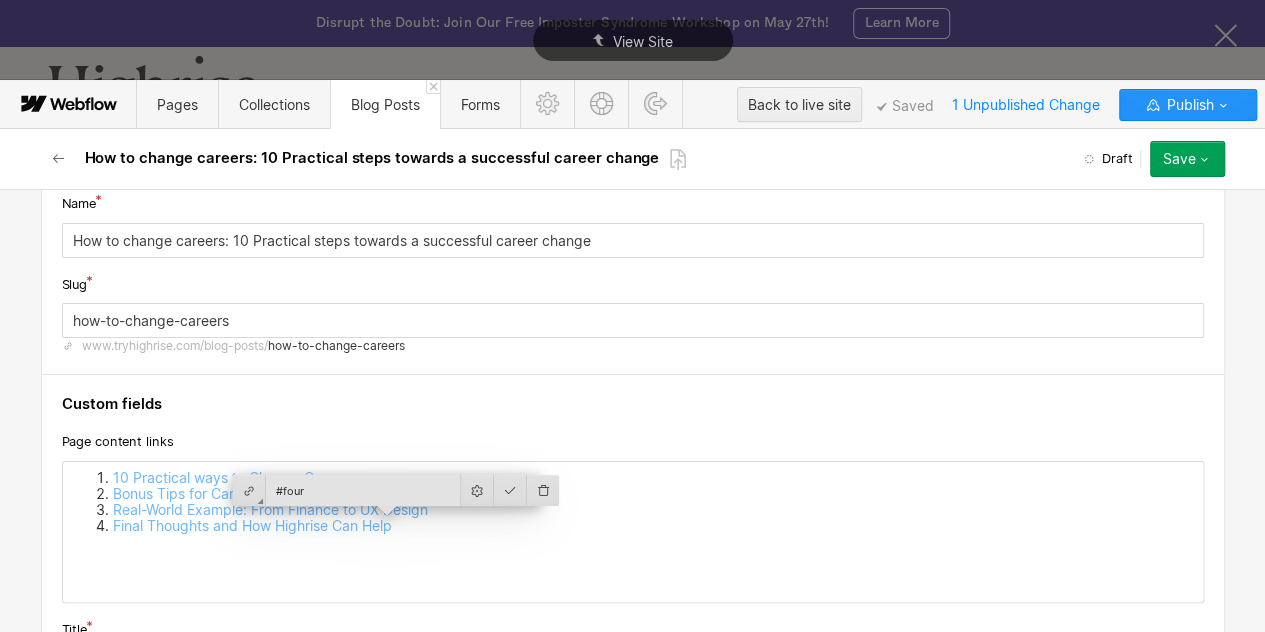 click on "Final Thoughts and How Highrise Can Help" at bounding box center [653, 526] 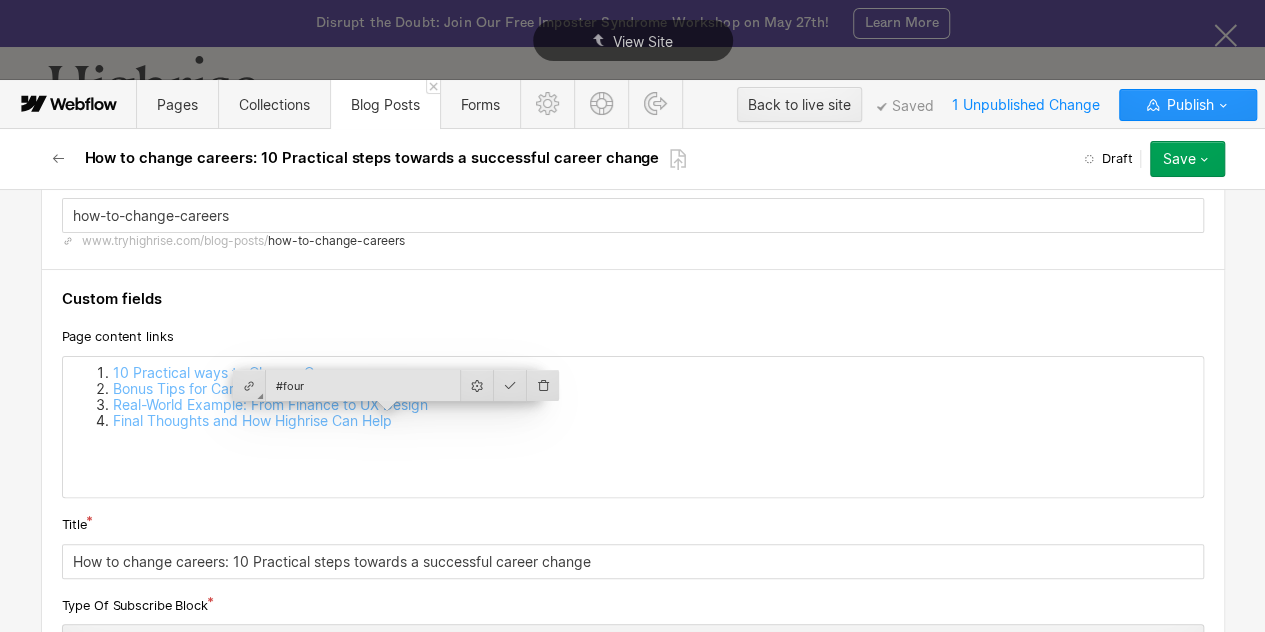 click on "10 Practical ways to Change Careers Bonus Tips for Career Changers Real-World Example: From Finance to UX Design Final Thoughts and How Highrise Can Help" at bounding box center [633, 427] 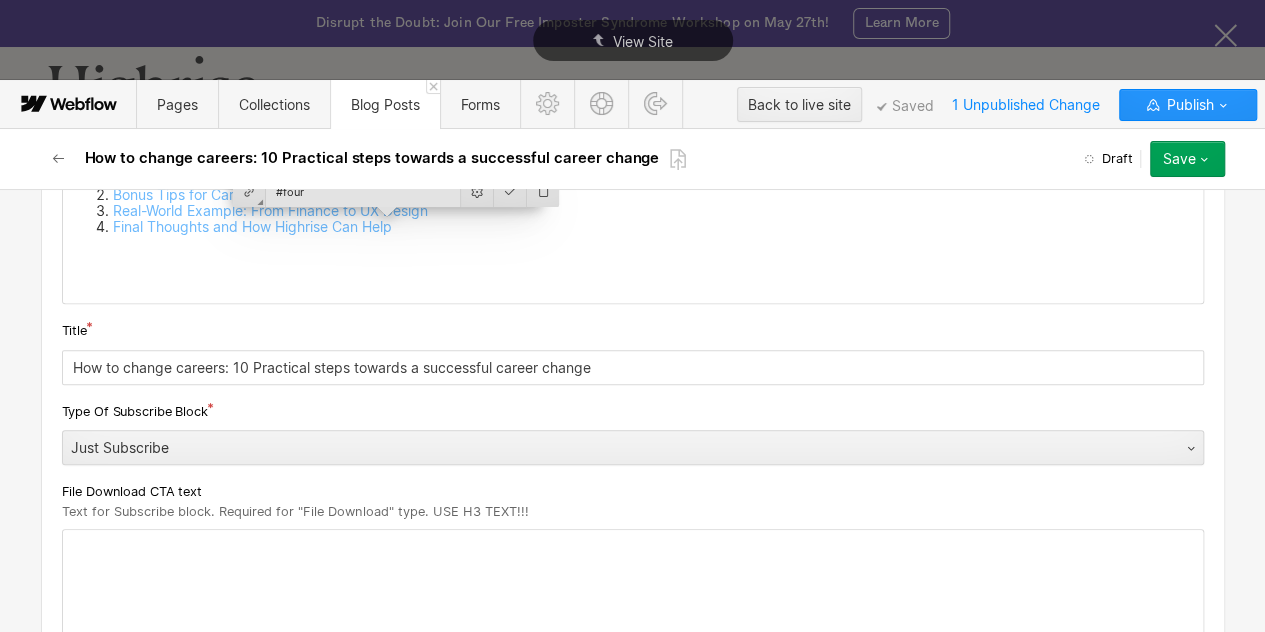 scroll, scrollTop: 373, scrollLeft: 0, axis: vertical 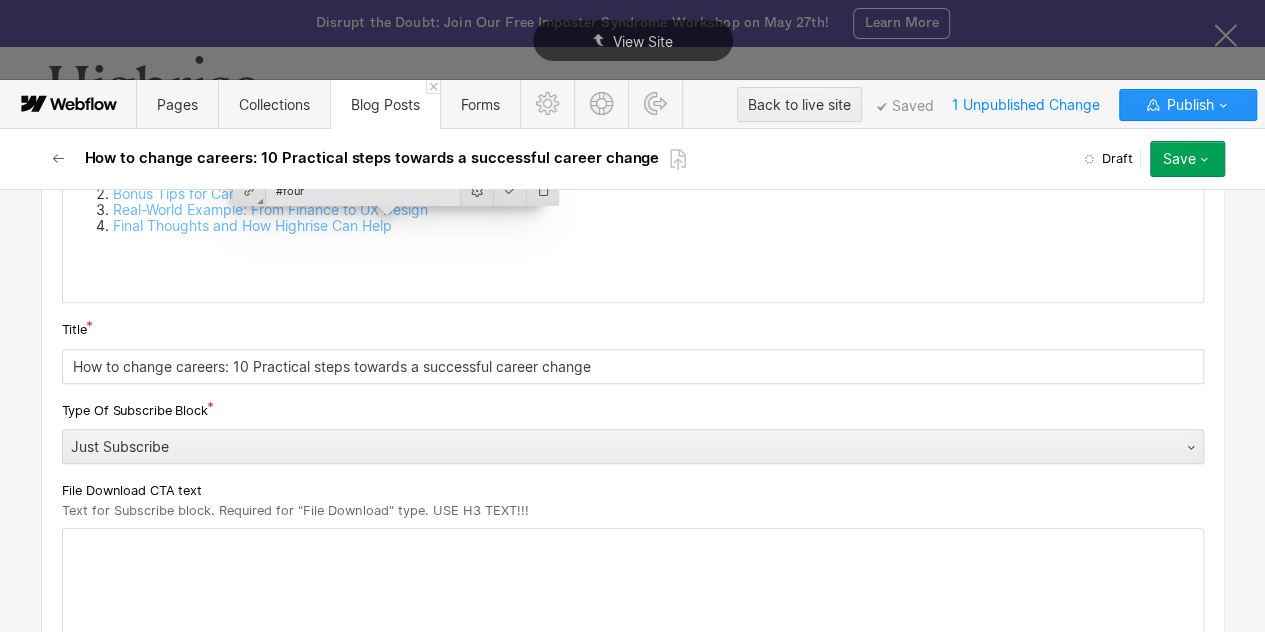 click on "10 Practical ways to Change Careers Bonus Tips for Career Changers Real-World Example: From Finance to UX Design Final Thoughts and How Highrise Can Help" at bounding box center [633, 232] 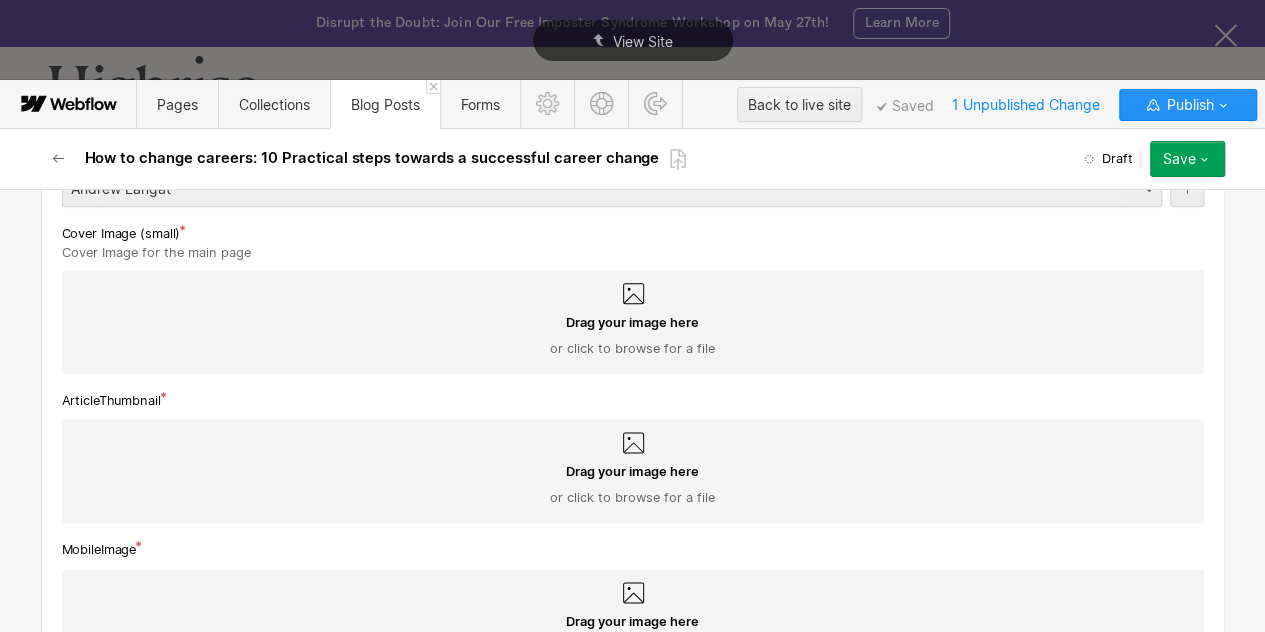 scroll, scrollTop: 1229, scrollLeft: 0, axis: vertical 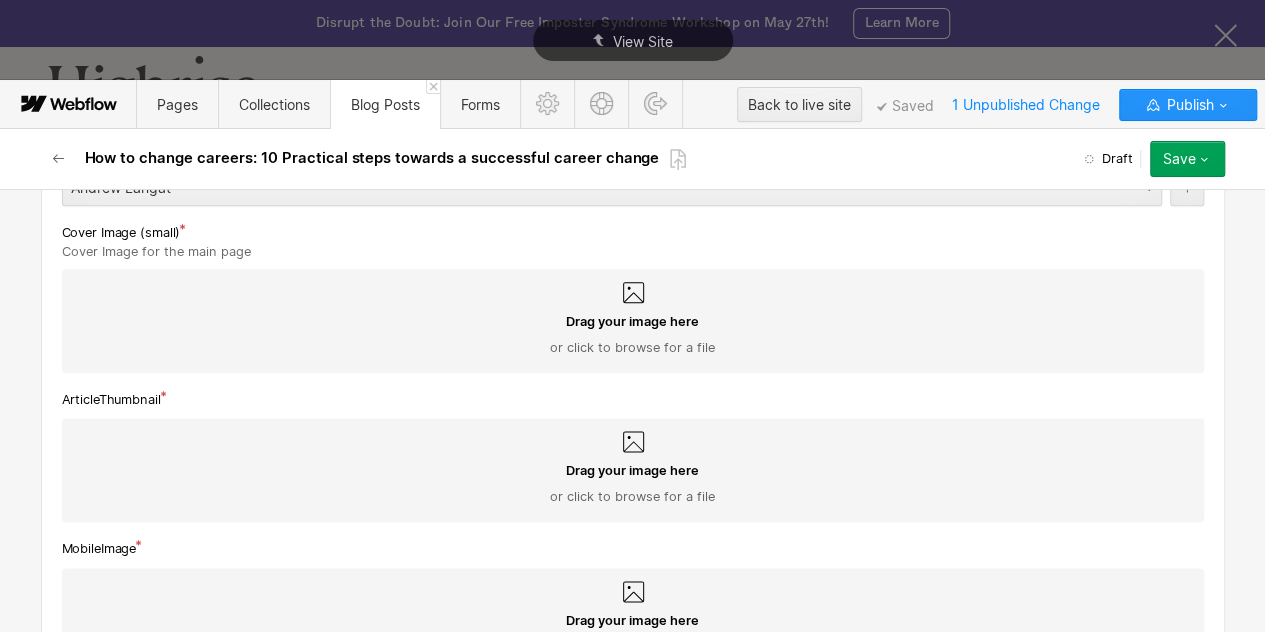 click on "Drag your image here or click to browse for a file" at bounding box center (633, 335) 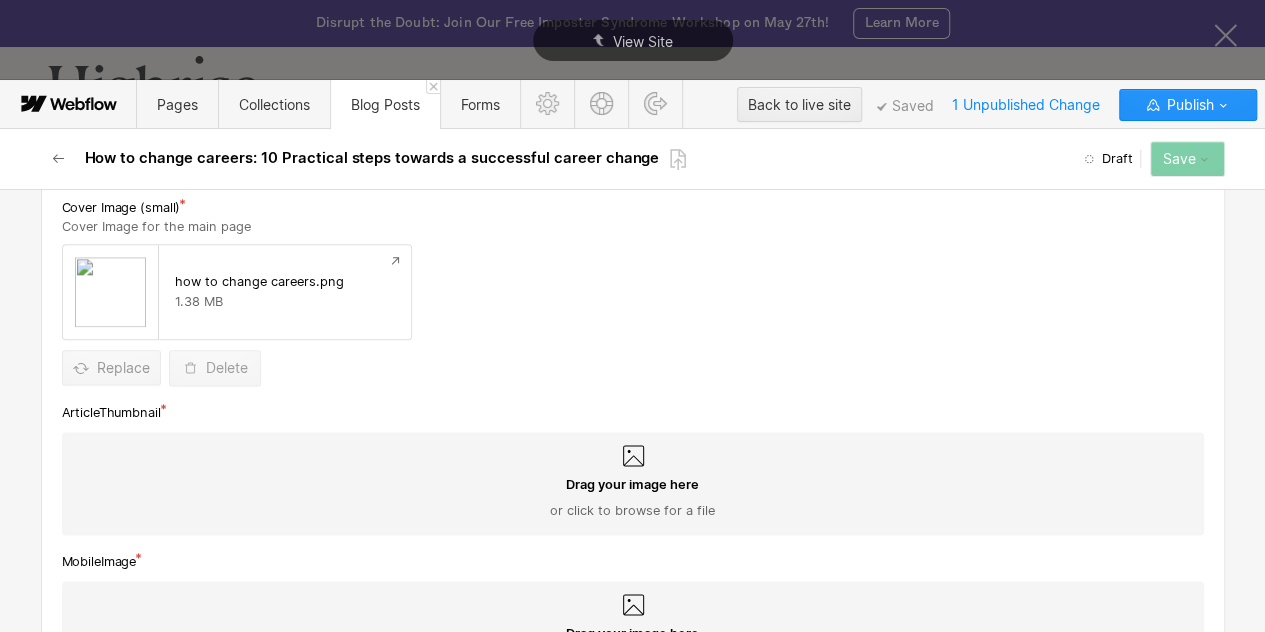 scroll, scrollTop: 1255, scrollLeft: 0, axis: vertical 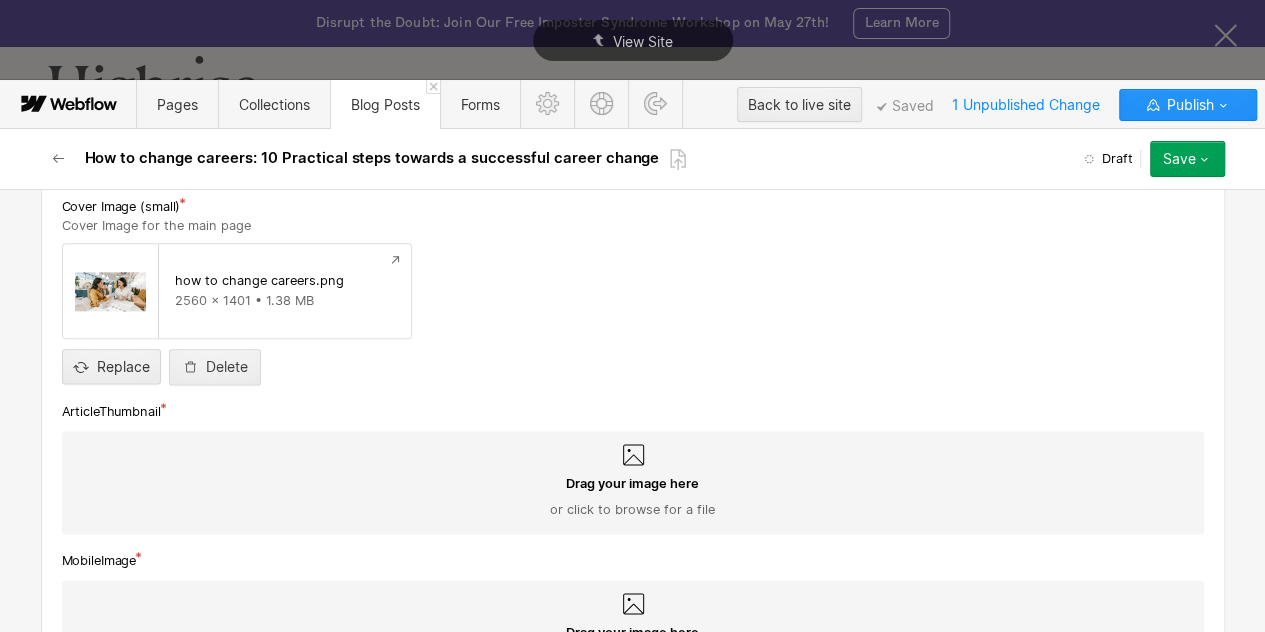 click on "Drag your image here" at bounding box center [632, 484] 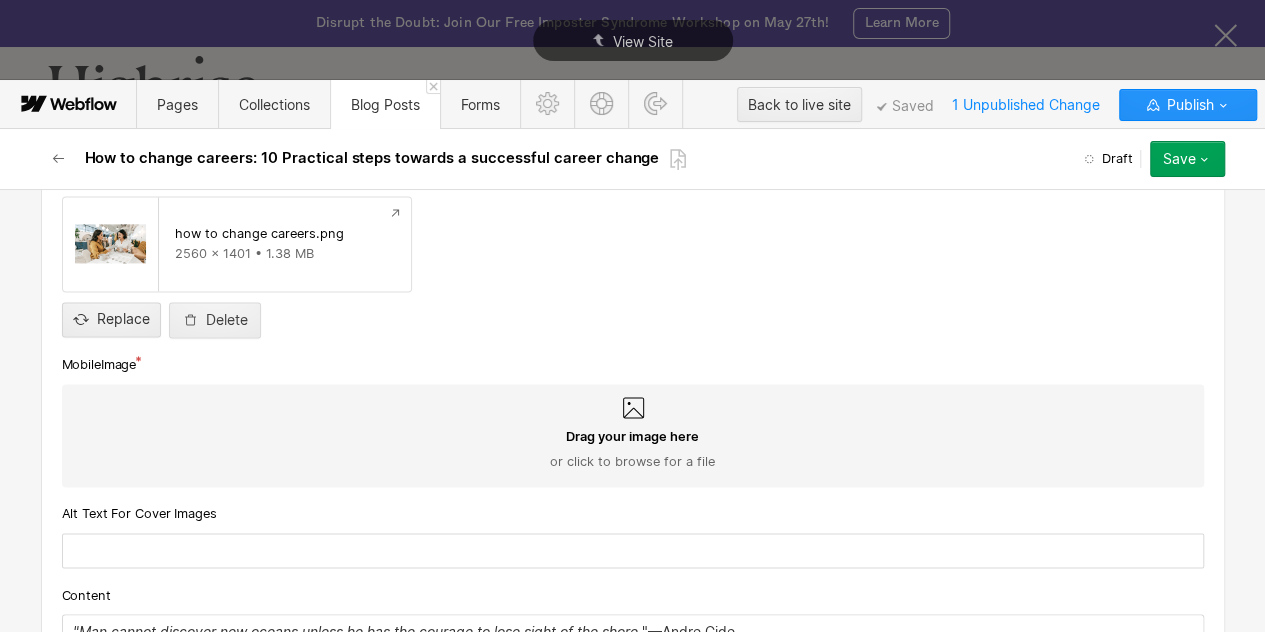 scroll, scrollTop: 1491, scrollLeft: 0, axis: vertical 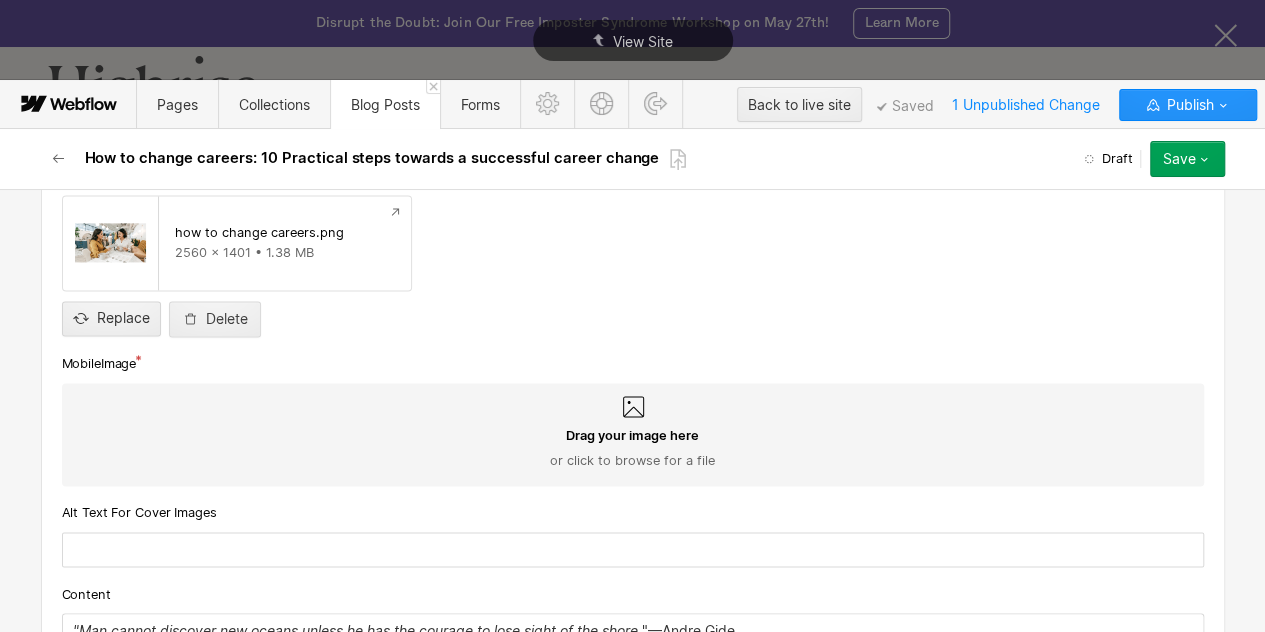 click on "Drag your image here or click to browse for a file" at bounding box center (633, 449) 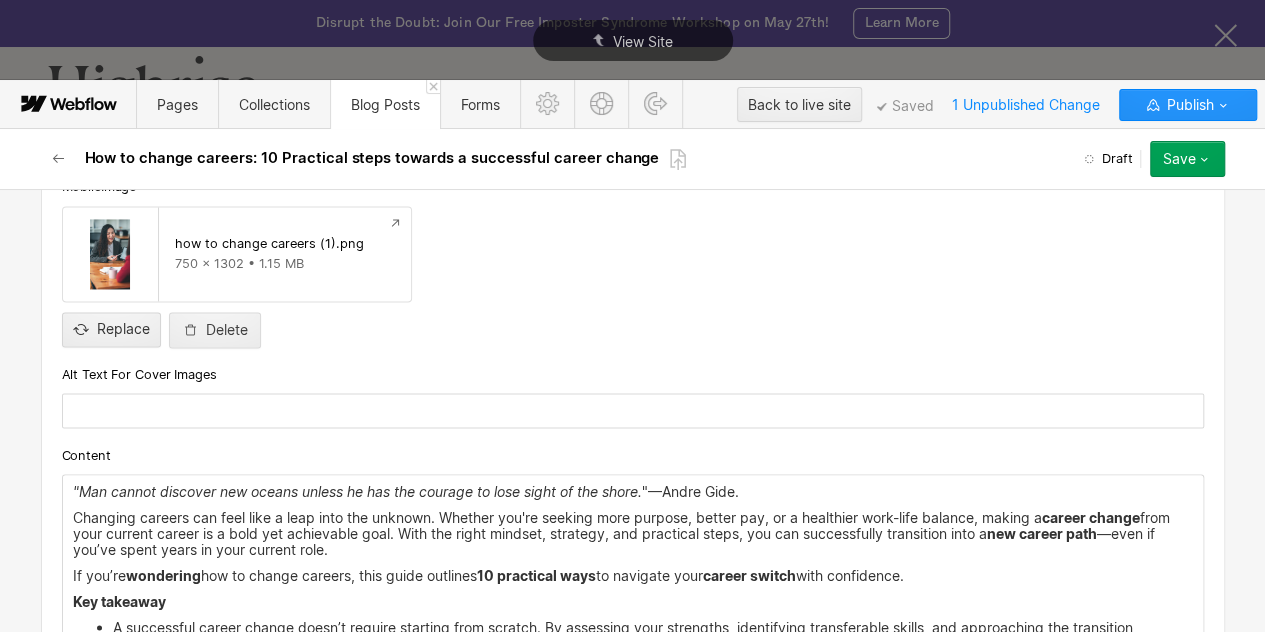 scroll, scrollTop: 1667, scrollLeft: 0, axis: vertical 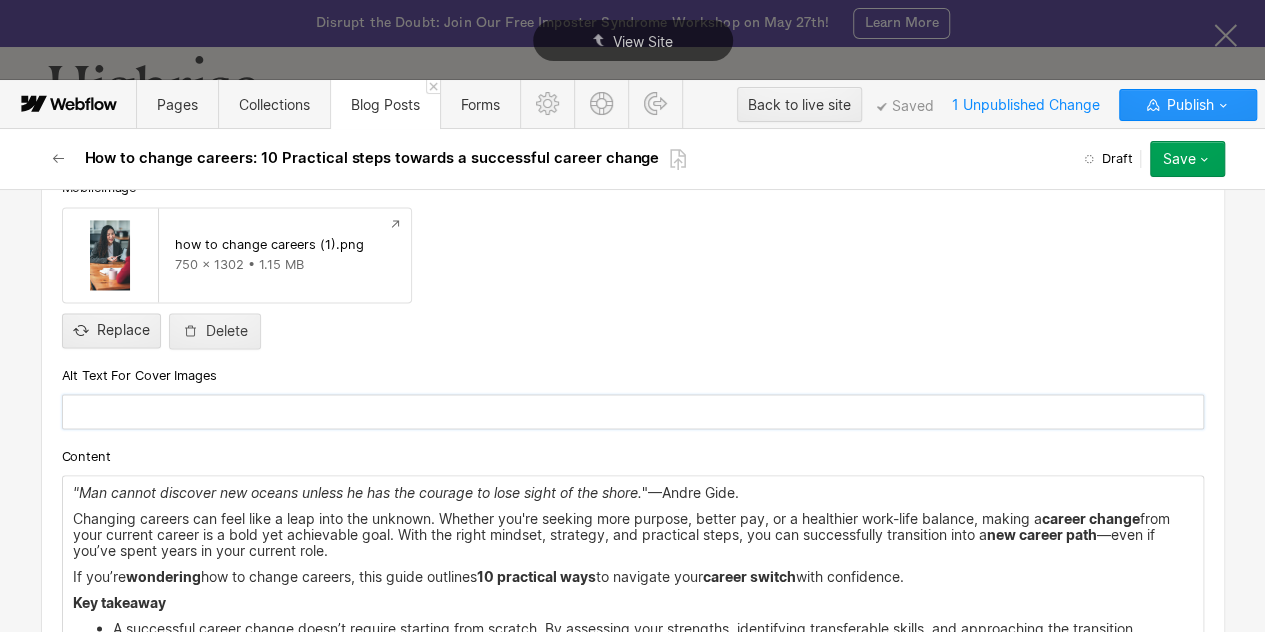 click at bounding box center [633, 411] 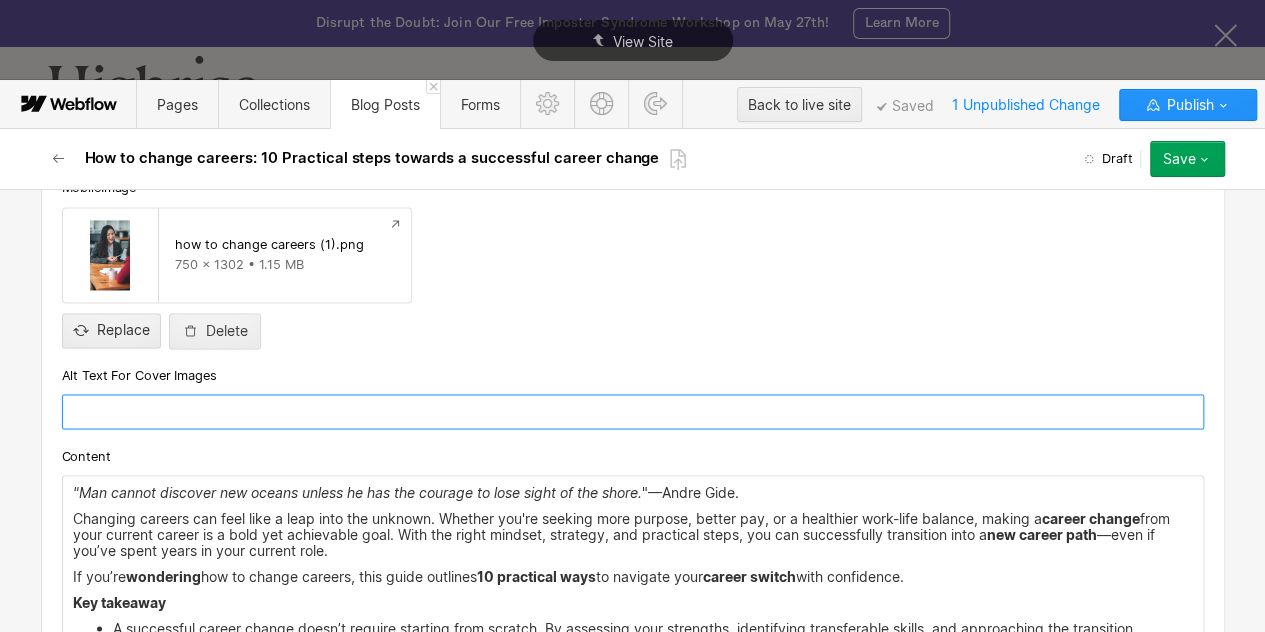 paste on "Two women discussing material samples in a modern office, symbolizing career change discussions and planning." 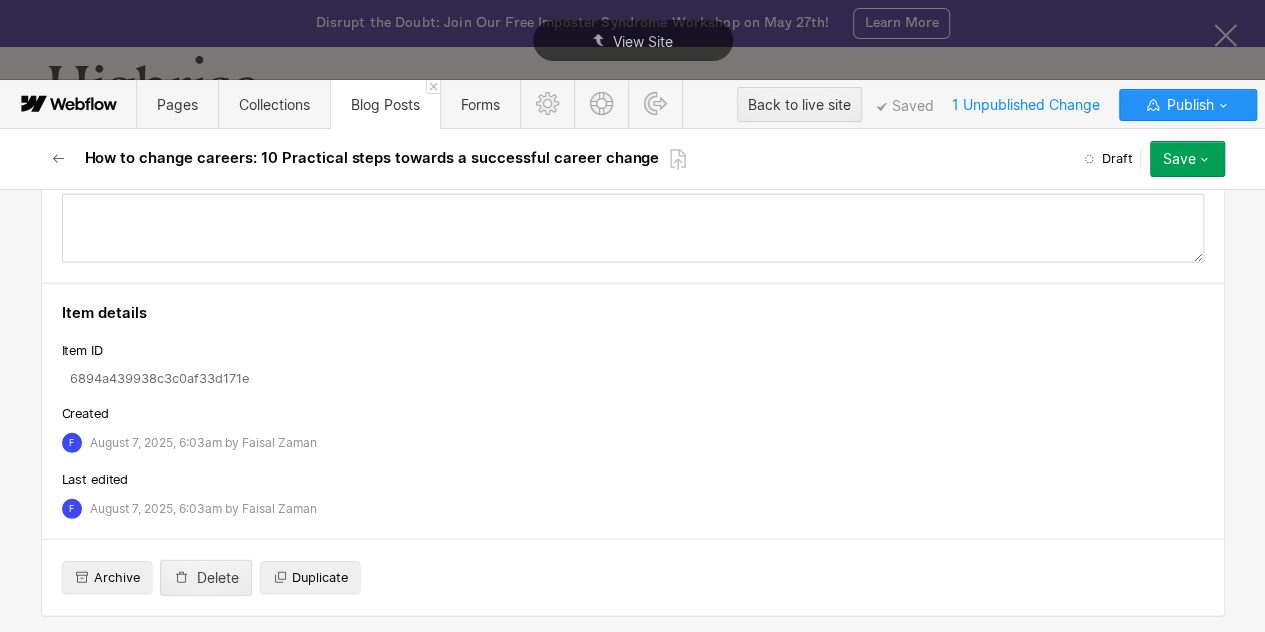 scroll, scrollTop: 6434, scrollLeft: 0, axis: vertical 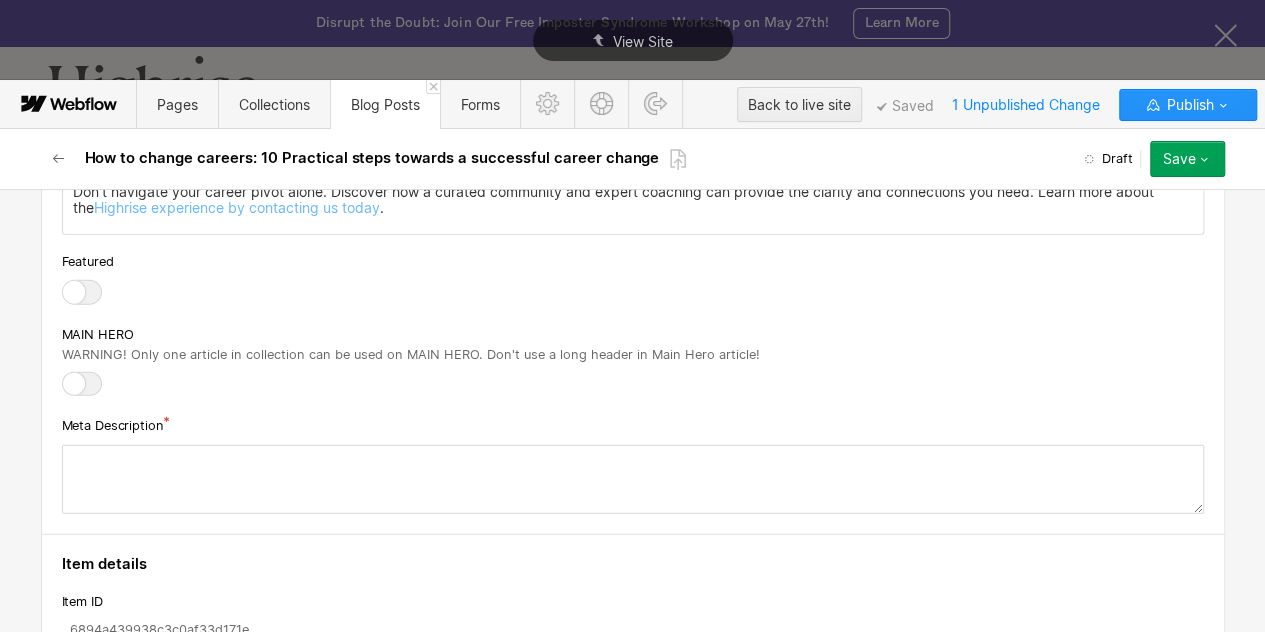 type on "Two women discussing material samples in a modern office, symbolizing career change discussions and planning." 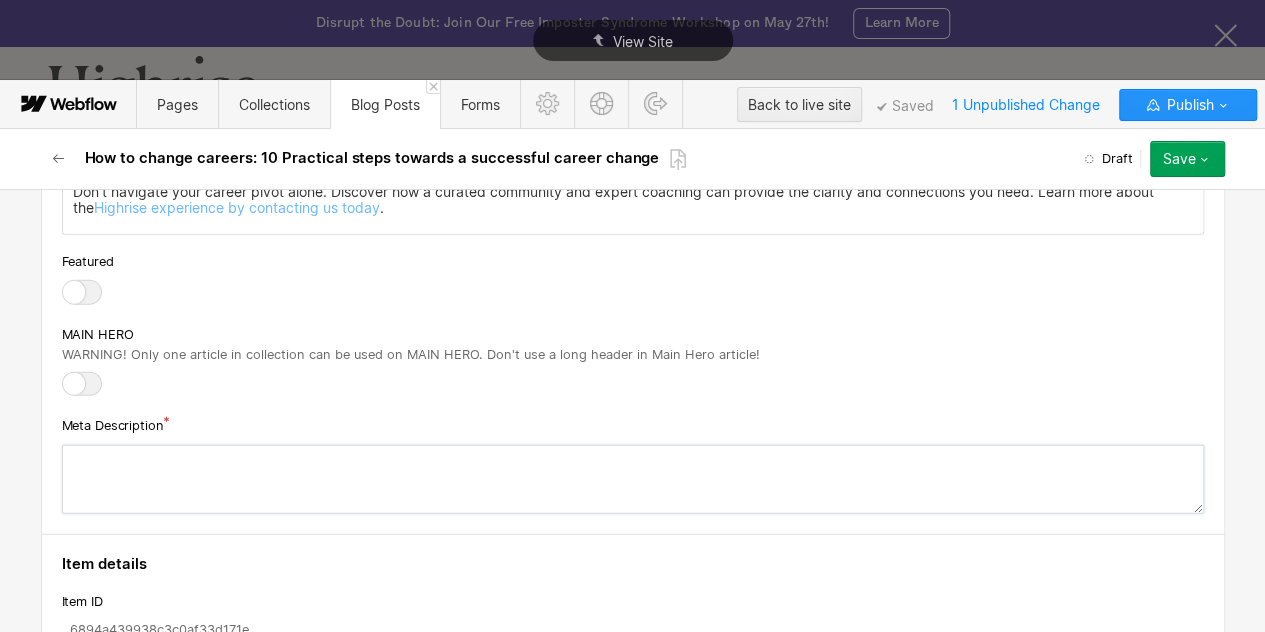 click at bounding box center (633, 479) 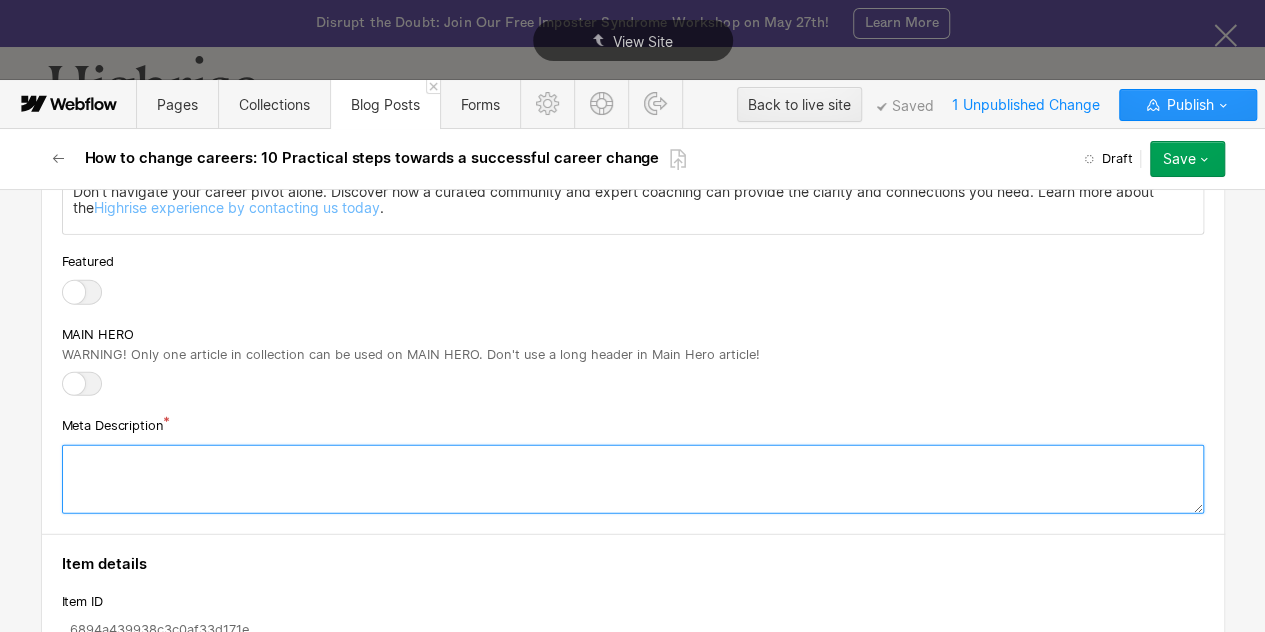 paste on "Learn how to change careers with clear steps on planning, skill building, and finding new opportunities that match your goals and experience." 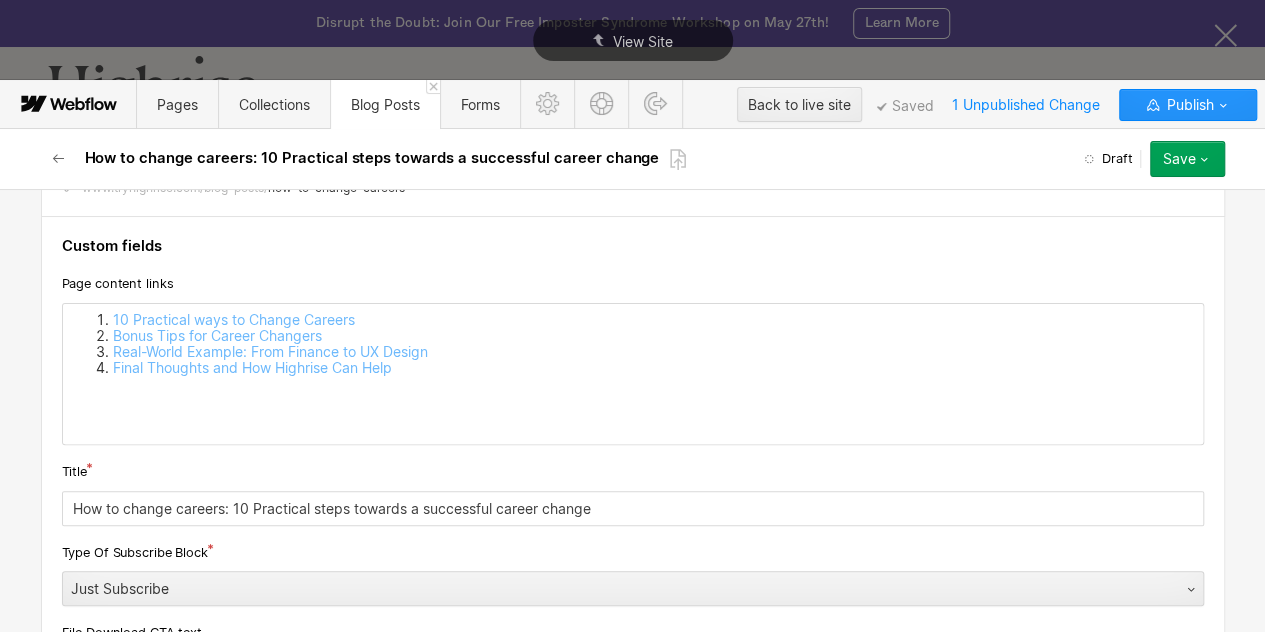 scroll, scrollTop: 0, scrollLeft: 0, axis: both 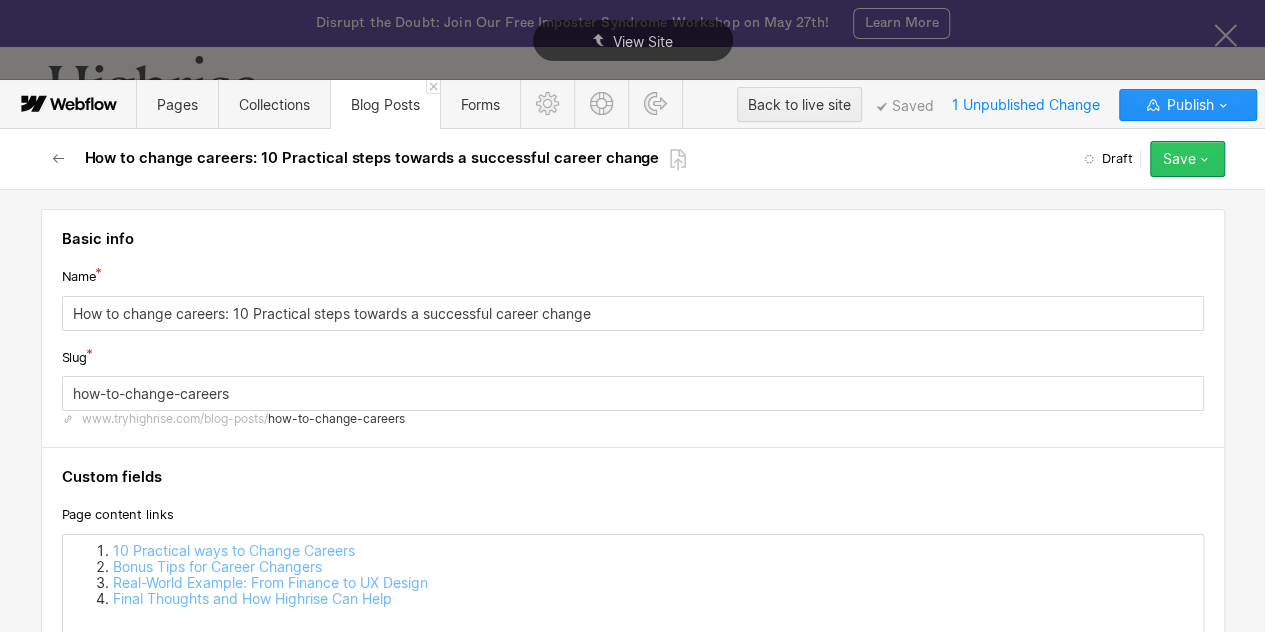 type on "Learn how to change careers with clear steps on planning, skill building, and finding new opportunities that match your goals and experience." 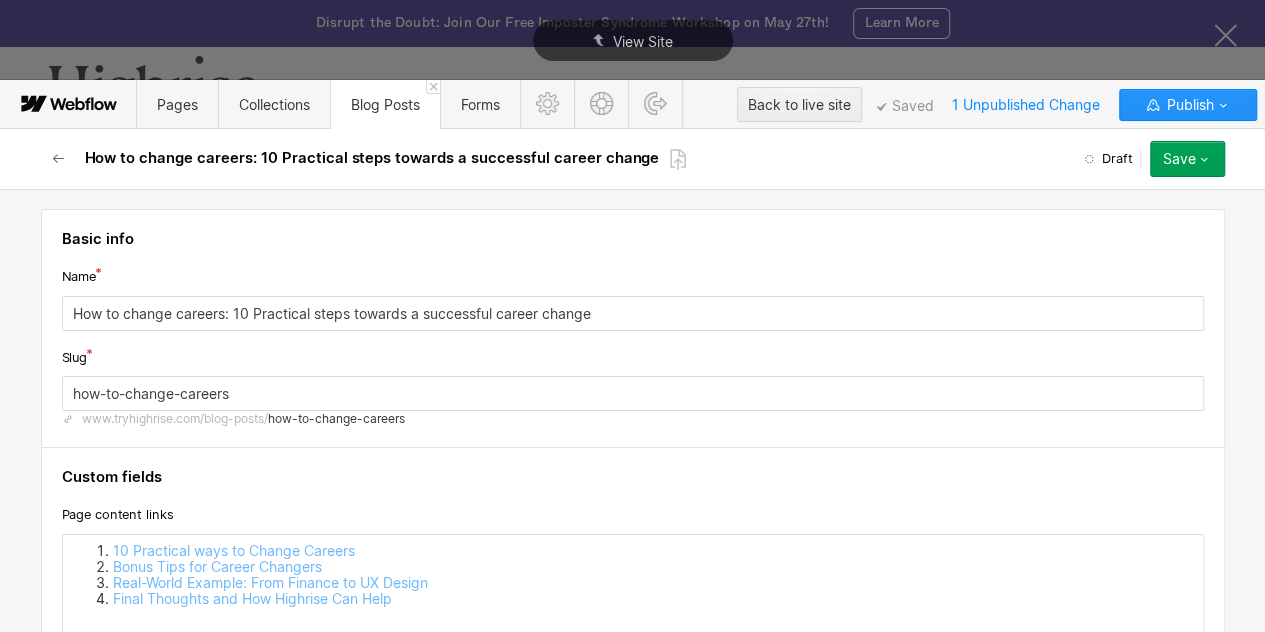 click 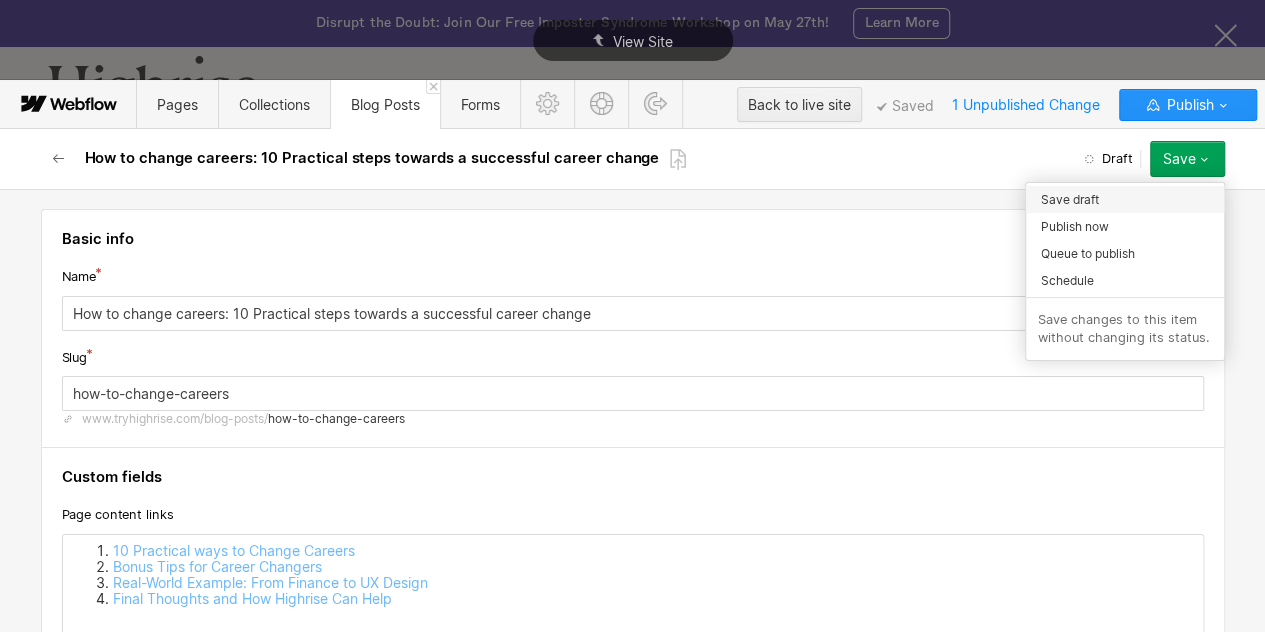 click on "Save draft" at bounding box center (1070, 199) 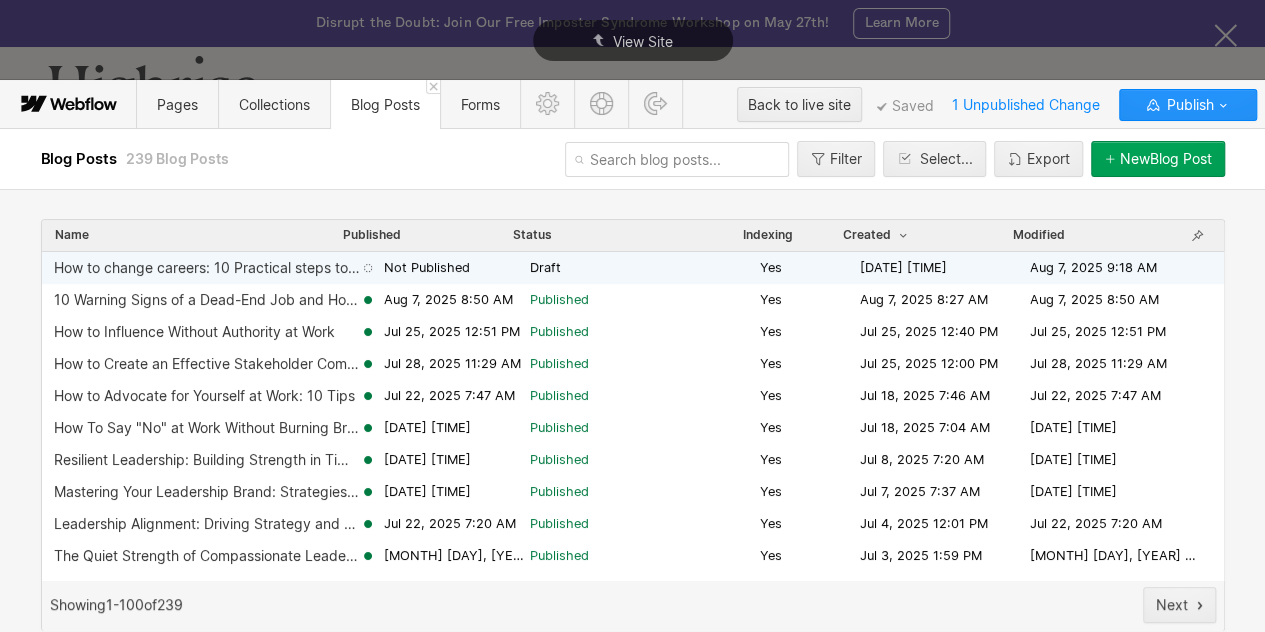 click on "Yes" at bounding box center [810, 268] 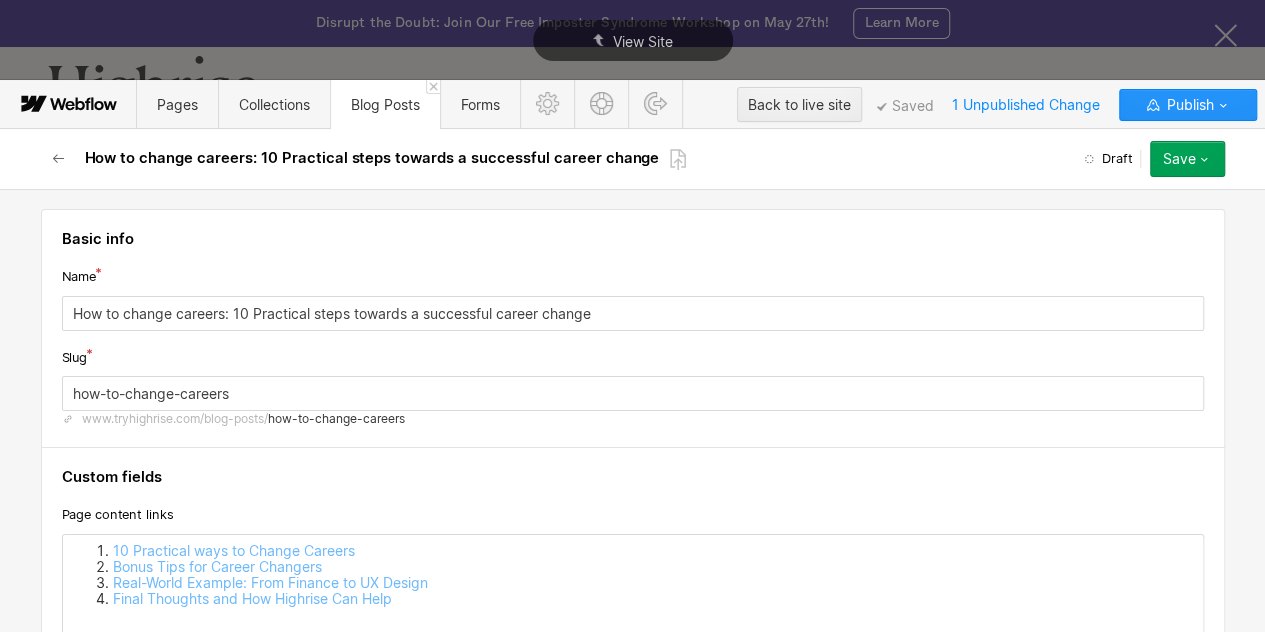 click 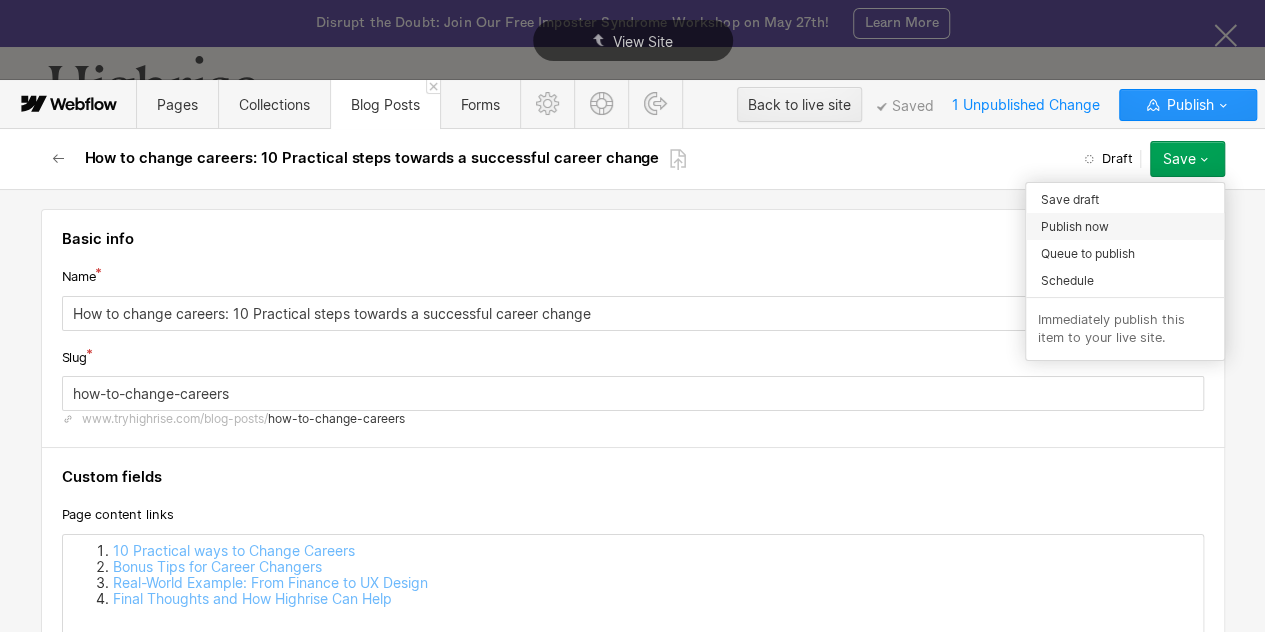click on "Publish now" at bounding box center [1125, 226] 